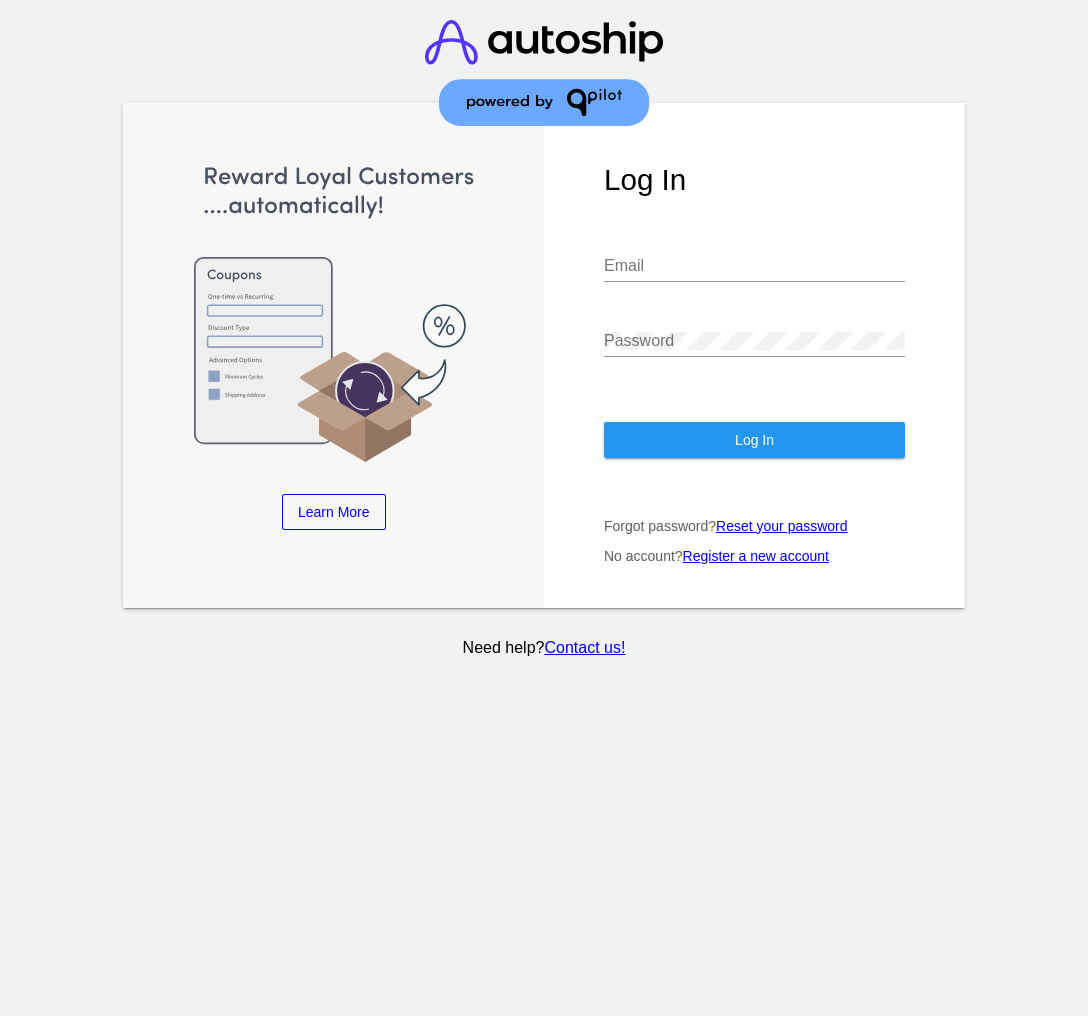 scroll, scrollTop: 0, scrollLeft: 0, axis: both 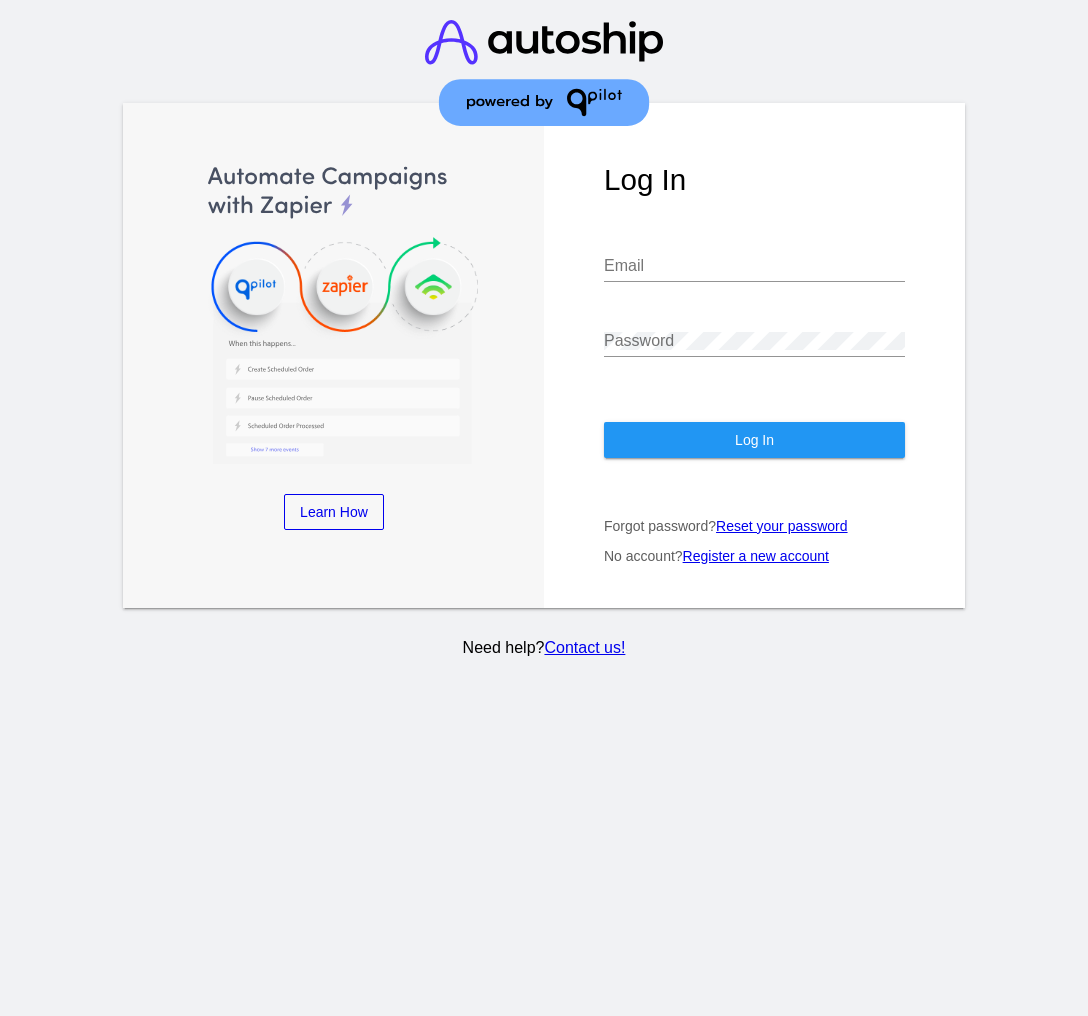 drag, startPoint x: 1087, startPoint y: 49, endPoint x: 1358, endPoint y: 78, distance: 272.54724 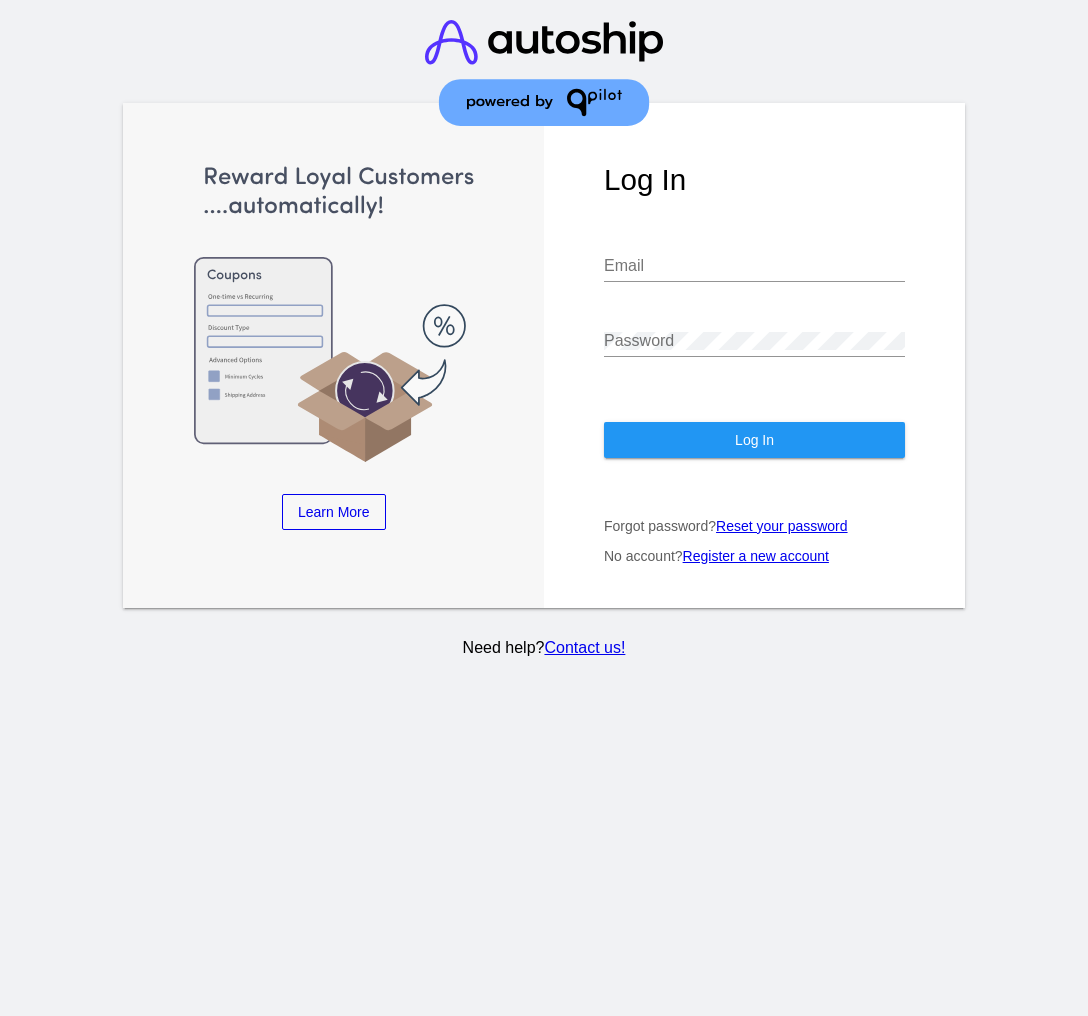click on "Log In
Email
Password
Log In
Forgot password?  Reset your password
No account?  Register a new account" 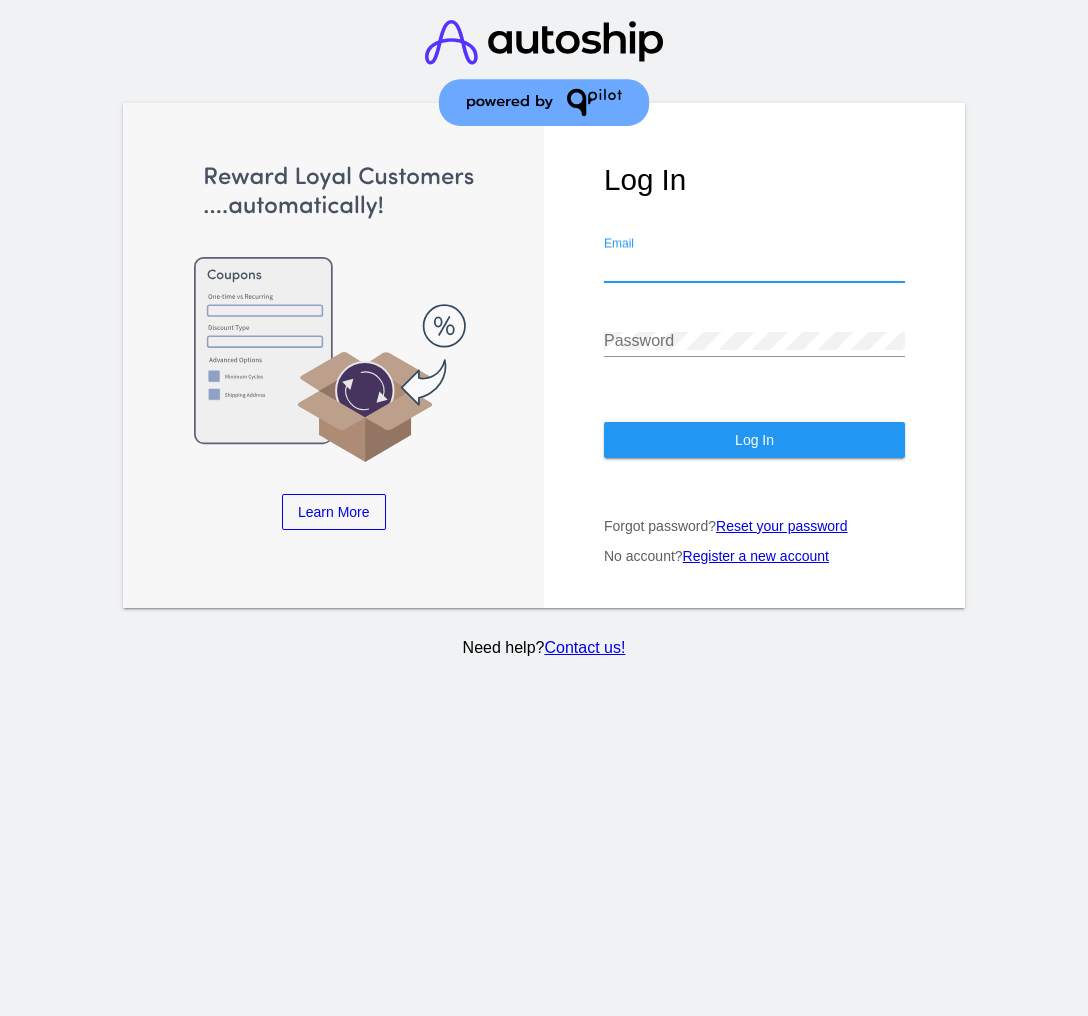 click on "Email" at bounding box center (754, 266) 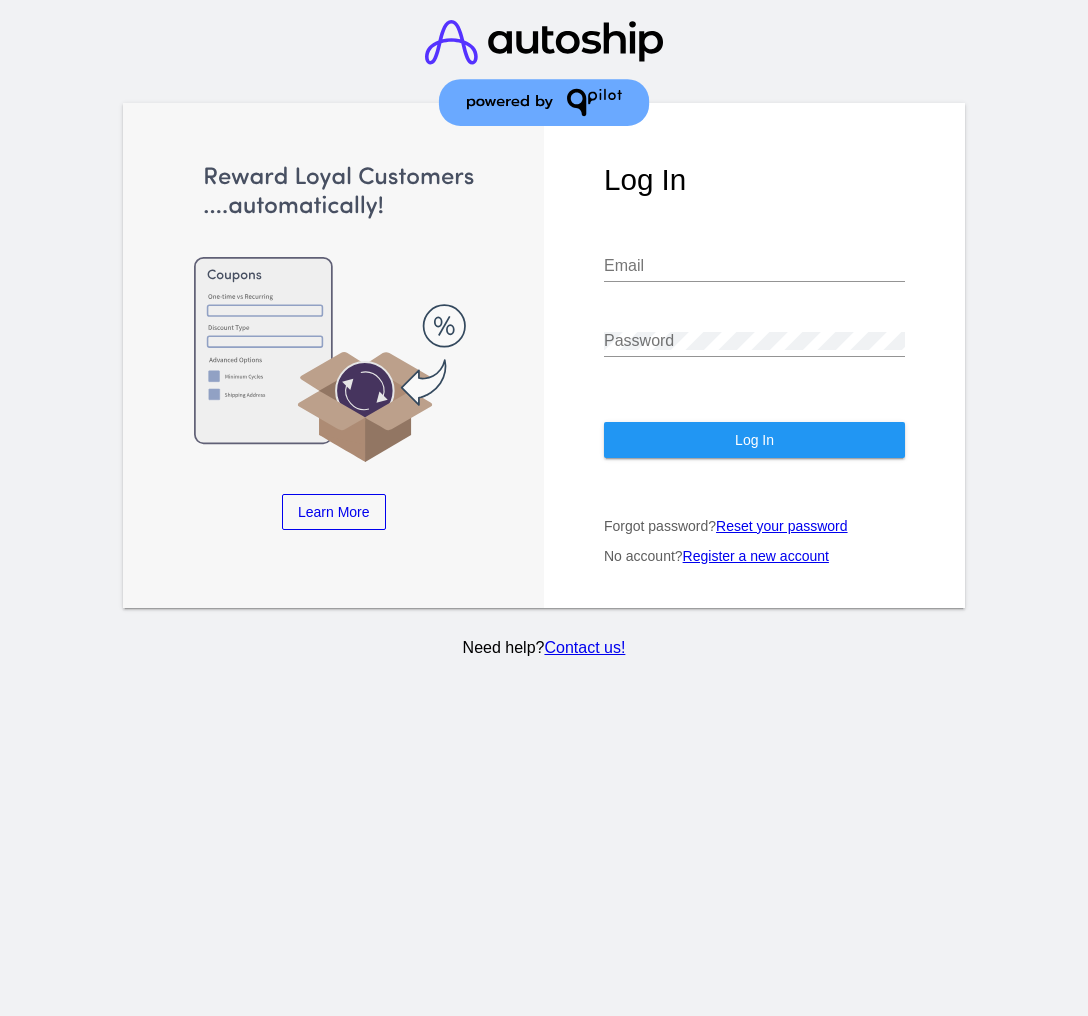 type on "[EMAIL_ADDRESS][DOMAIN_NAME]" 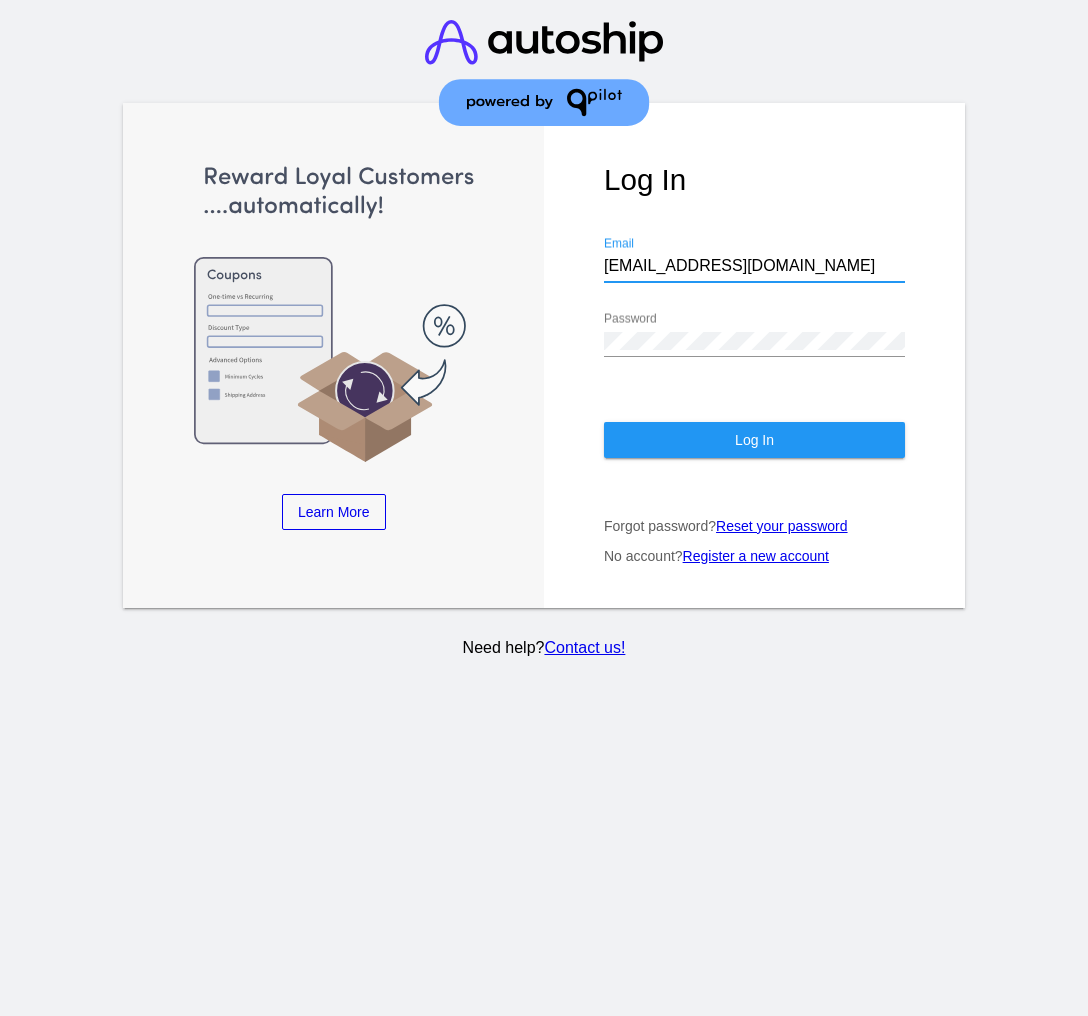 click on "Log In" 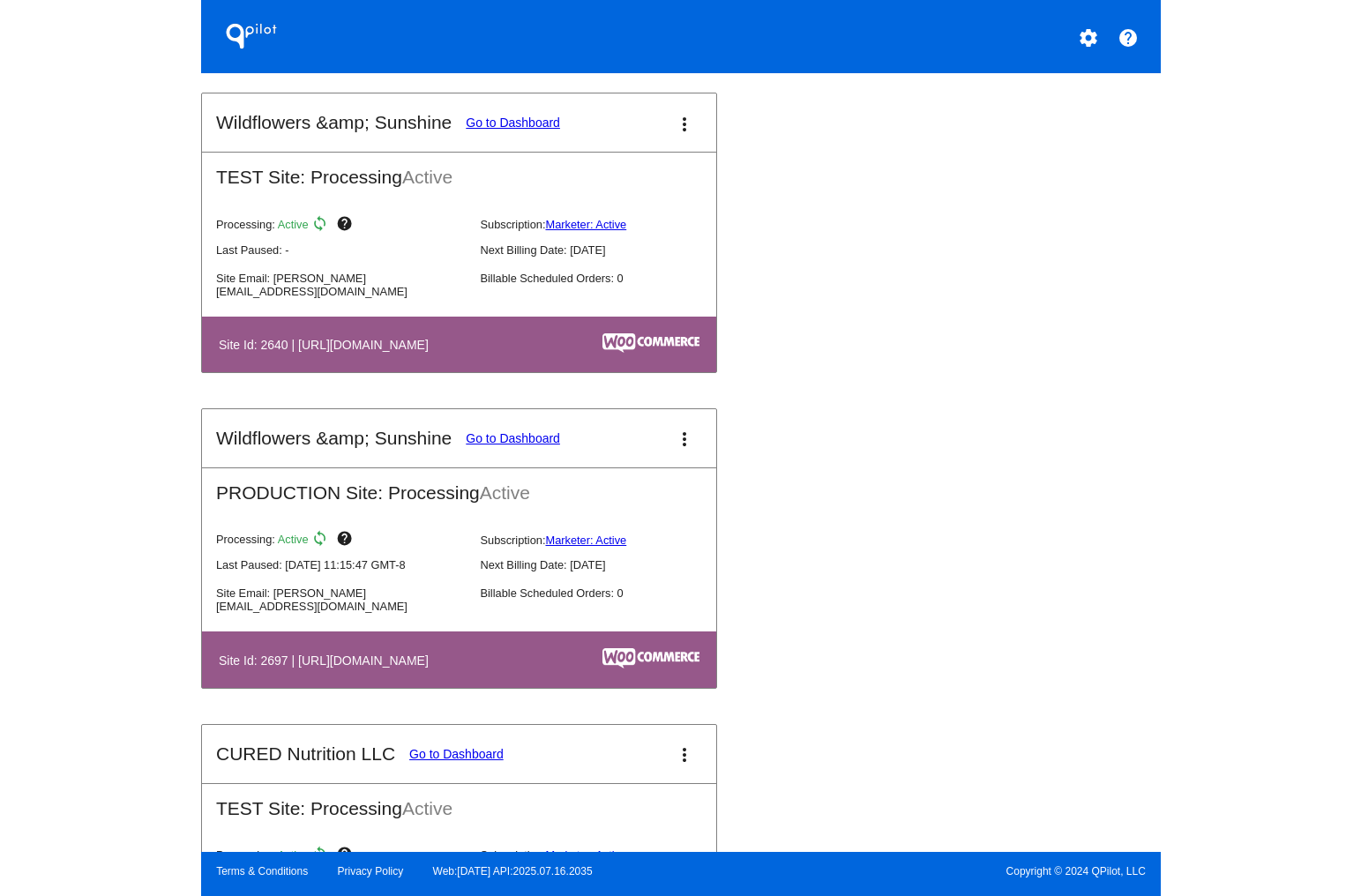 scroll, scrollTop: 6279, scrollLeft: 0, axis: vertical 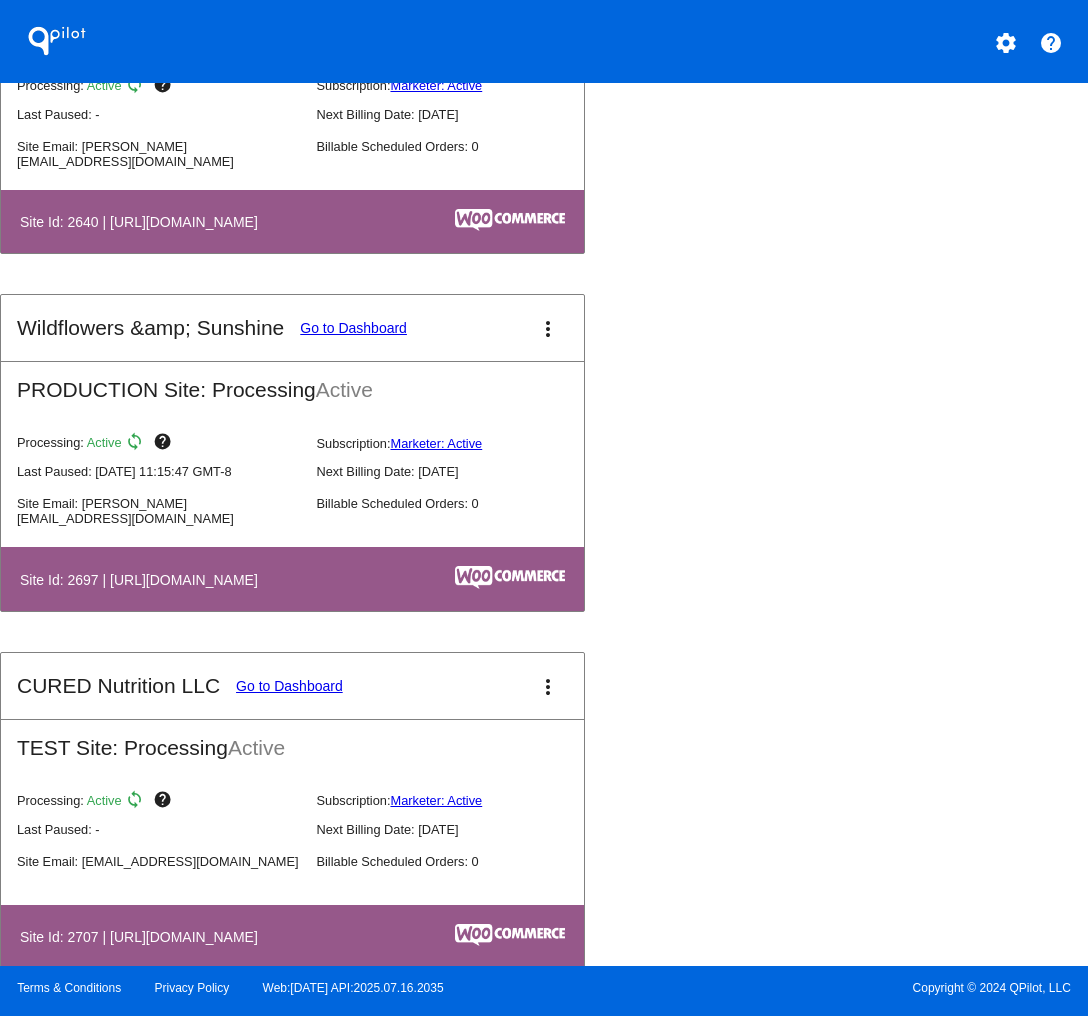 click on "more_vert" at bounding box center (548, 329) 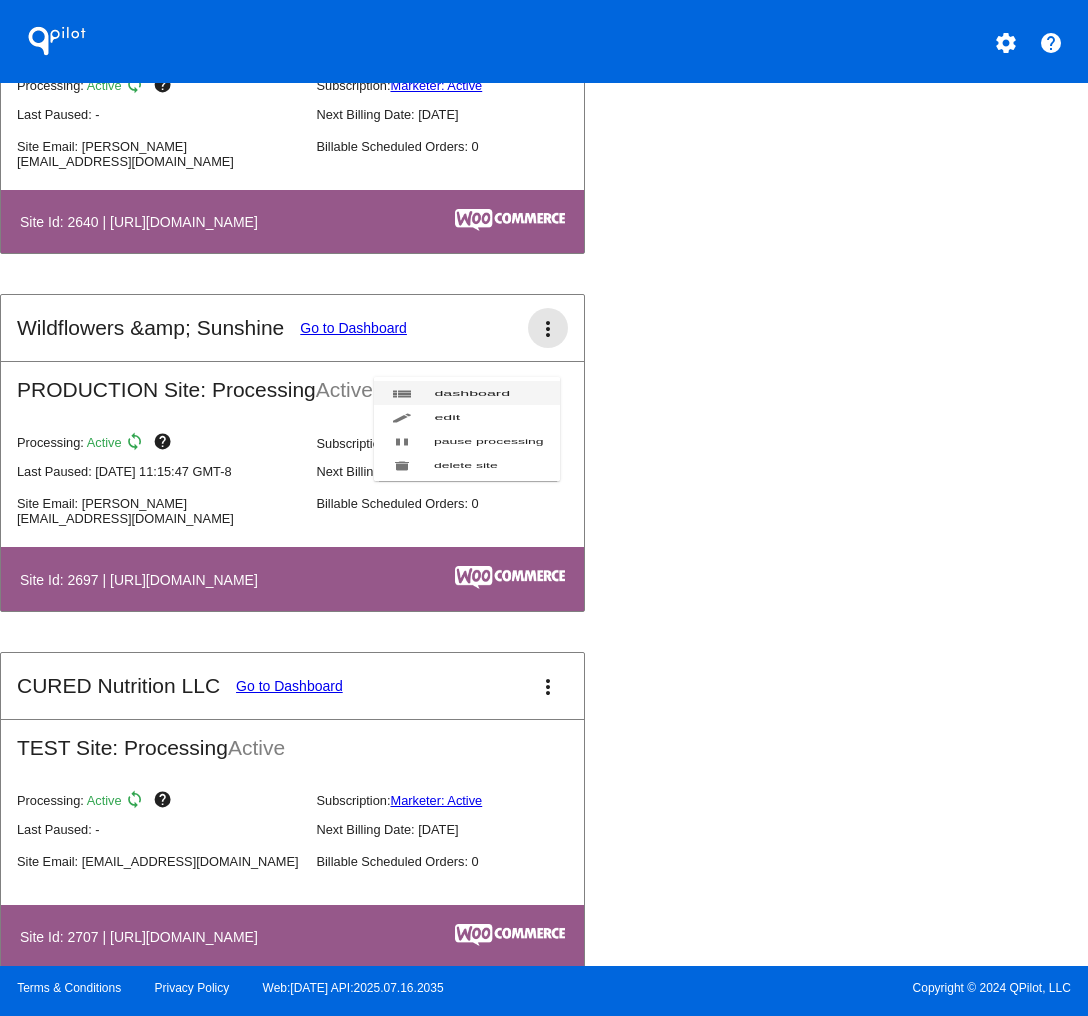 click on "dashboard" at bounding box center [473, 393] 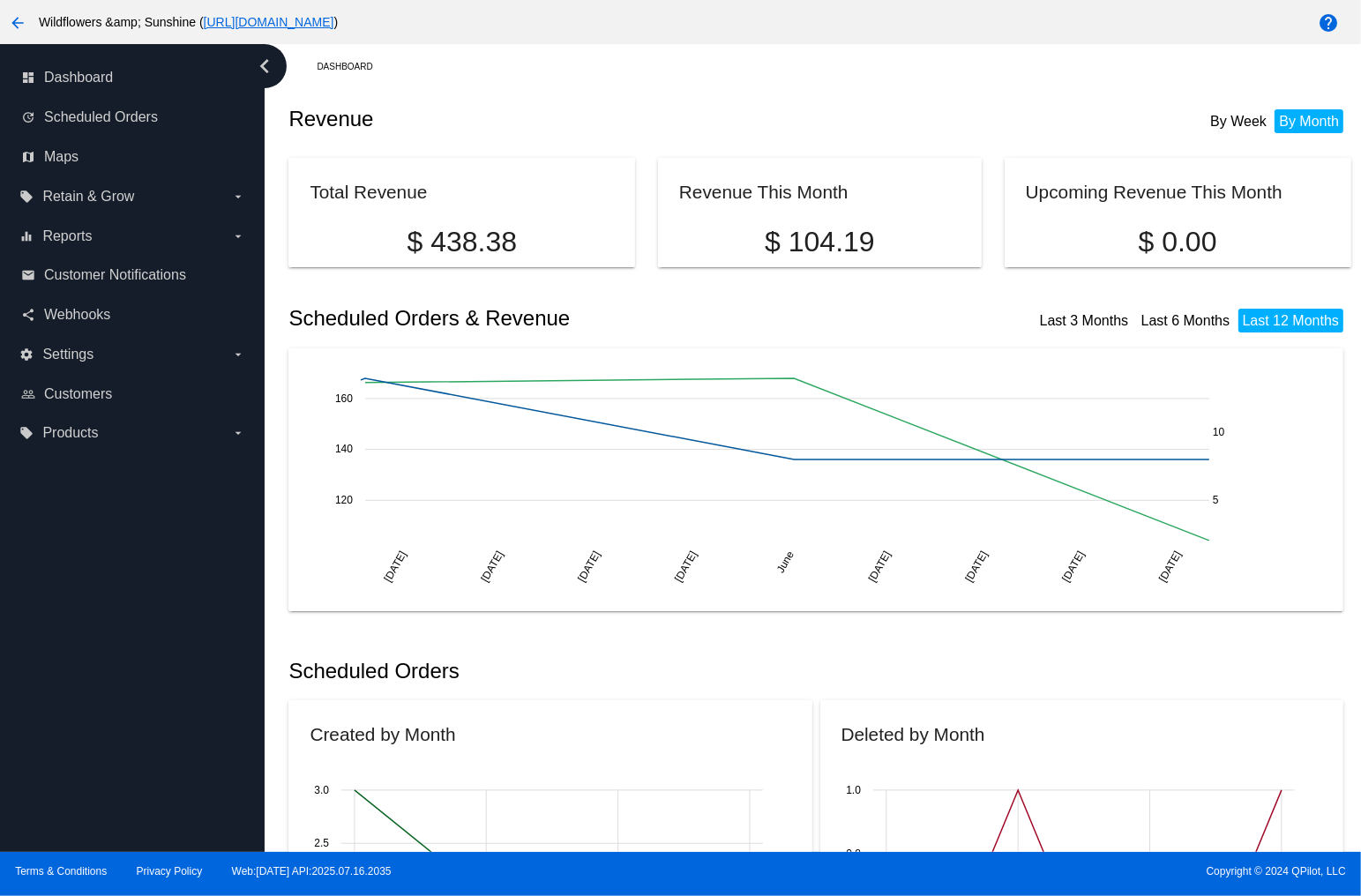 drag, startPoint x: 669, startPoint y: 70, endPoint x: 647, endPoint y: 71, distance: 22.022716 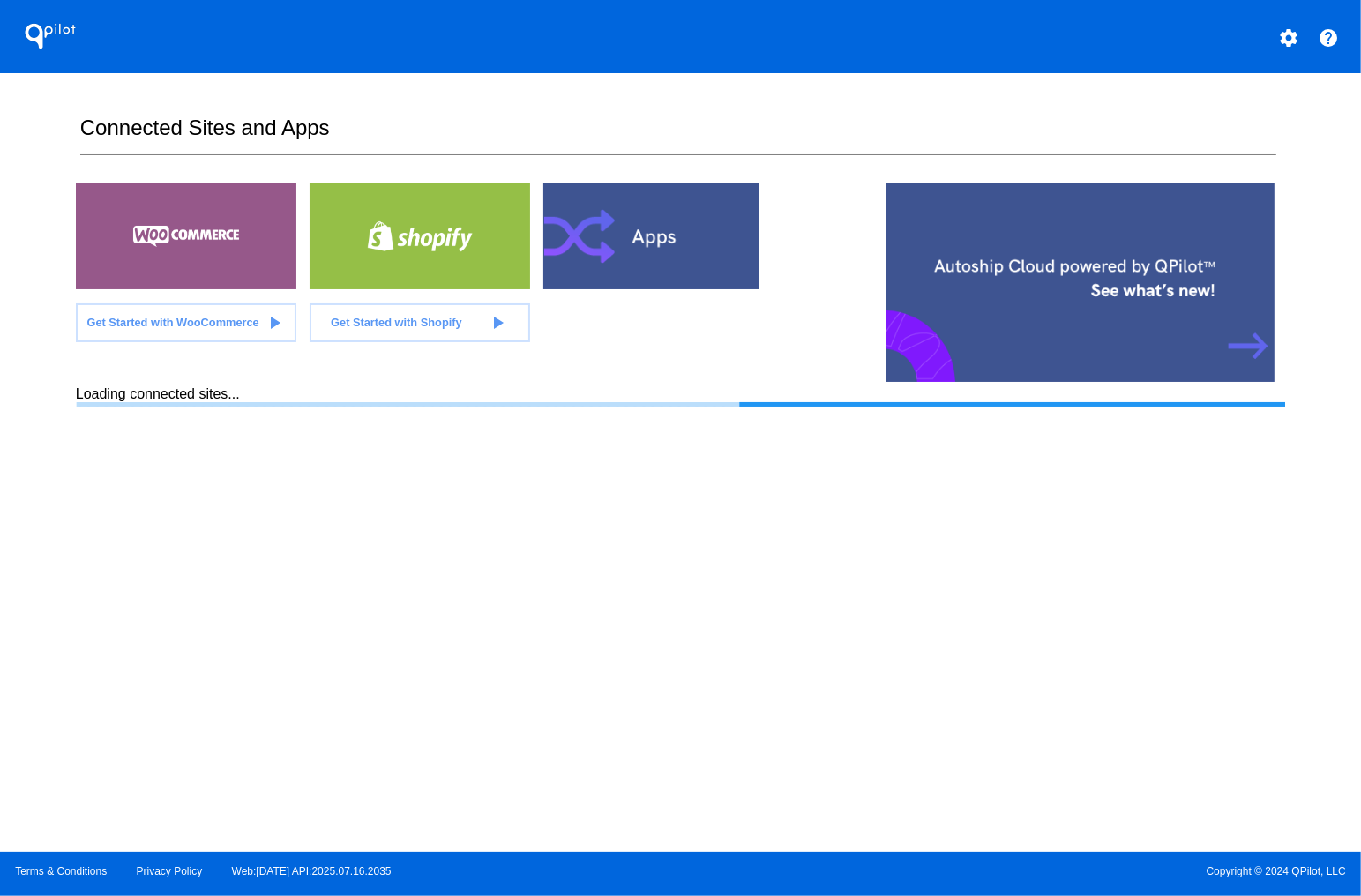 click on "settings" at bounding box center [1289, 38] 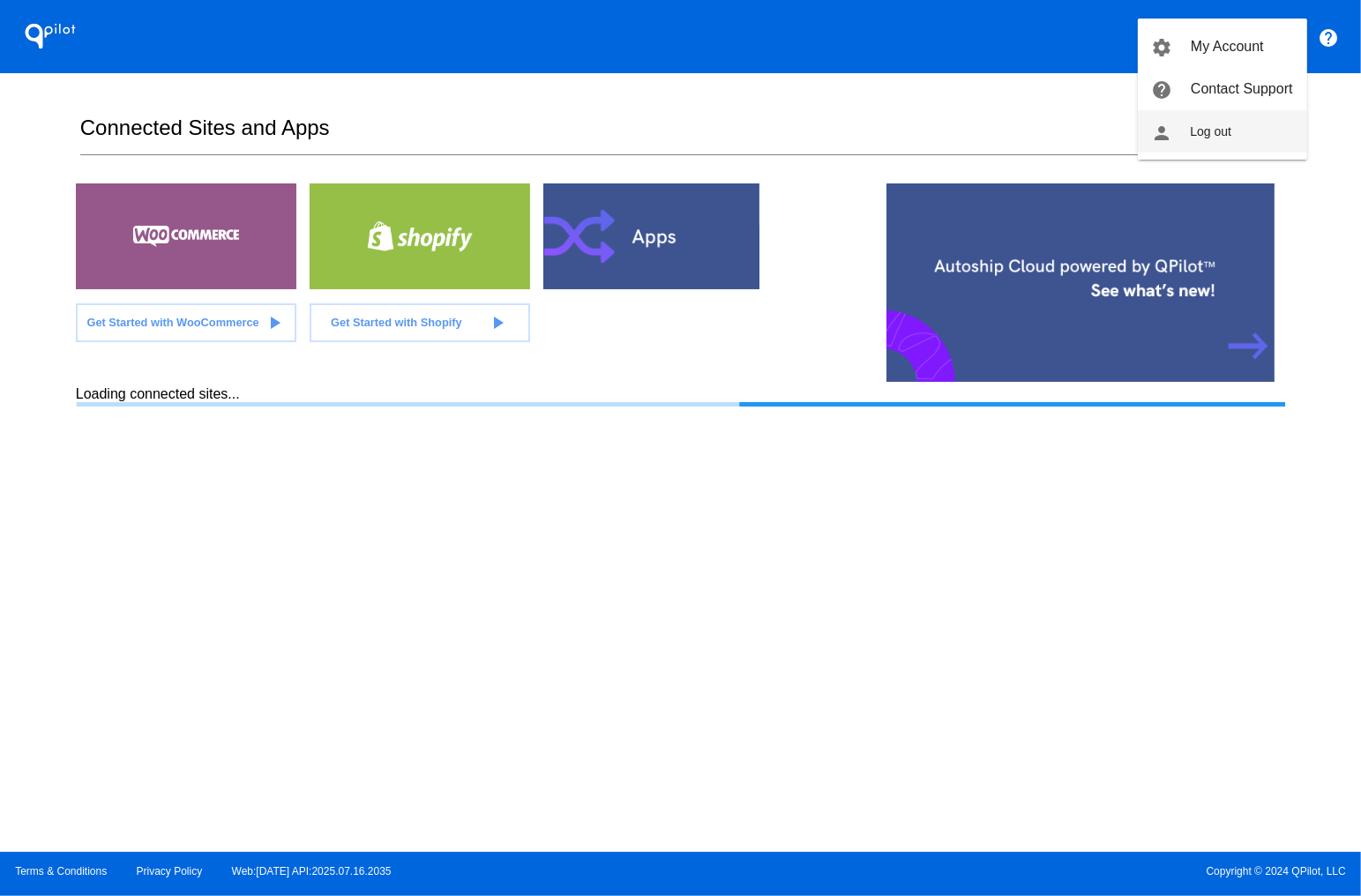 click on "Log out" at bounding box center (1210, 131) 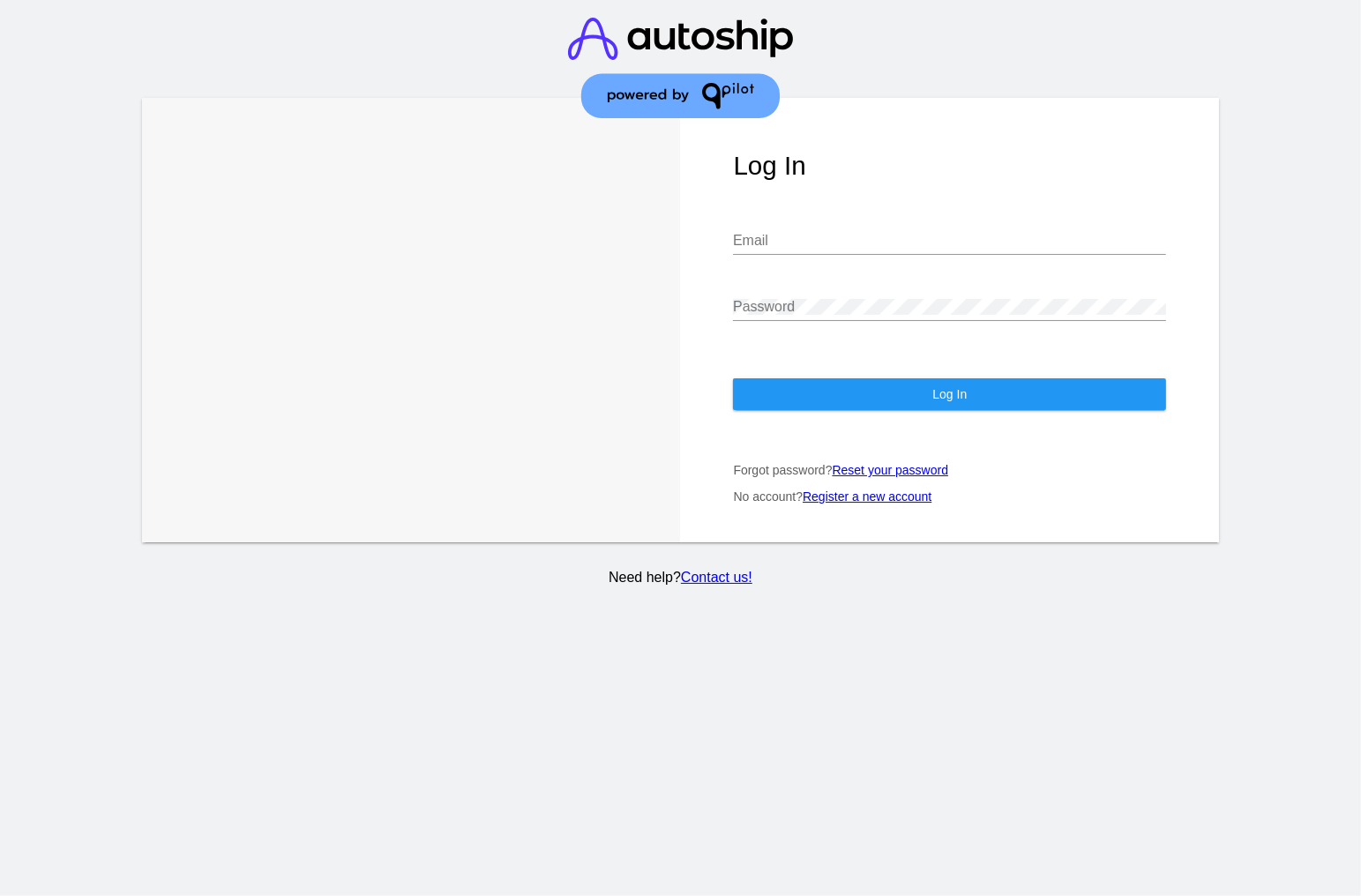 click on "Email" 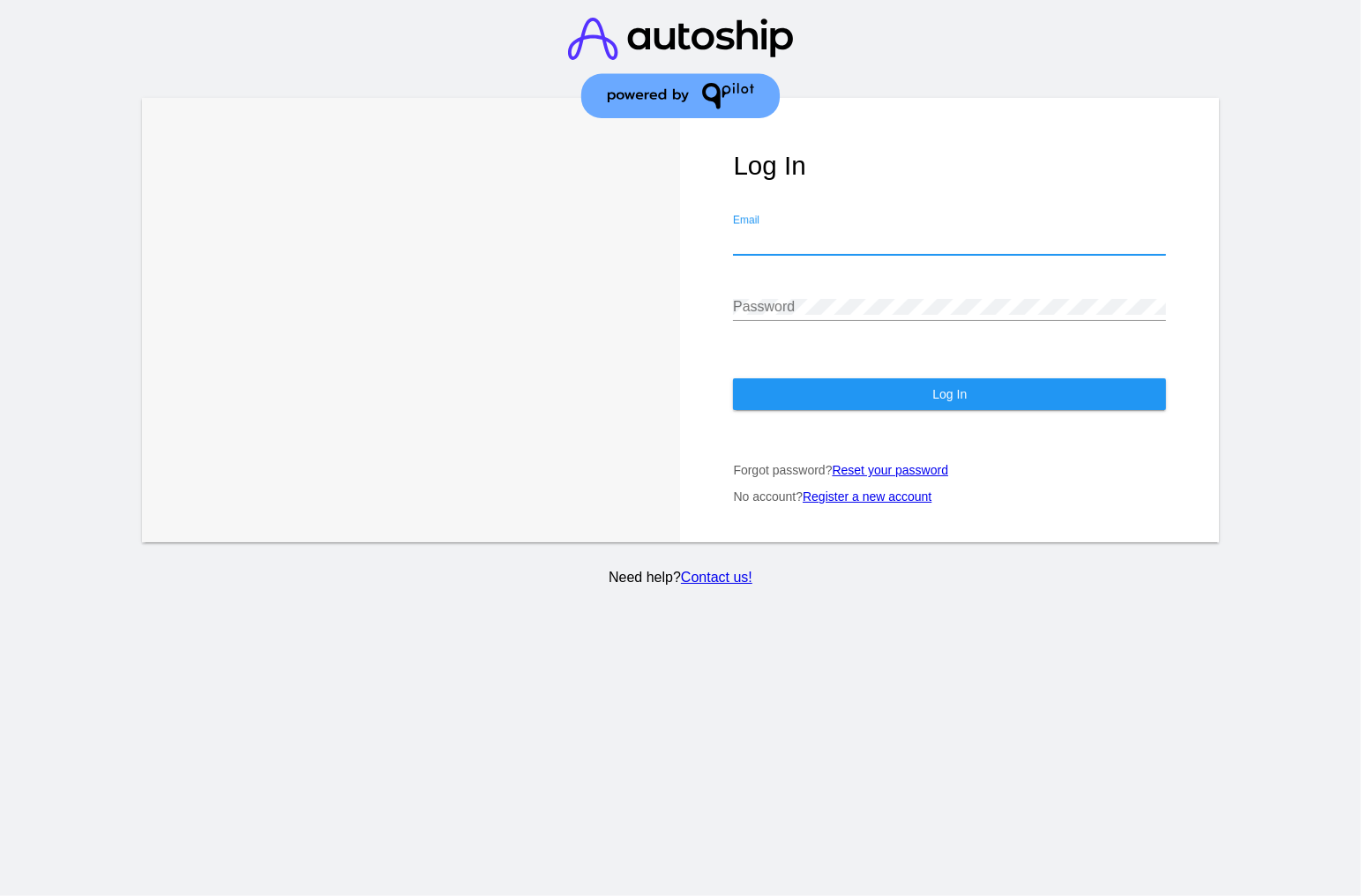 paste on "[EMAIL_ADDRESS][DOMAIN_NAME]" 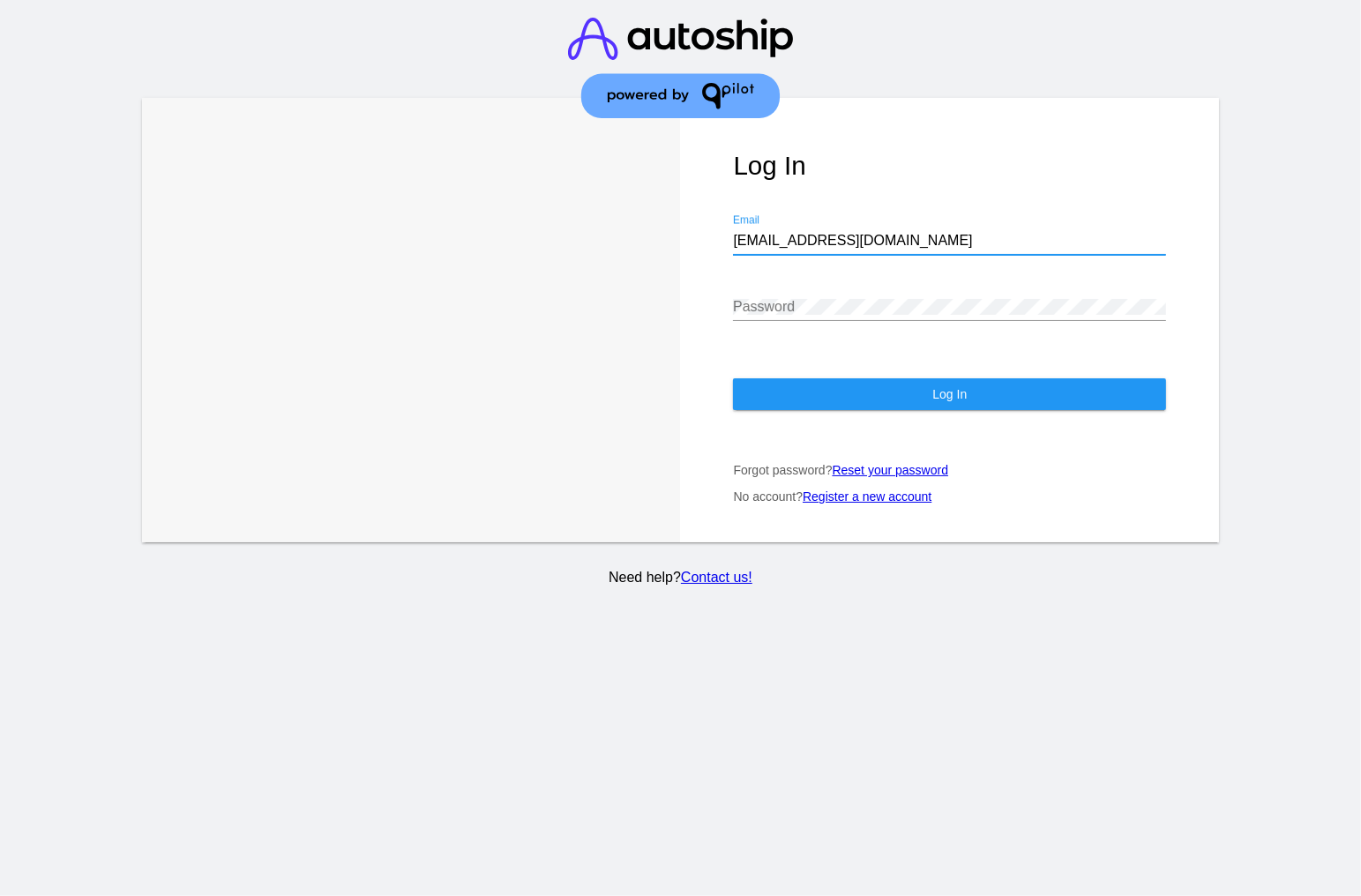 type on "[EMAIL_ADDRESS][DOMAIN_NAME]" 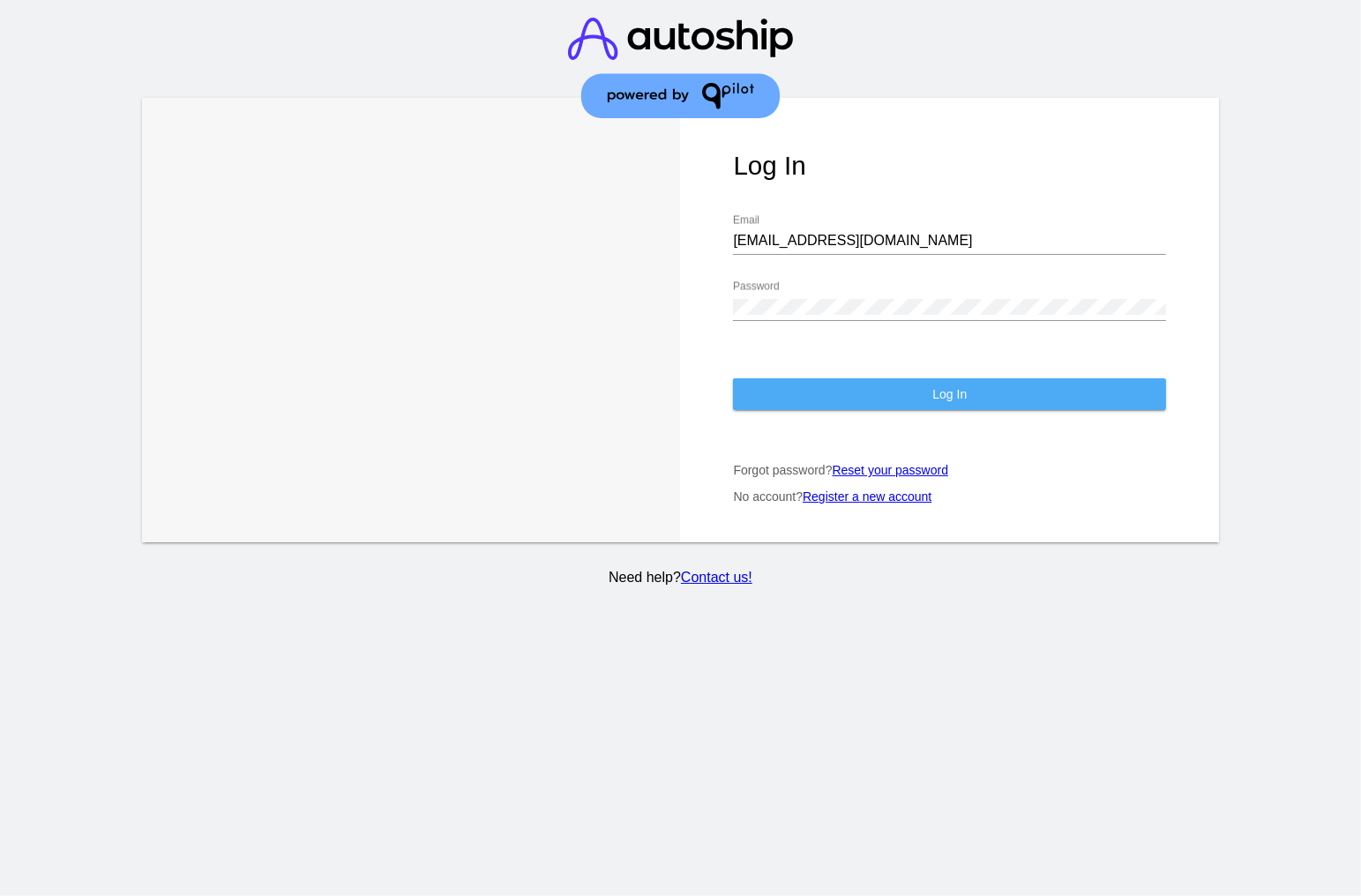 click on "Log In" 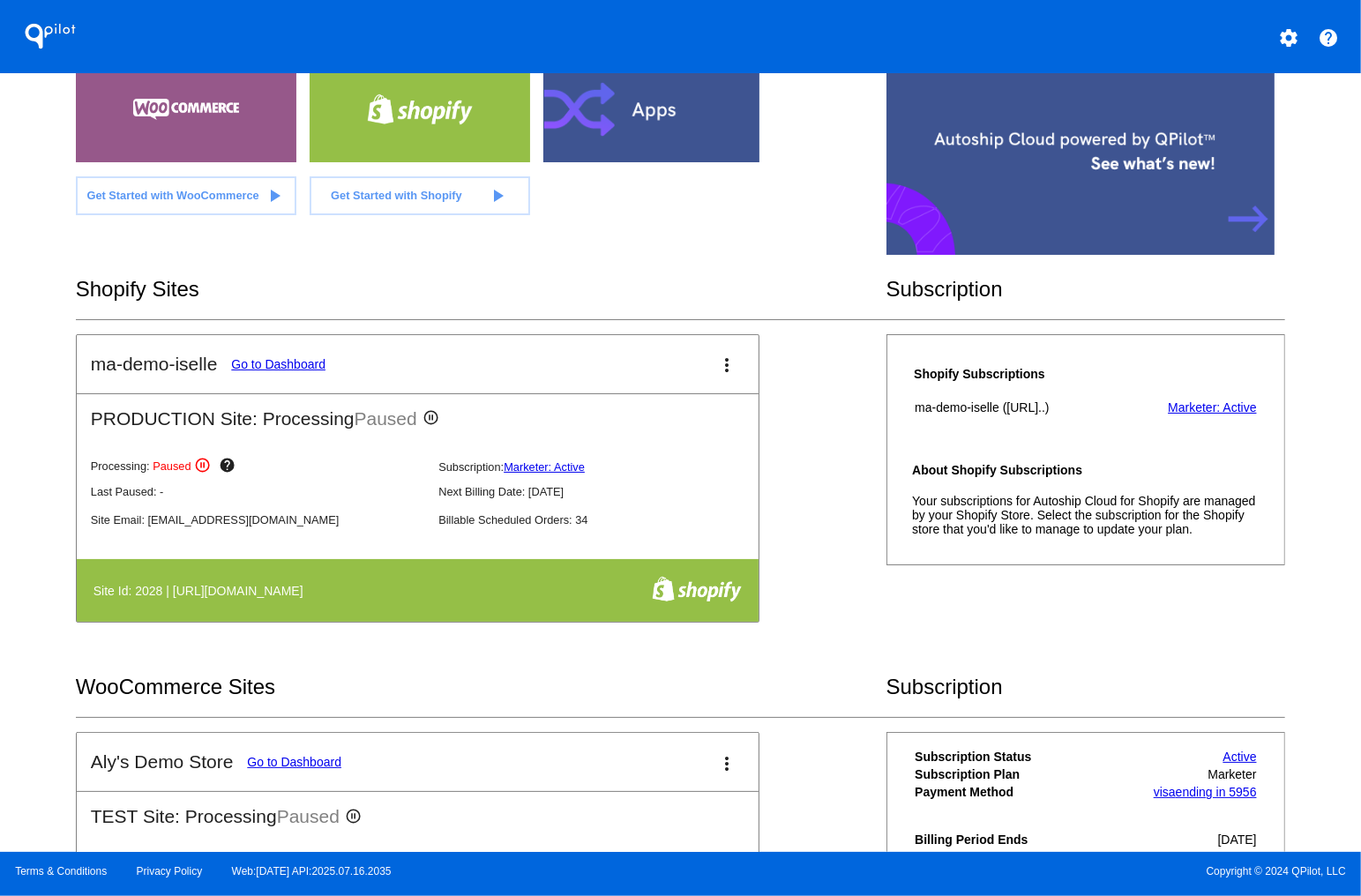 scroll, scrollTop: 71, scrollLeft: 0, axis: vertical 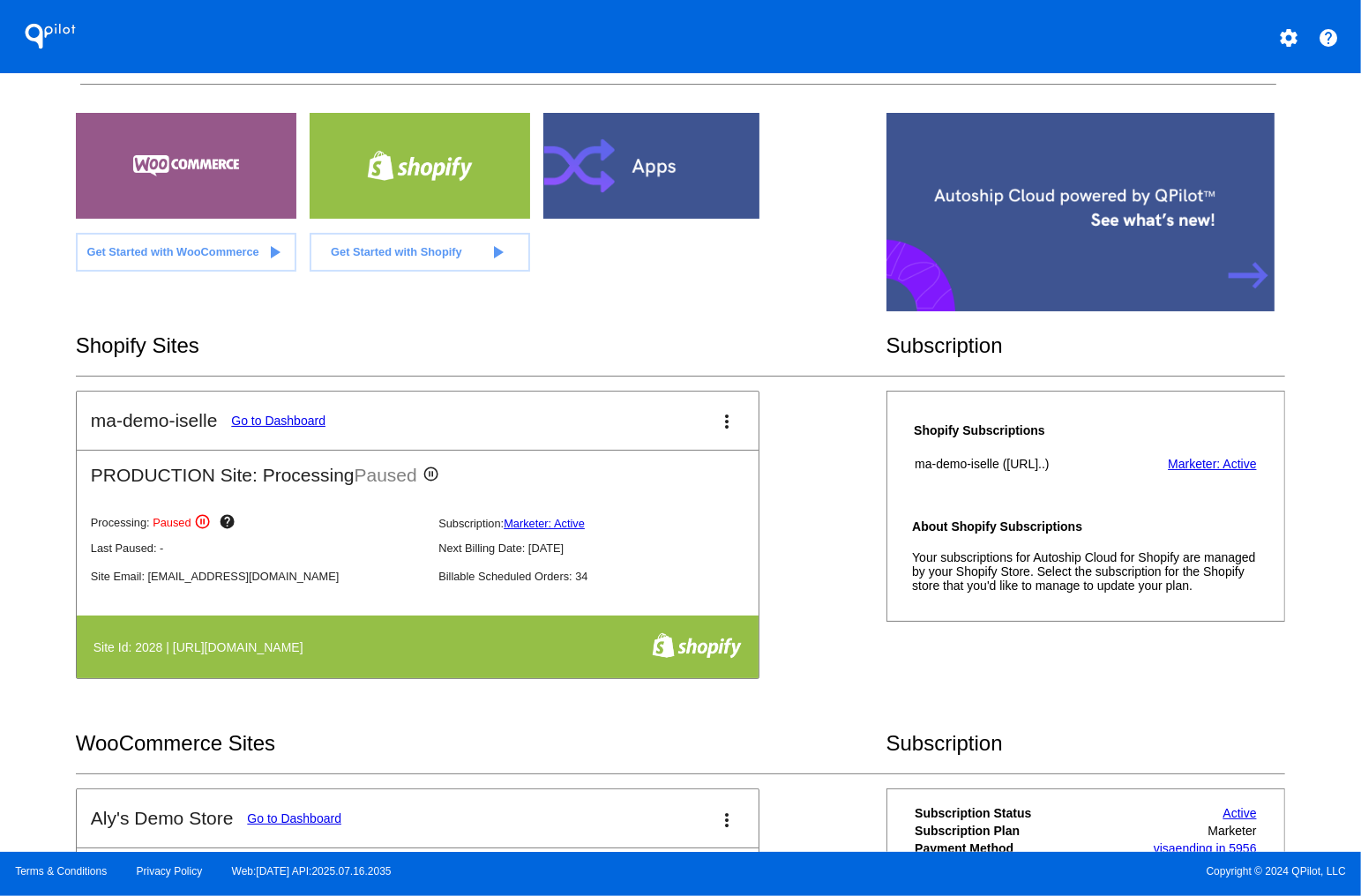 click on "more_vert" at bounding box center [727, 422] 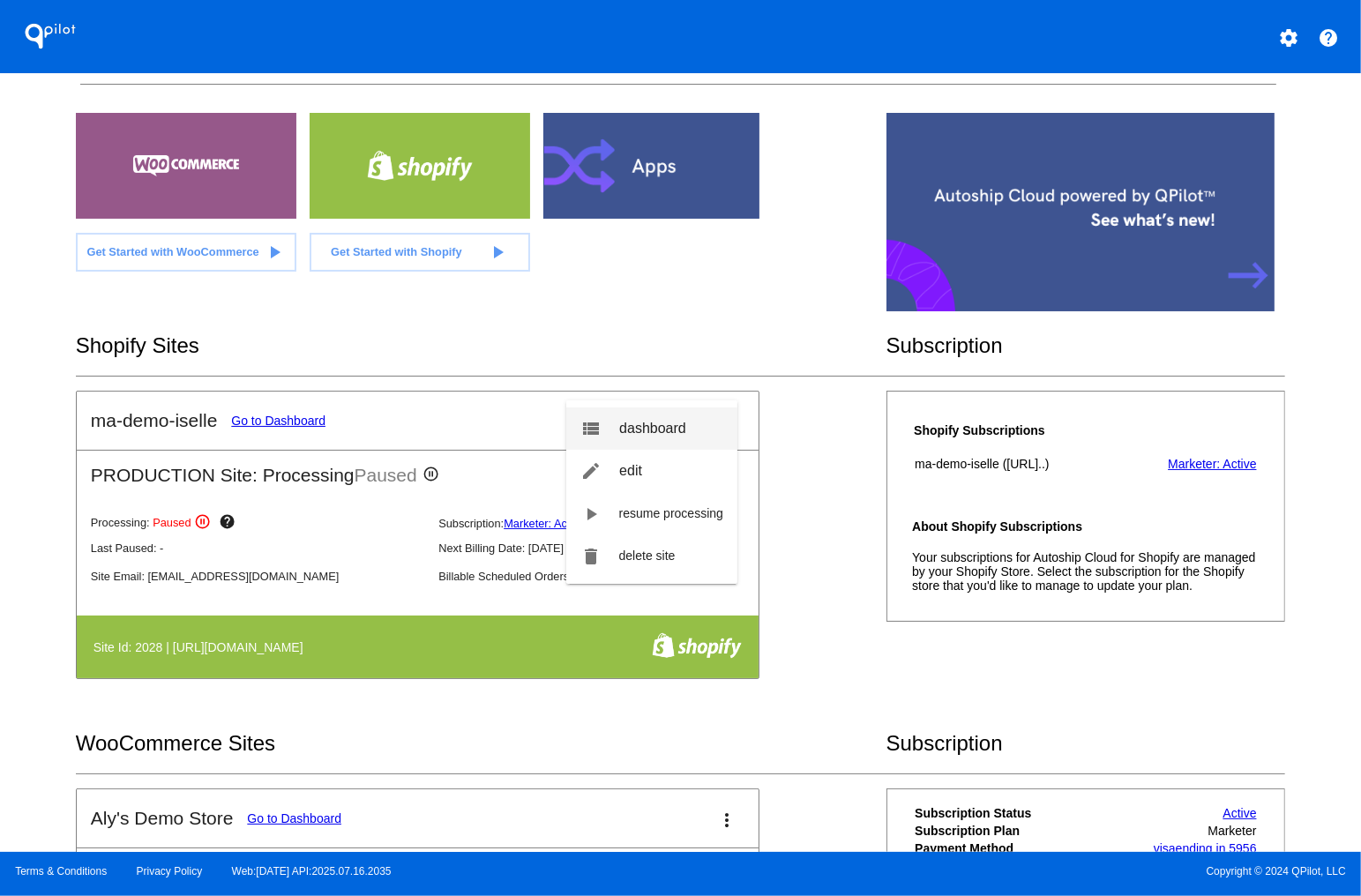click on "dashboard" at bounding box center (653, 428) 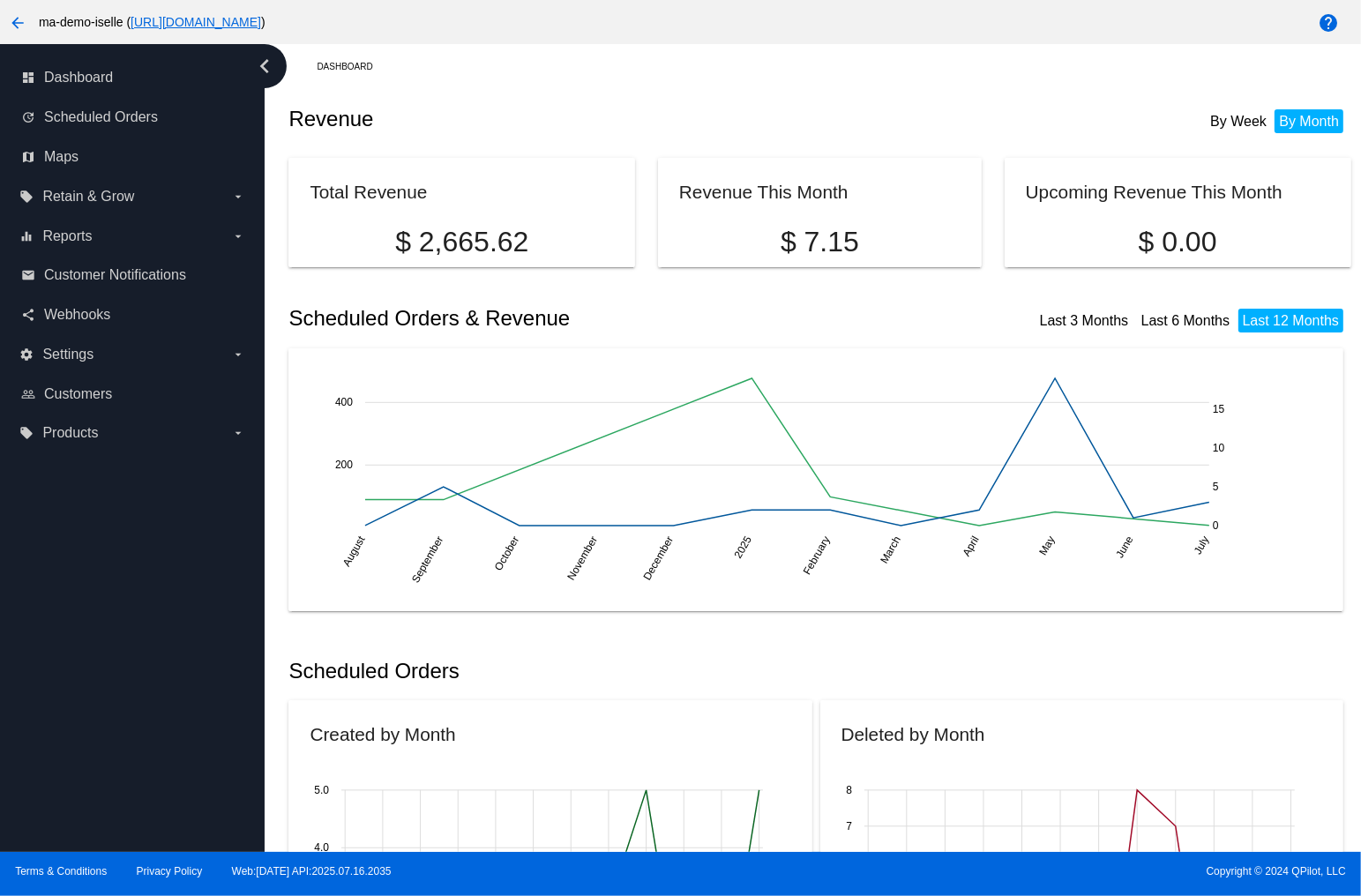 click on "[URL][DOMAIN_NAME]" at bounding box center [196, 22] 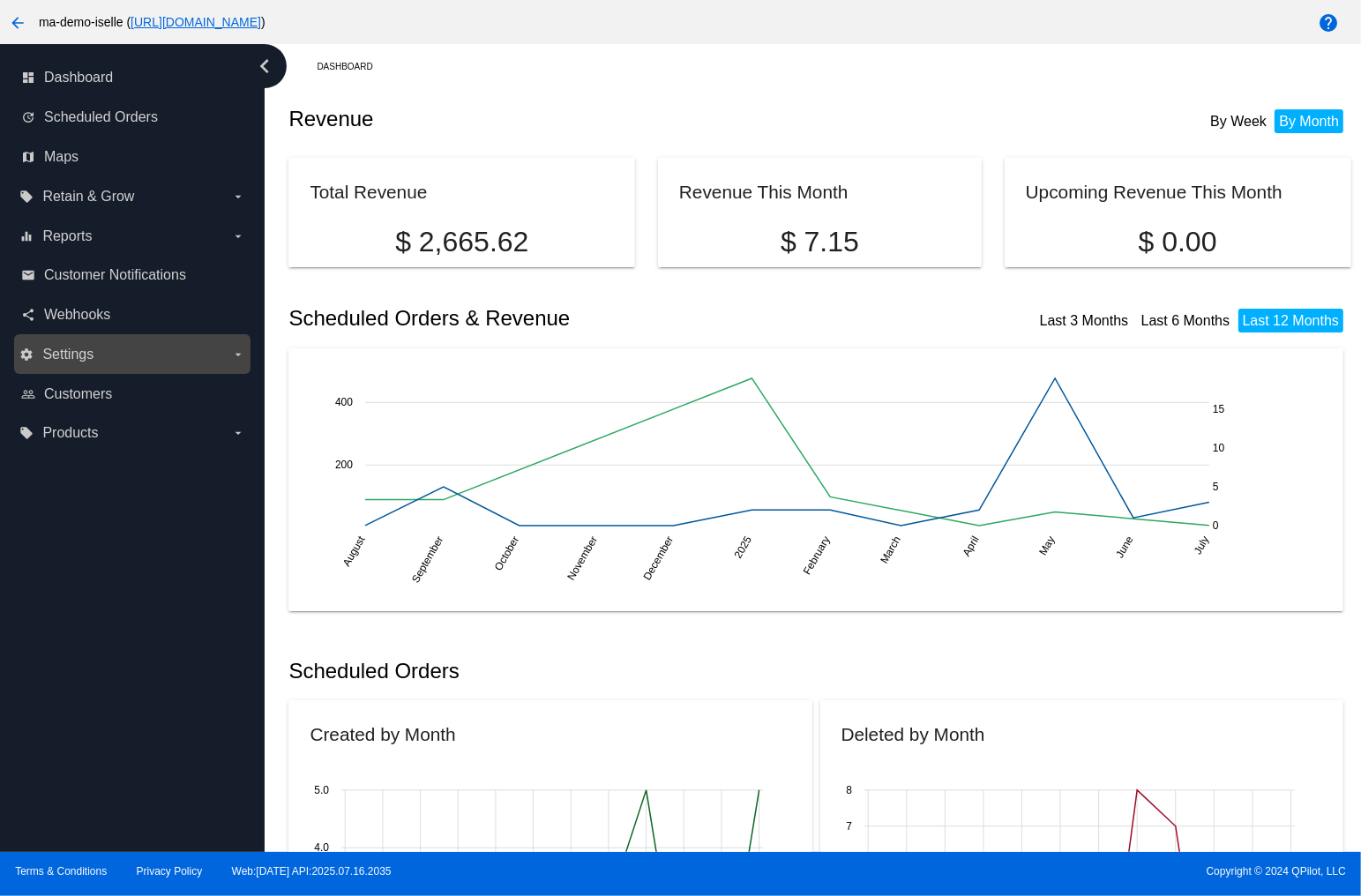 click on "Settings" at bounding box center (68, 355) 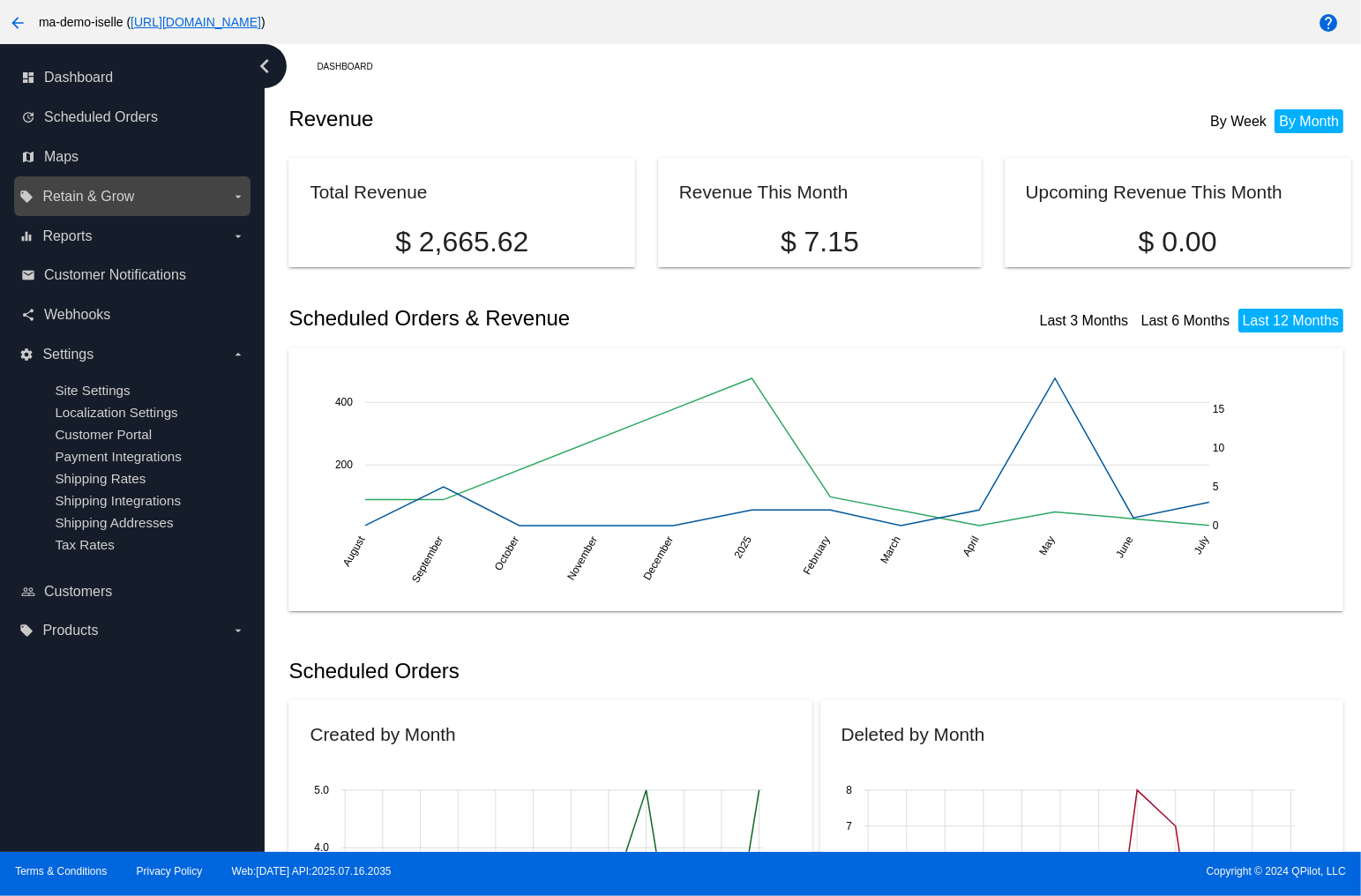 click on "Retain & Grow" at bounding box center [88, 197] 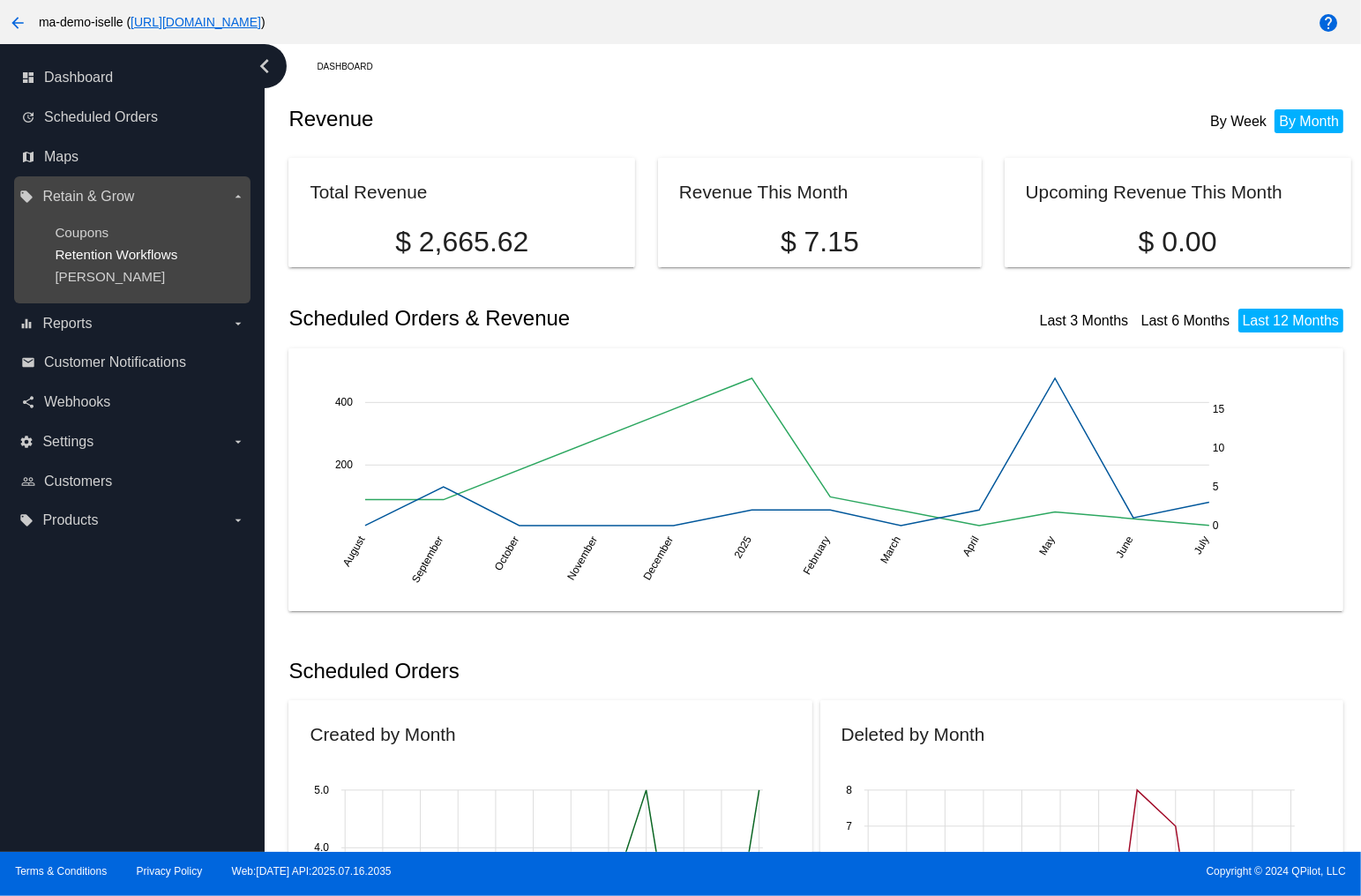 click on "Retention Workflows" at bounding box center (116, 254) 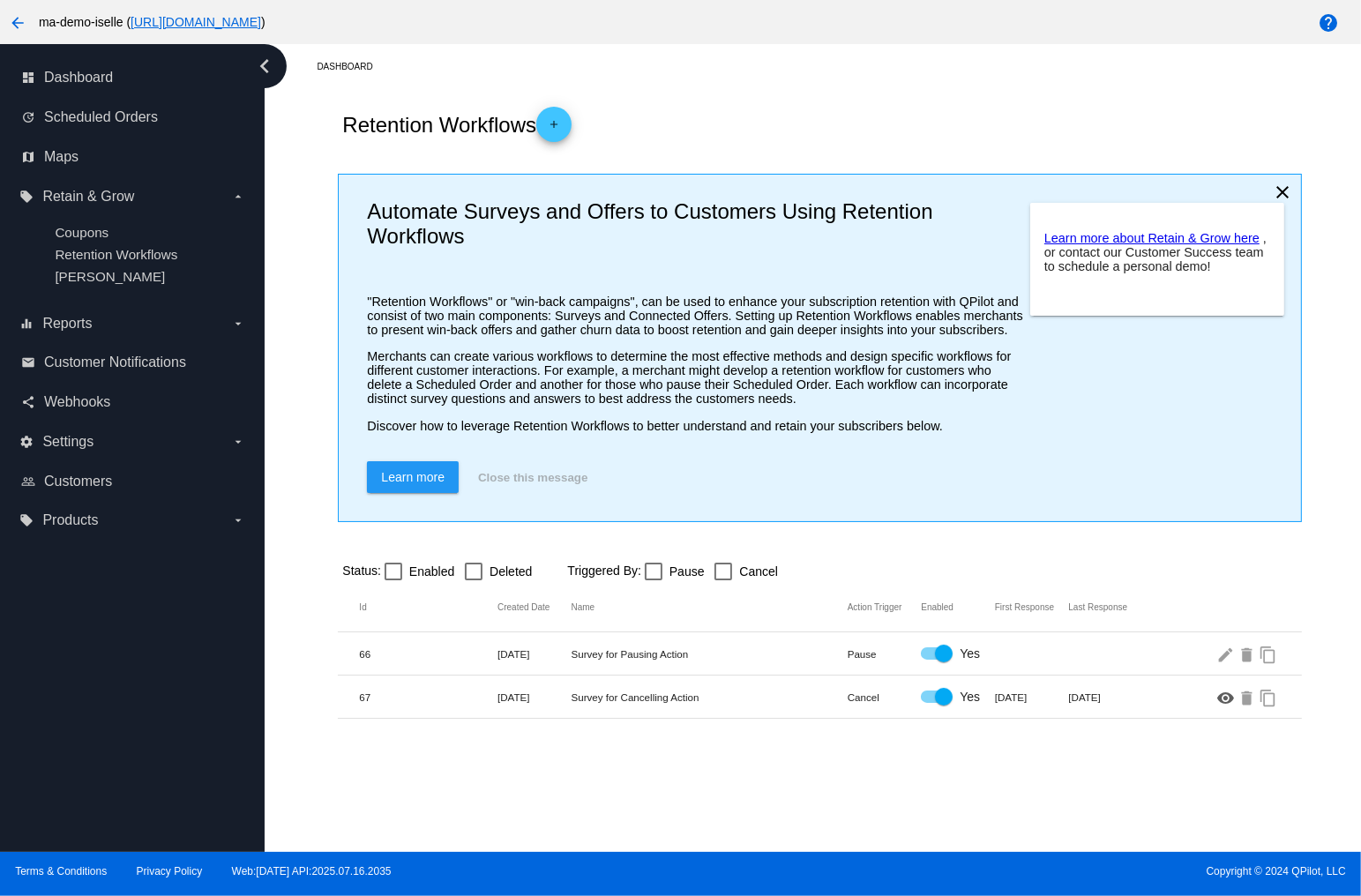 click on "visibility" 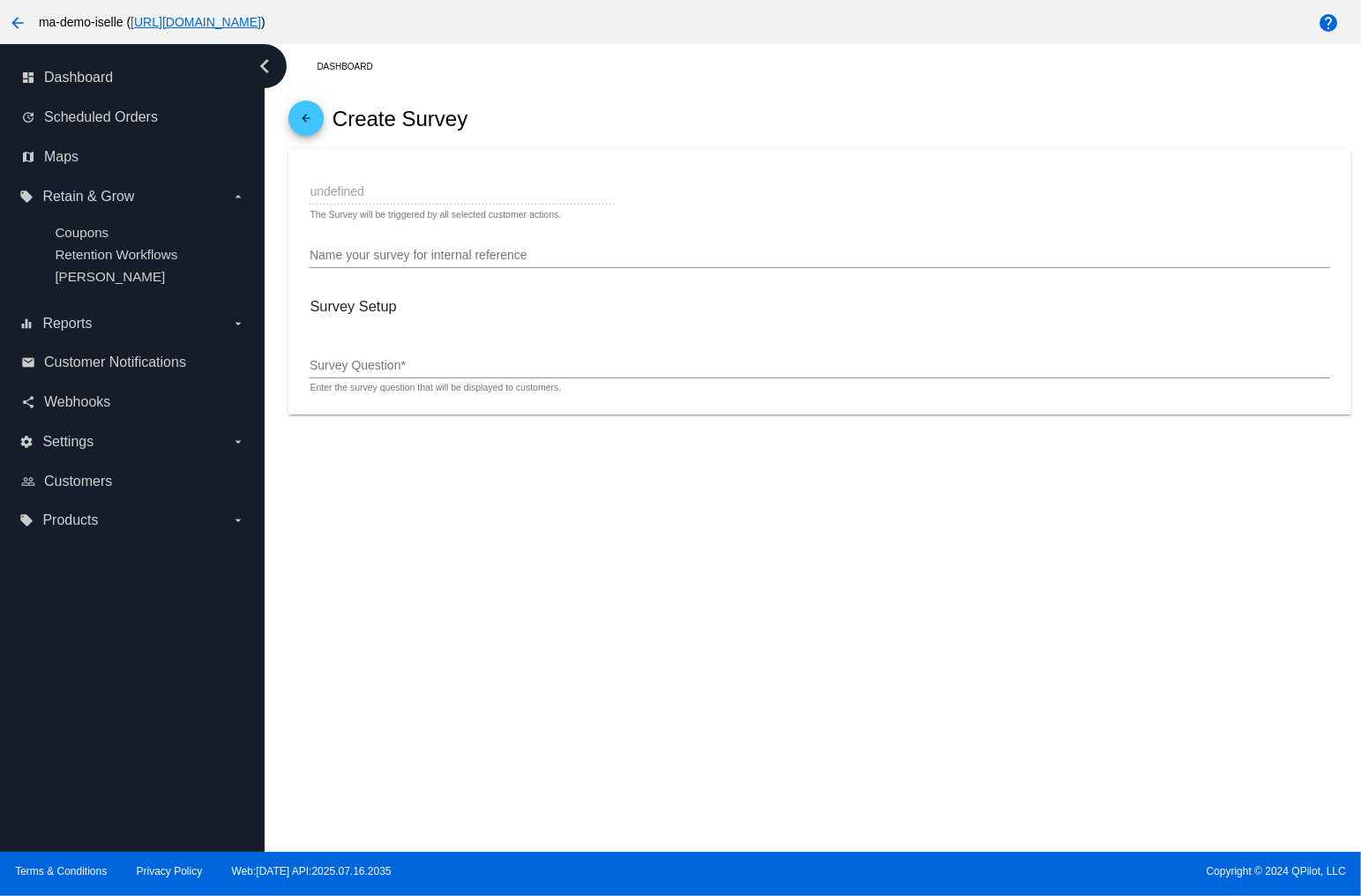 type on "Cancel" 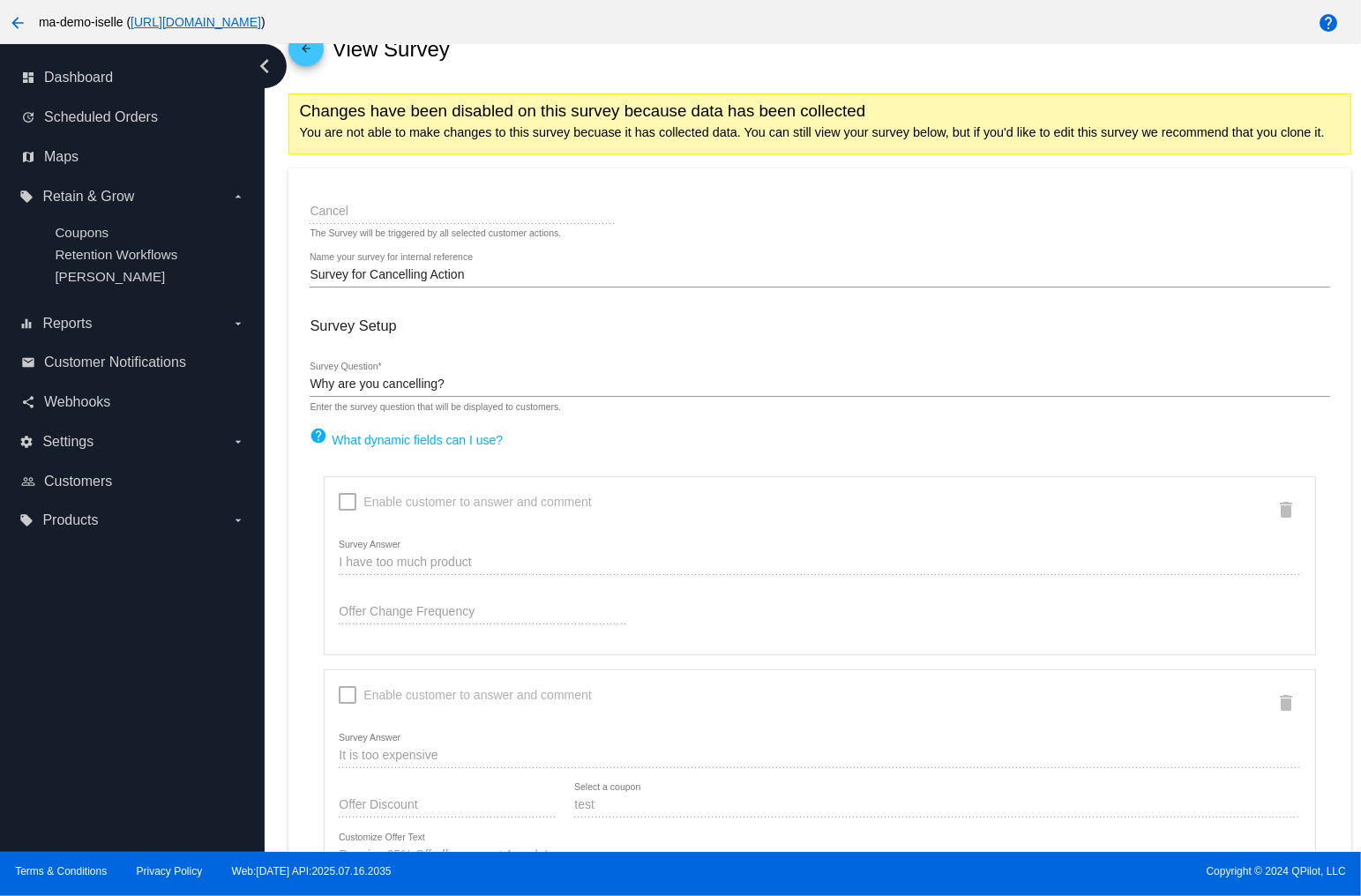 scroll, scrollTop: 0, scrollLeft: 0, axis: both 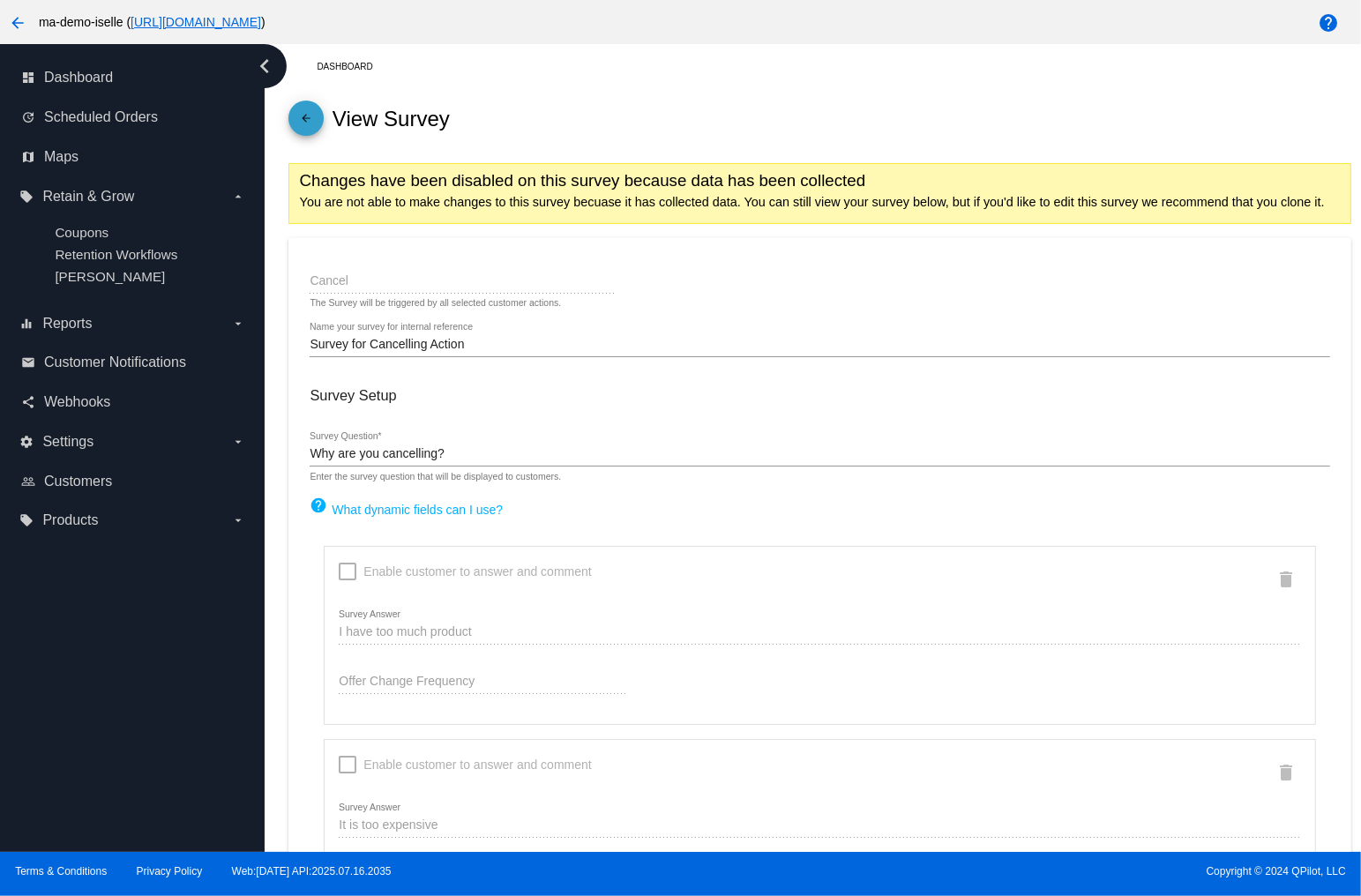 click on "arrow_back" 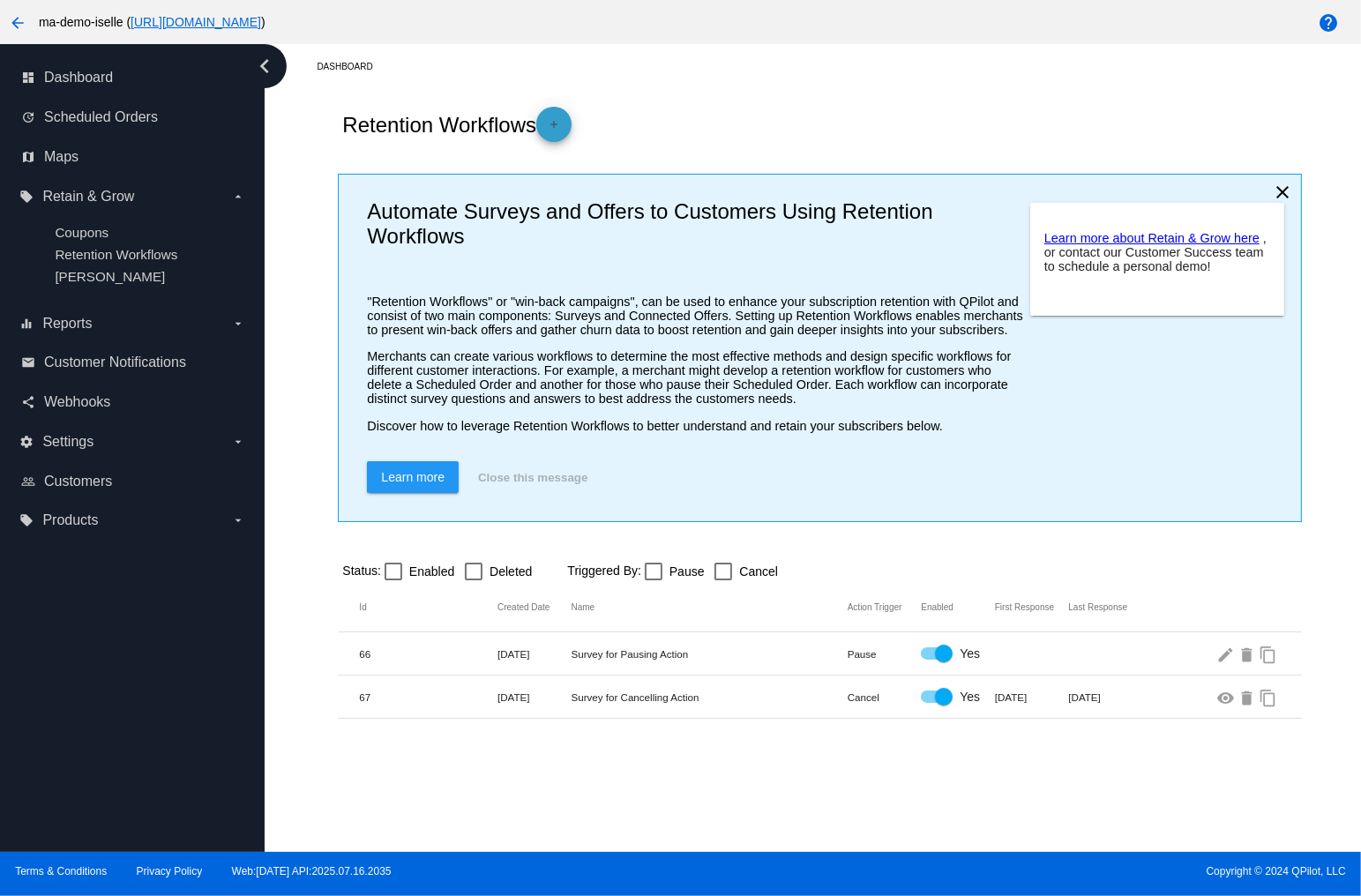 click on "add" 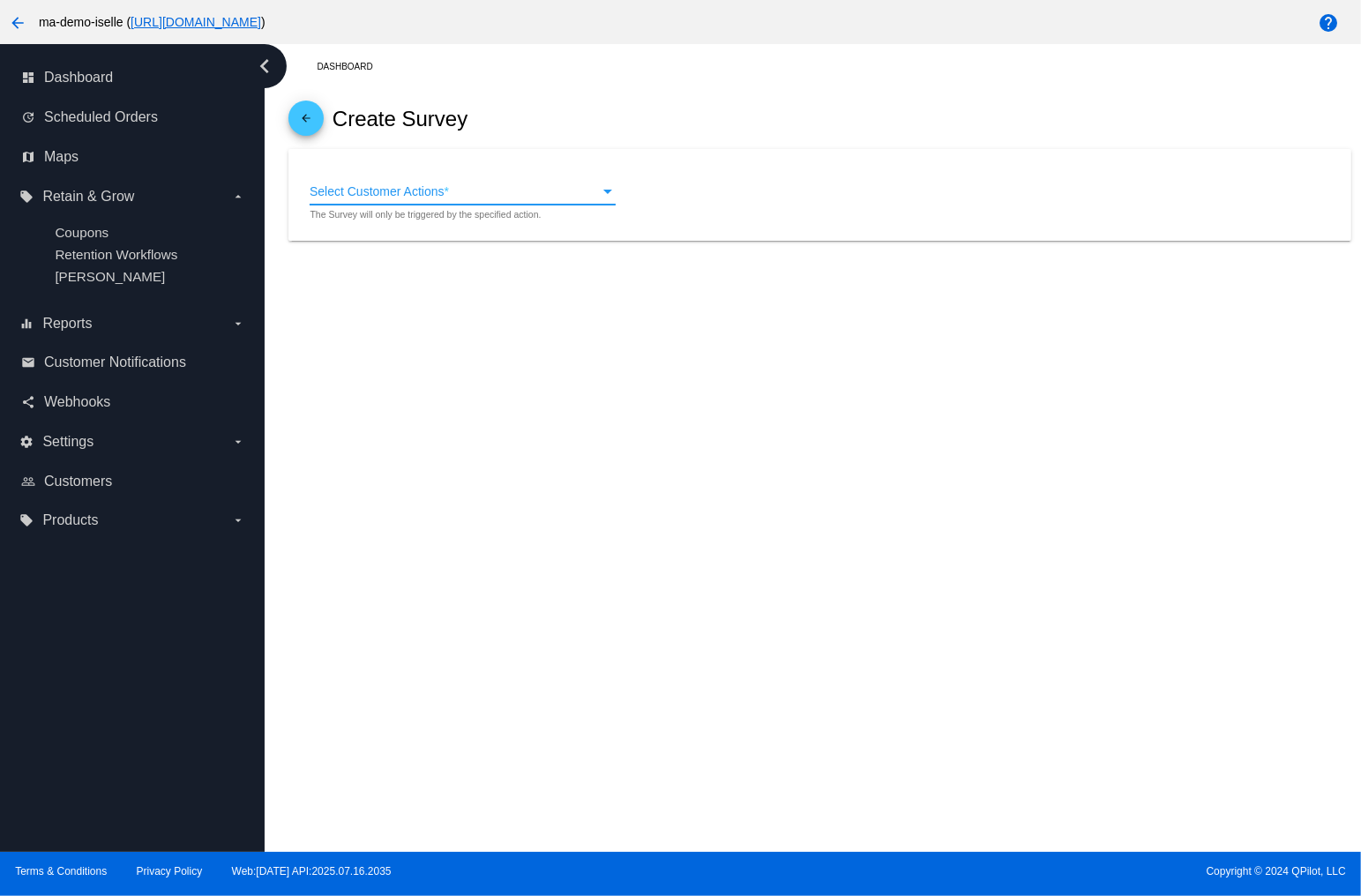 click on "Select Customer Actions" at bounding box center [377, 191] 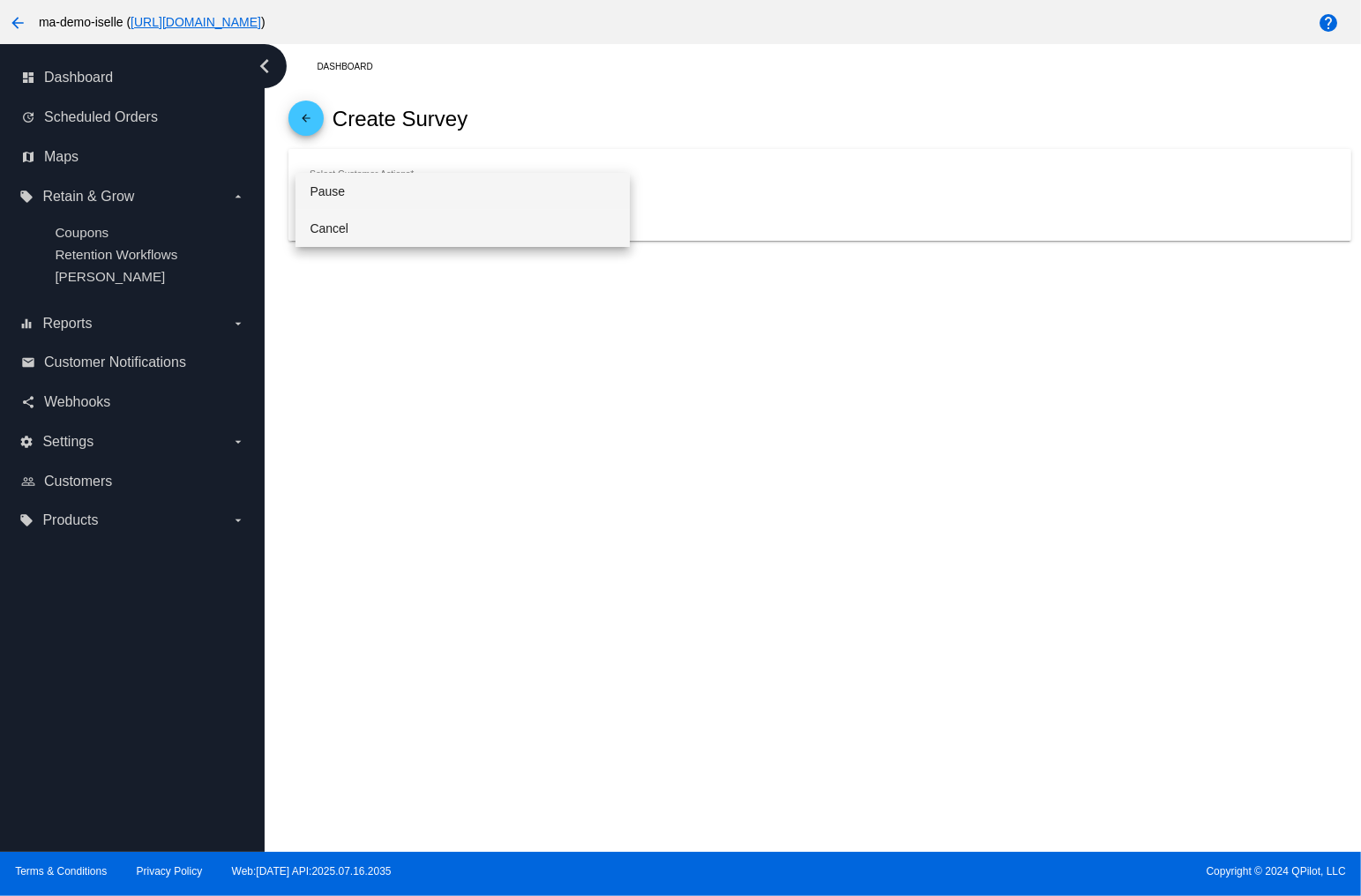 click on "Cancel" at bounding box center [462, 228] 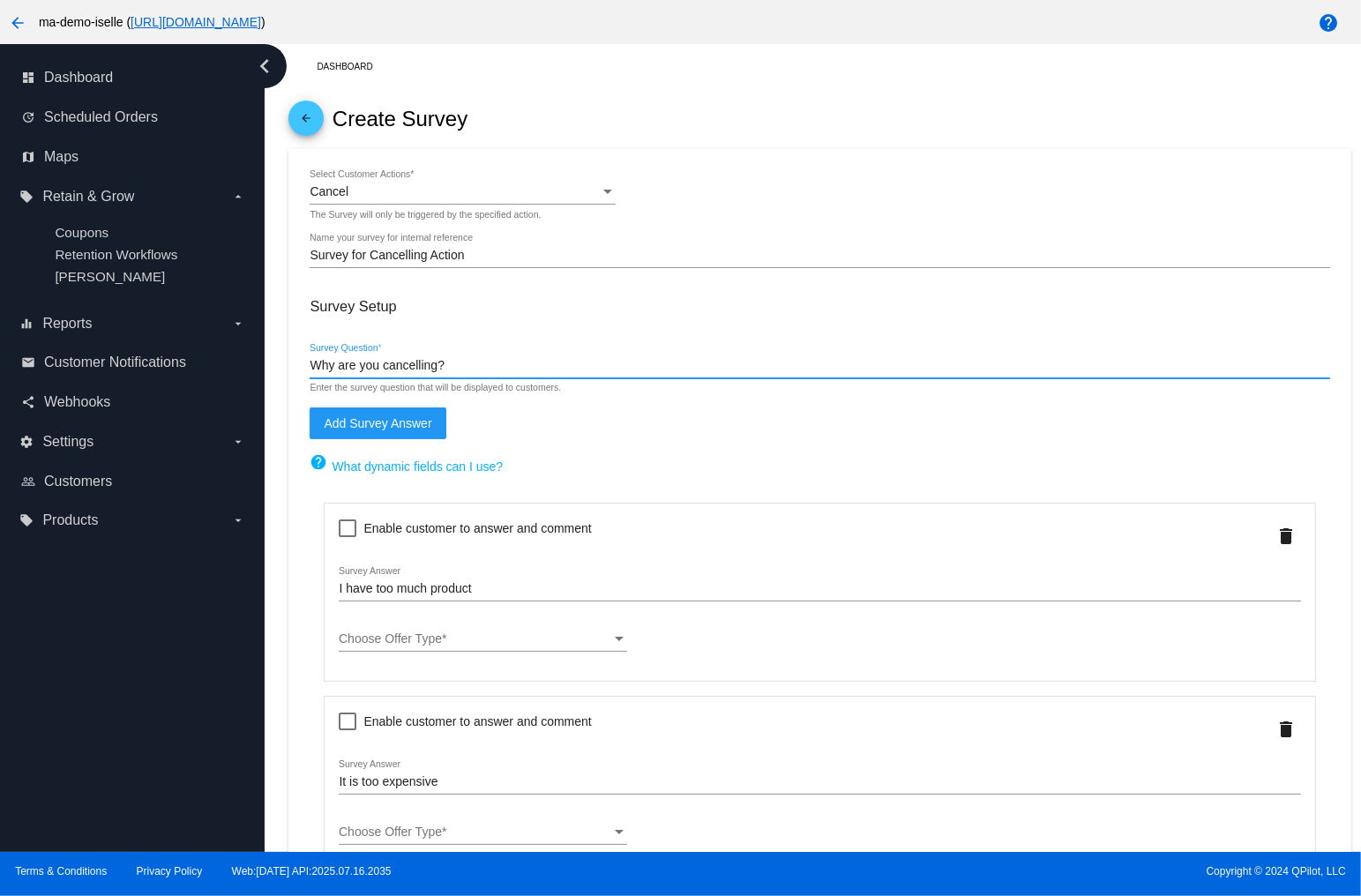 drag, startPoint x: 473, startPoint y: 358, endPoint x: 309, endPoint y: 370, distance: 164.43844 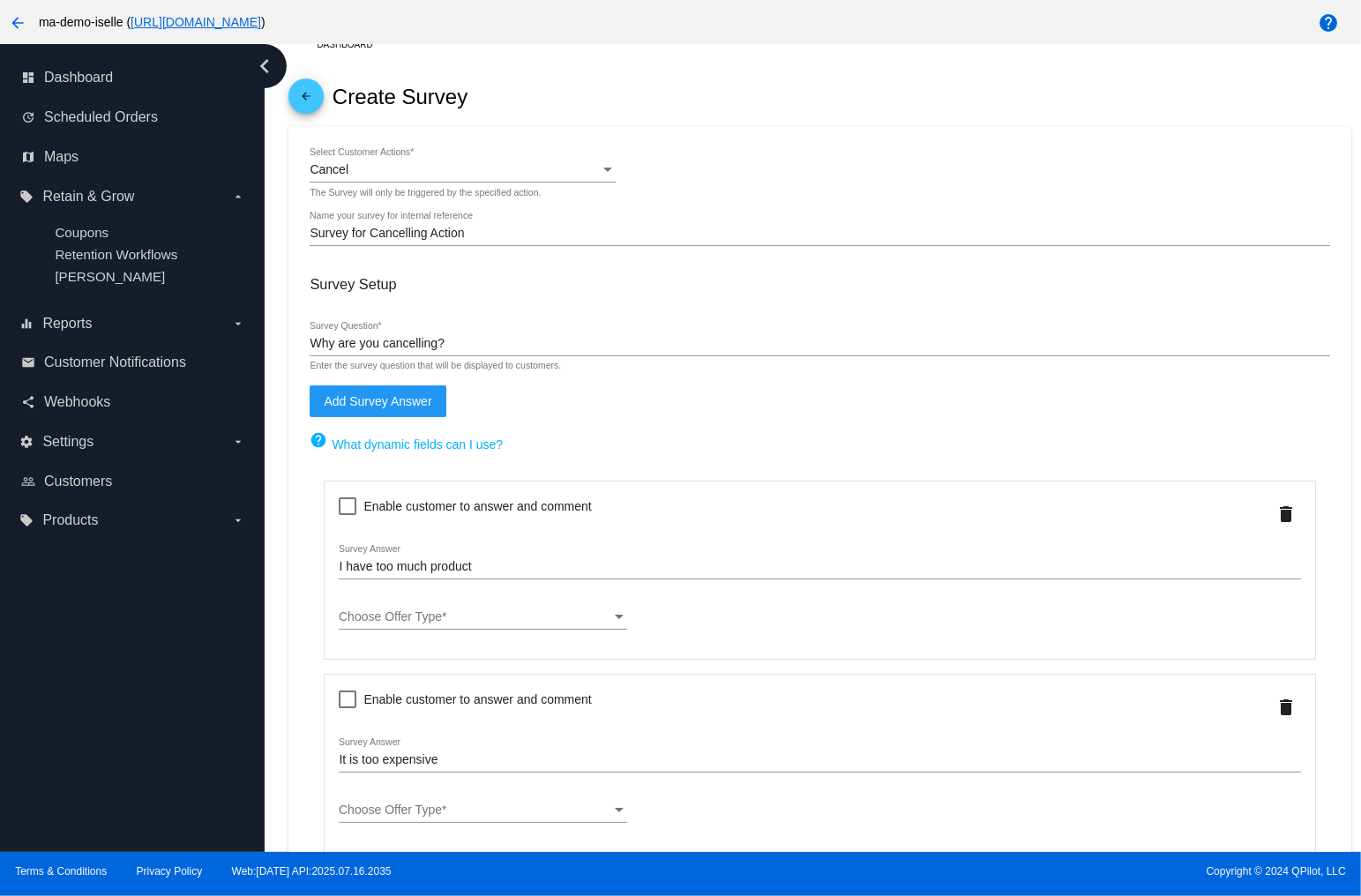 scroll, scrollTop: 71, scrollLeft: 0, axis: vertical 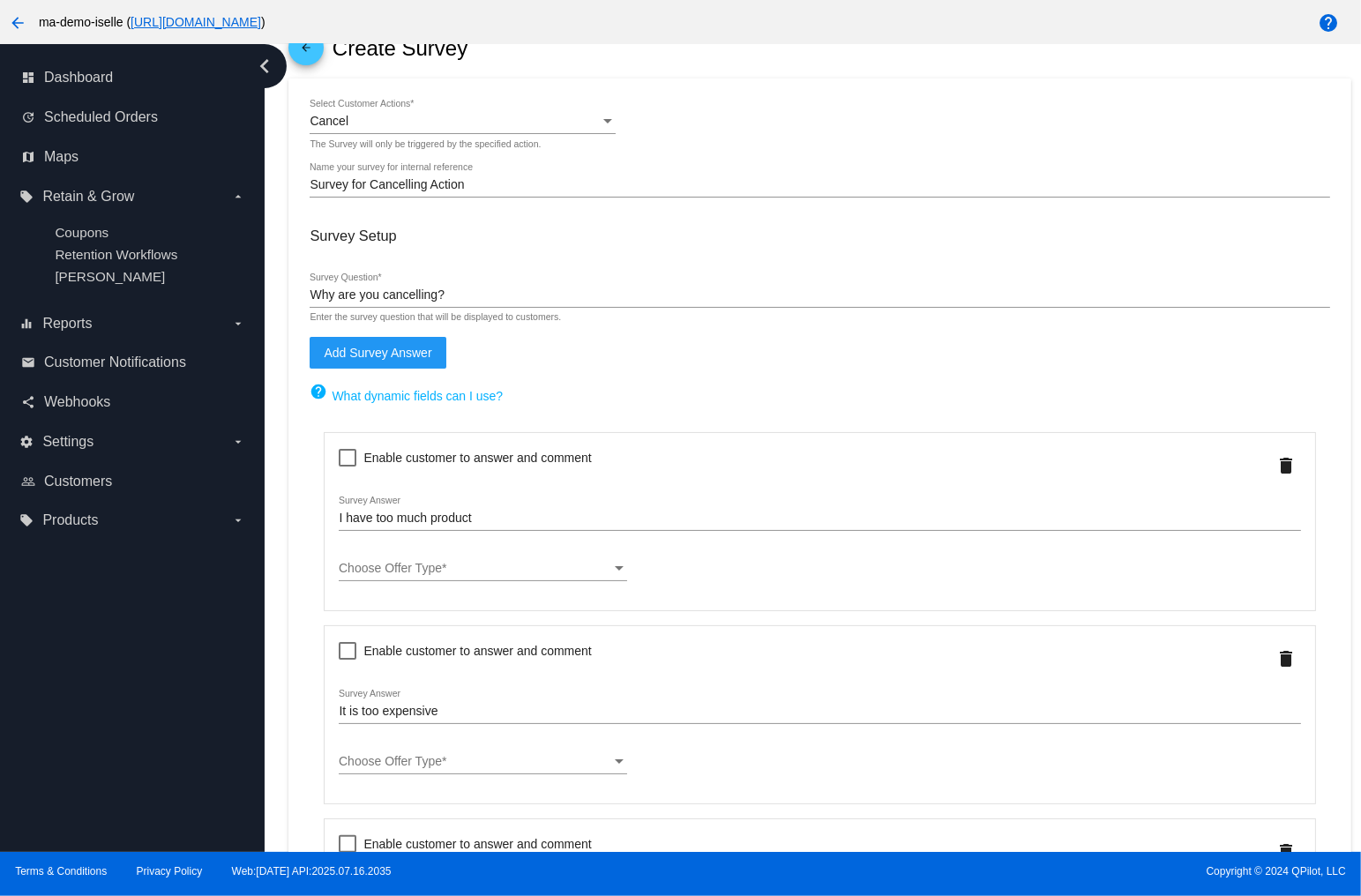 click on "I have too much product" at bounding box center [819, 519] 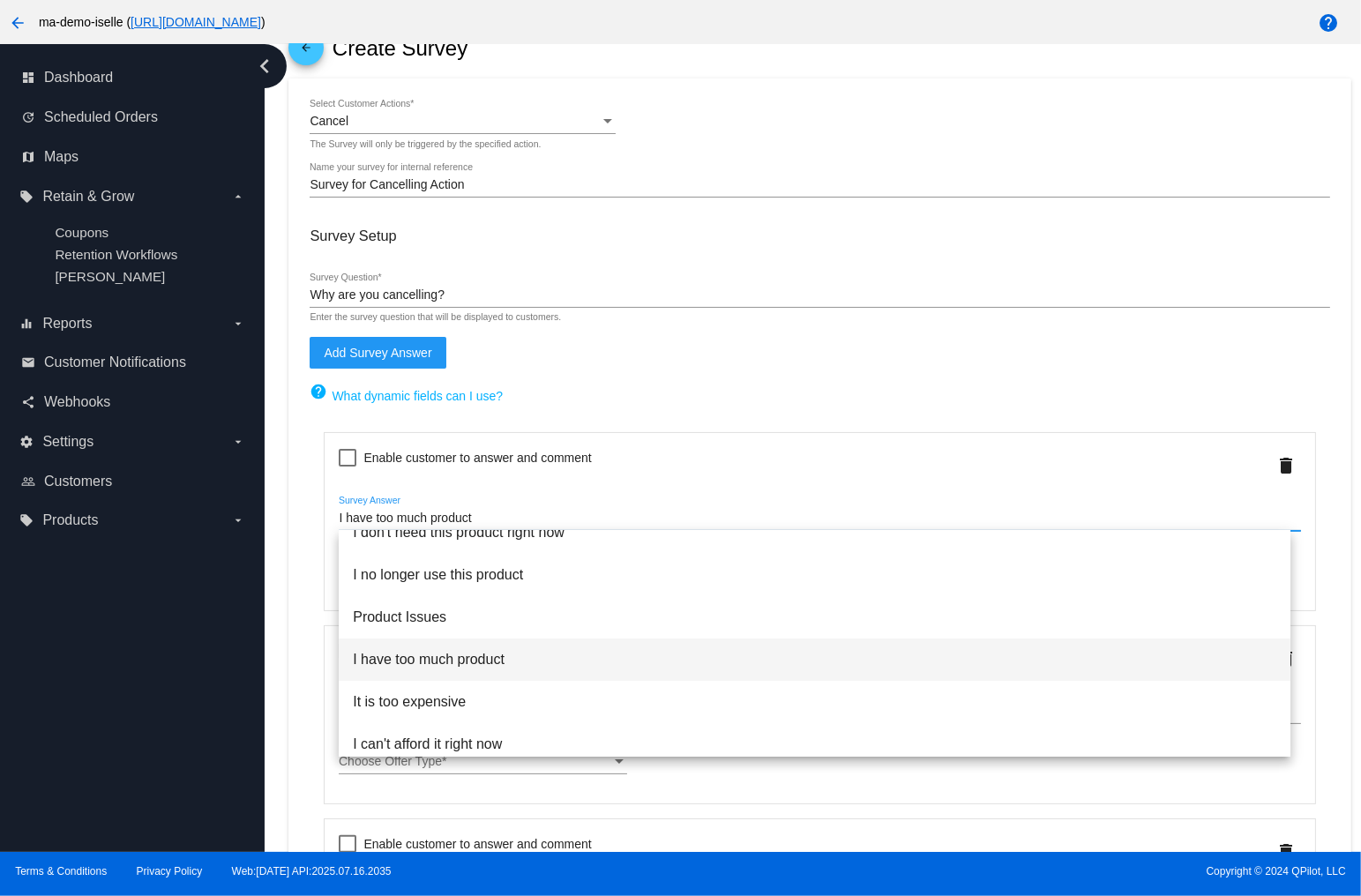scroll, scrollTop: 112, scrollLeft: 0, axis: vertical 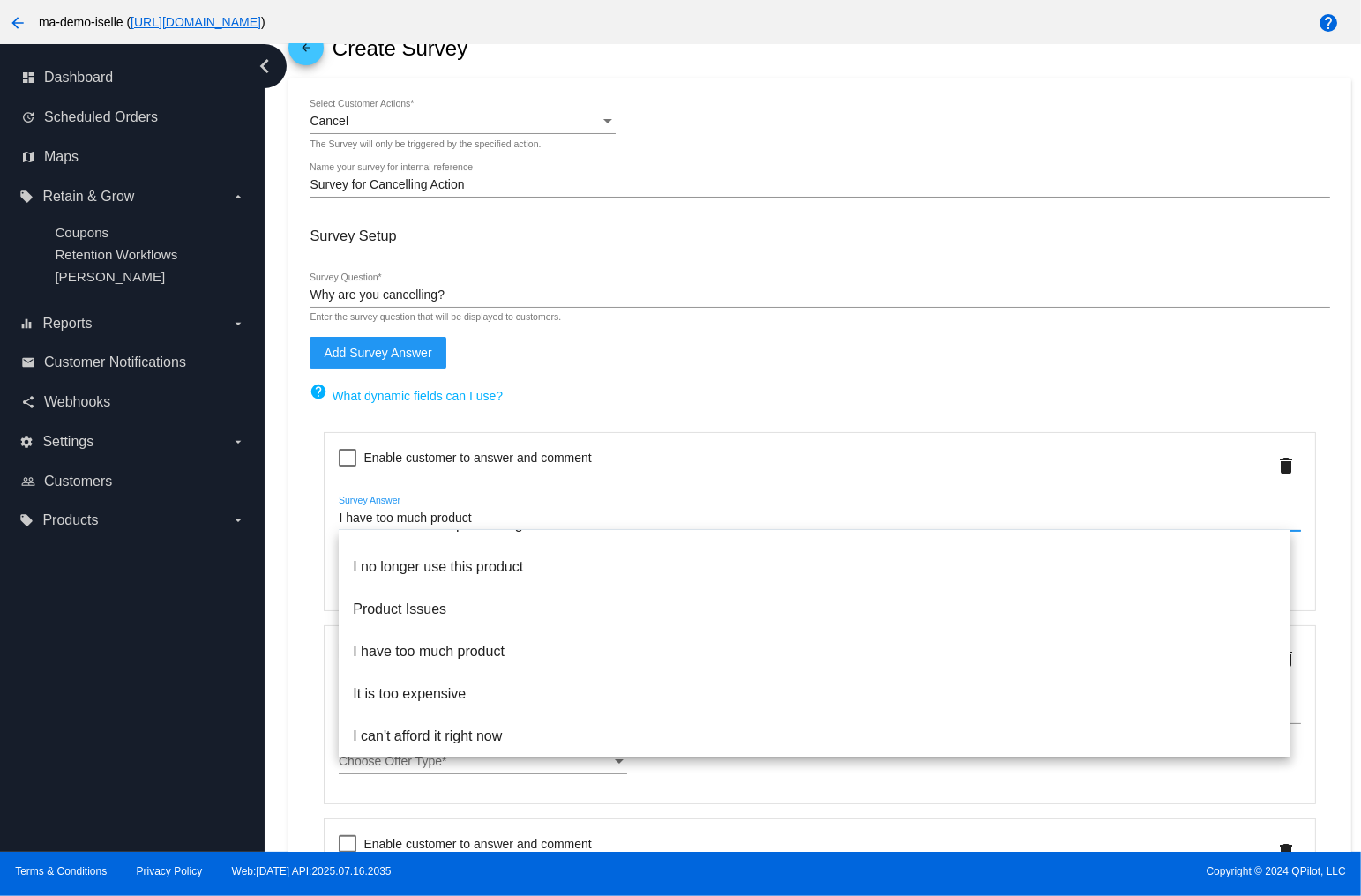 click on "I have too much product" at bounding box center [819, 519] 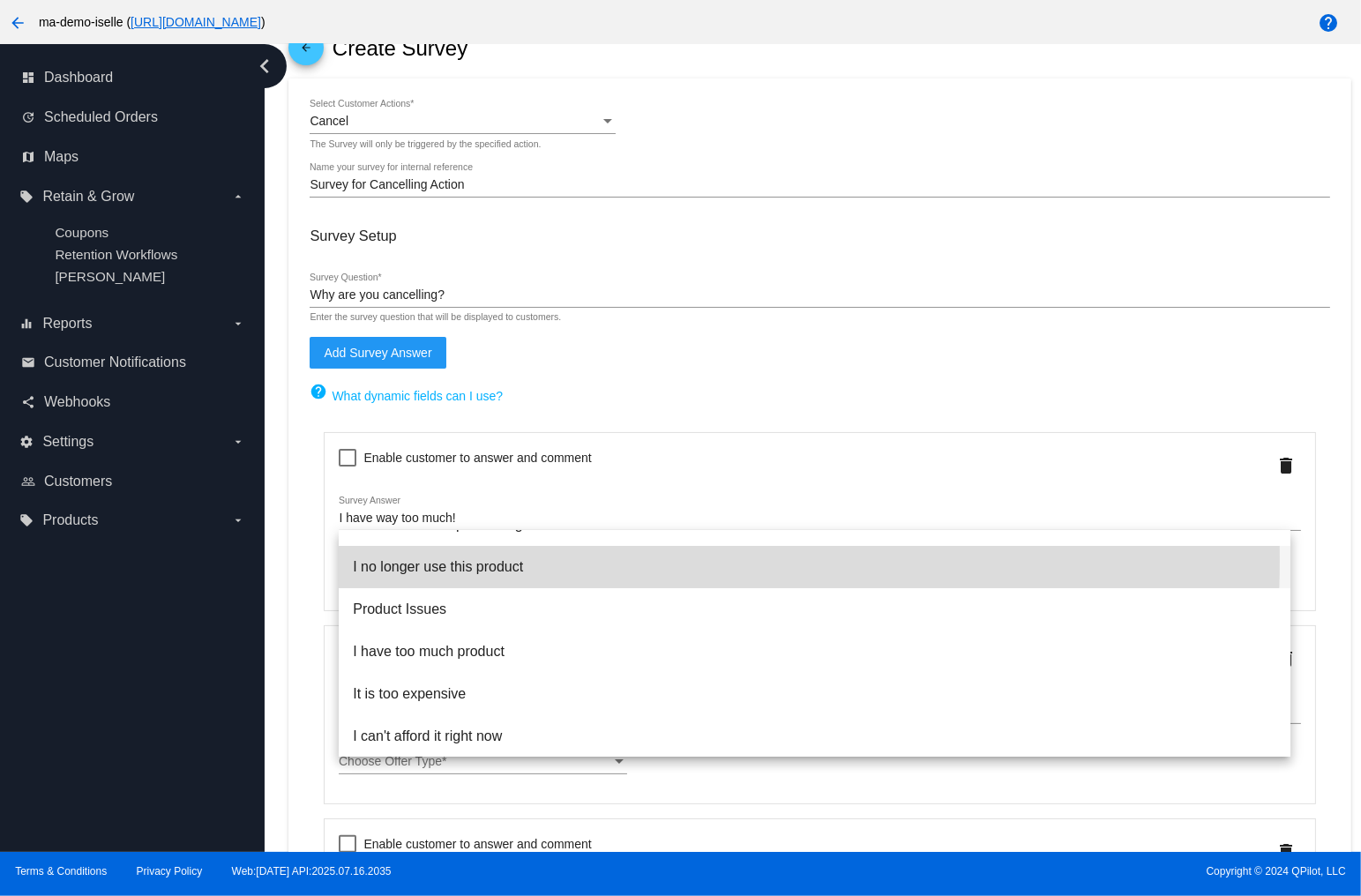 click on "I no longer use this product" at bounding box center [814, 567] 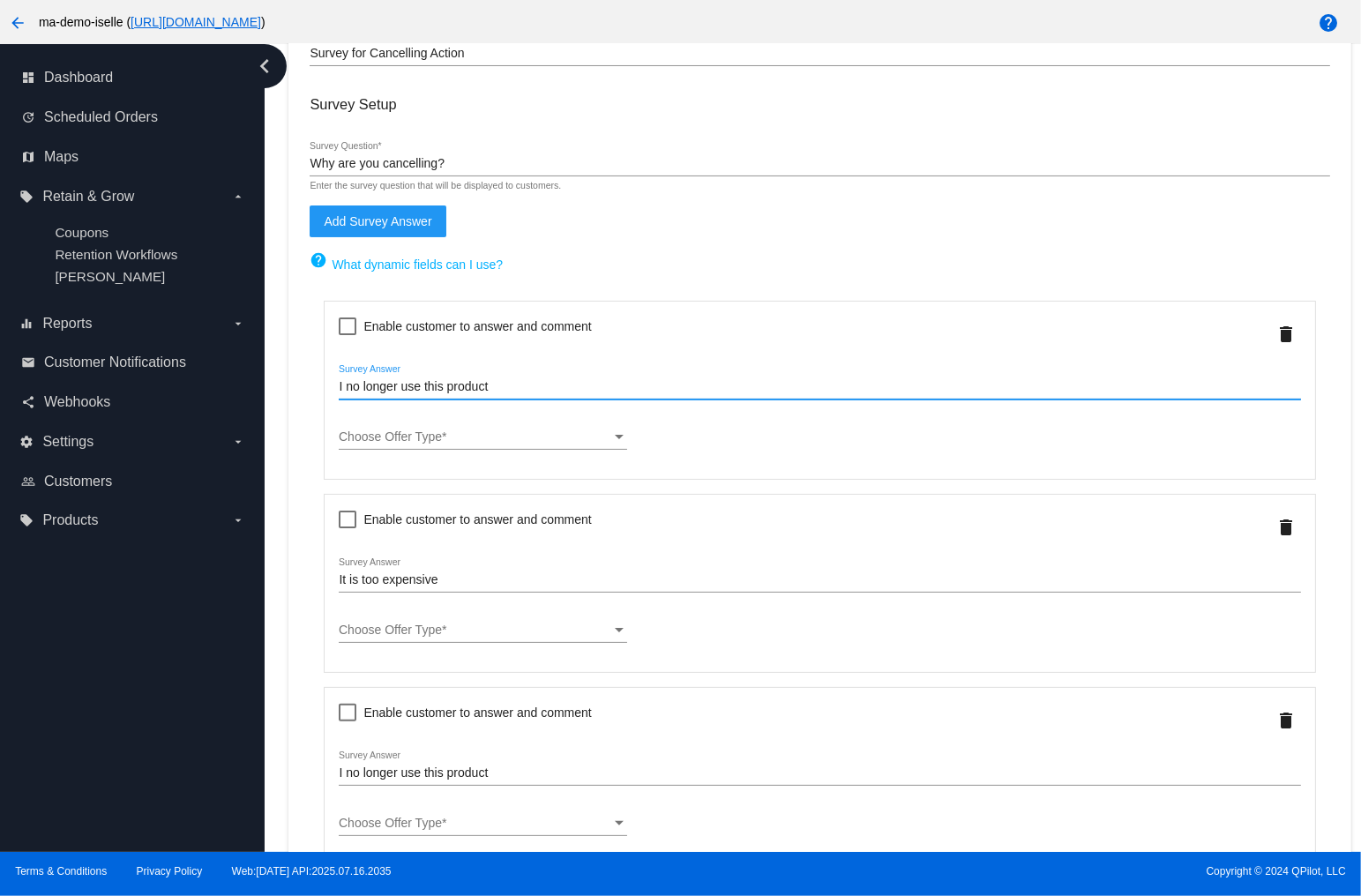 scroll, scrollTop: 212, scrollLeft: 0, axis: vertical 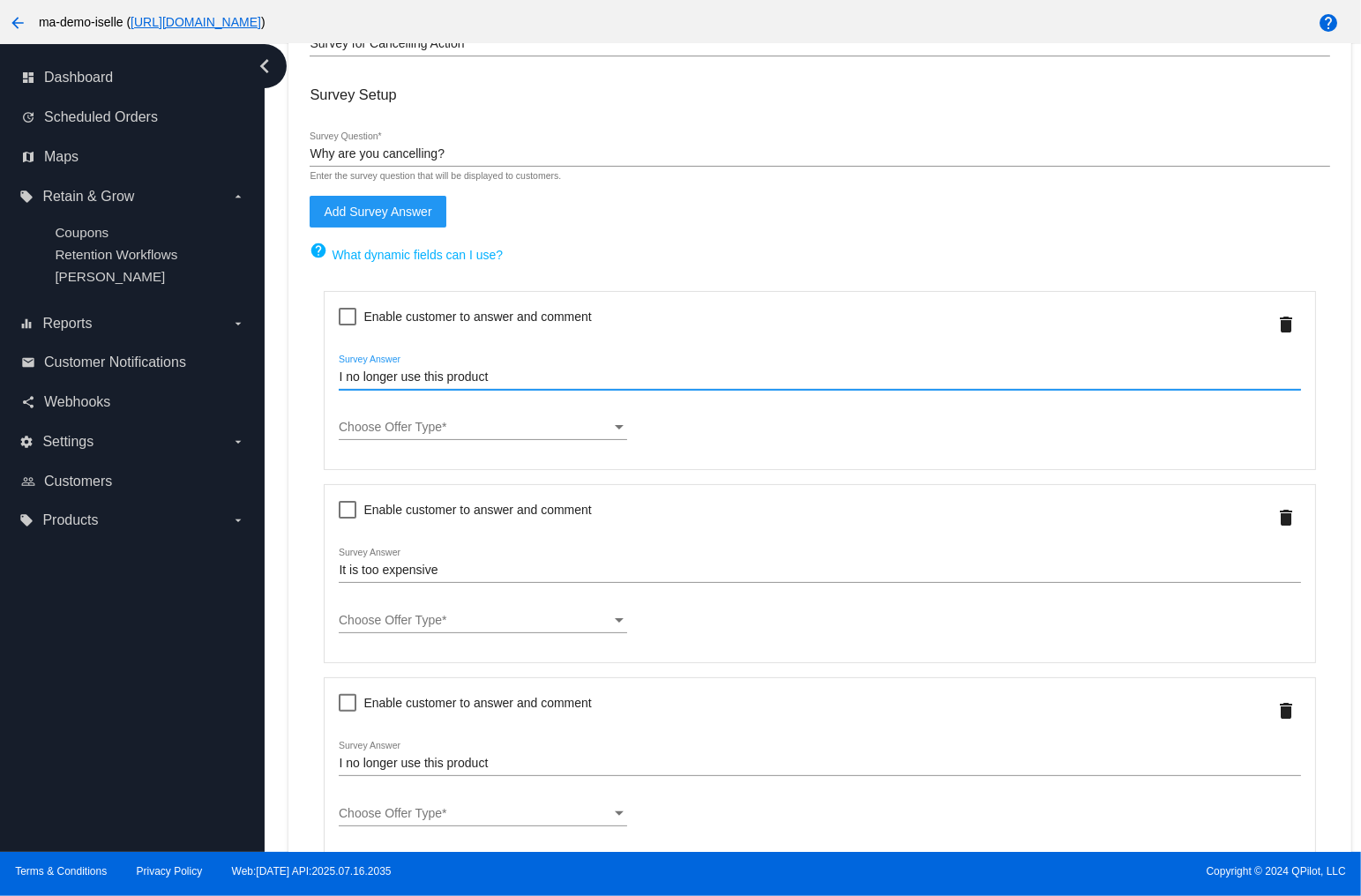 click on "Choose Offer Type" at bounding box center (390, 427) 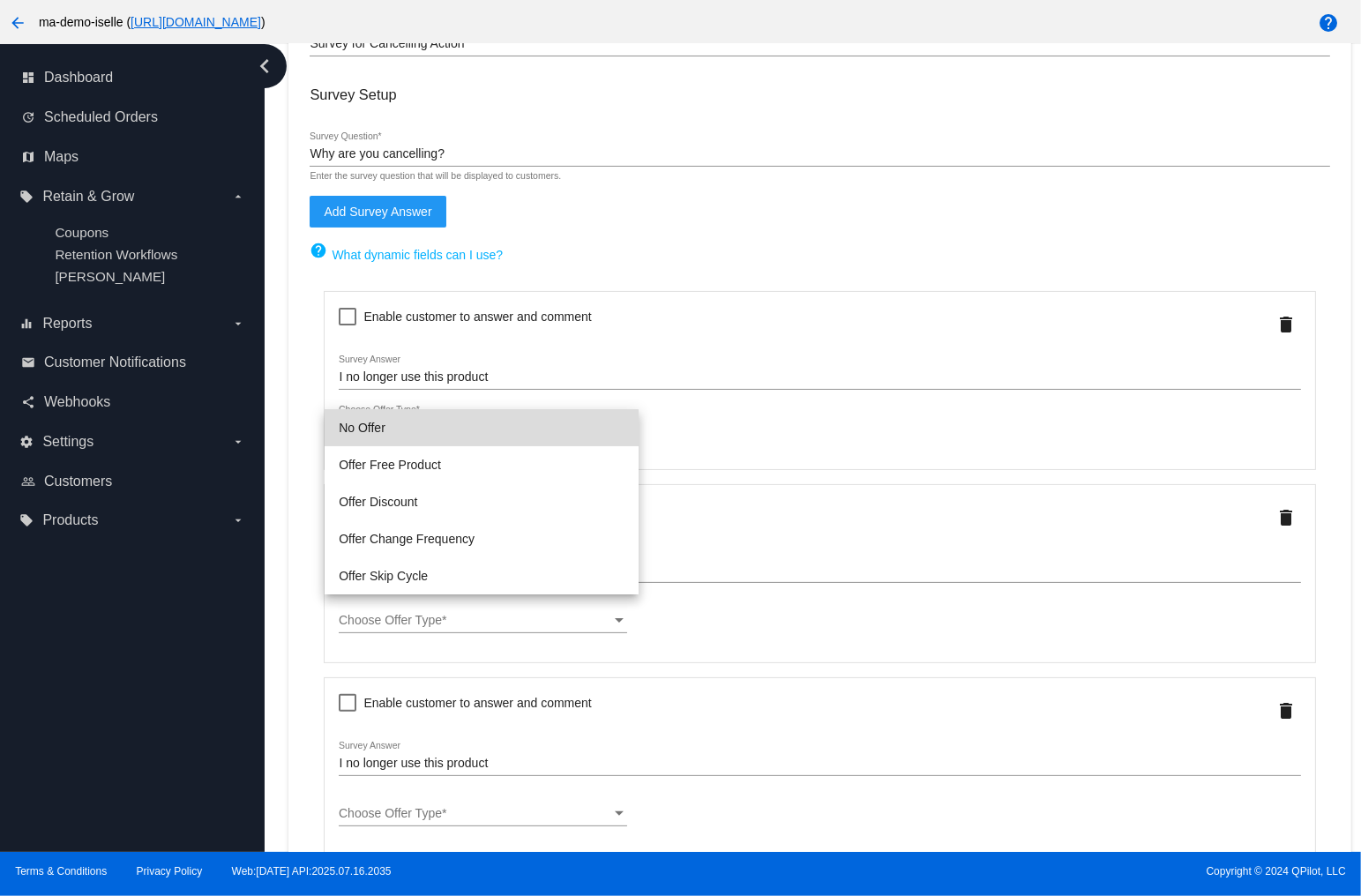 click on "No Offer" at bounding box center [482, 428] 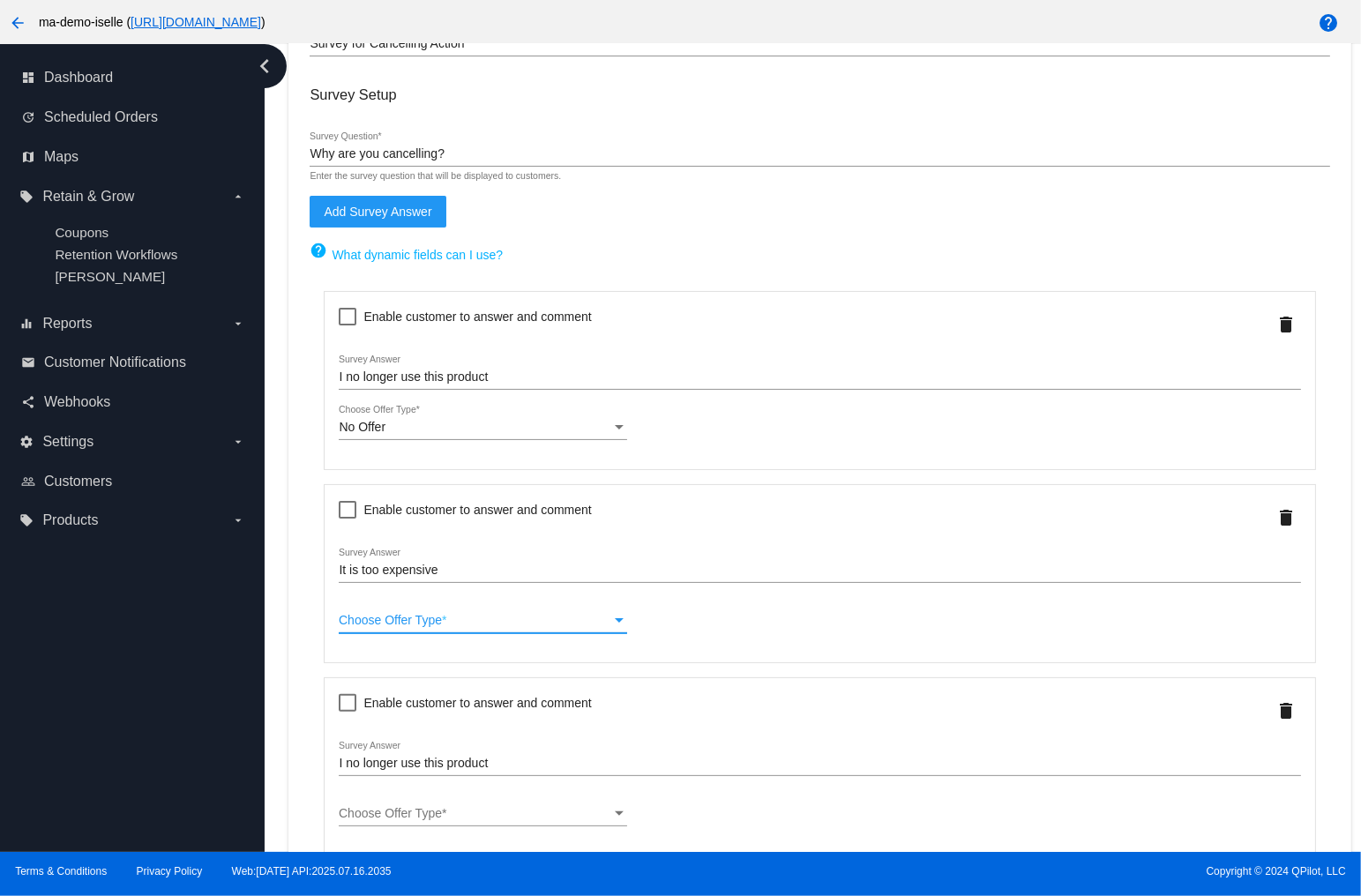 click on "Choose Offer Type" at bounding box center [390, 620] 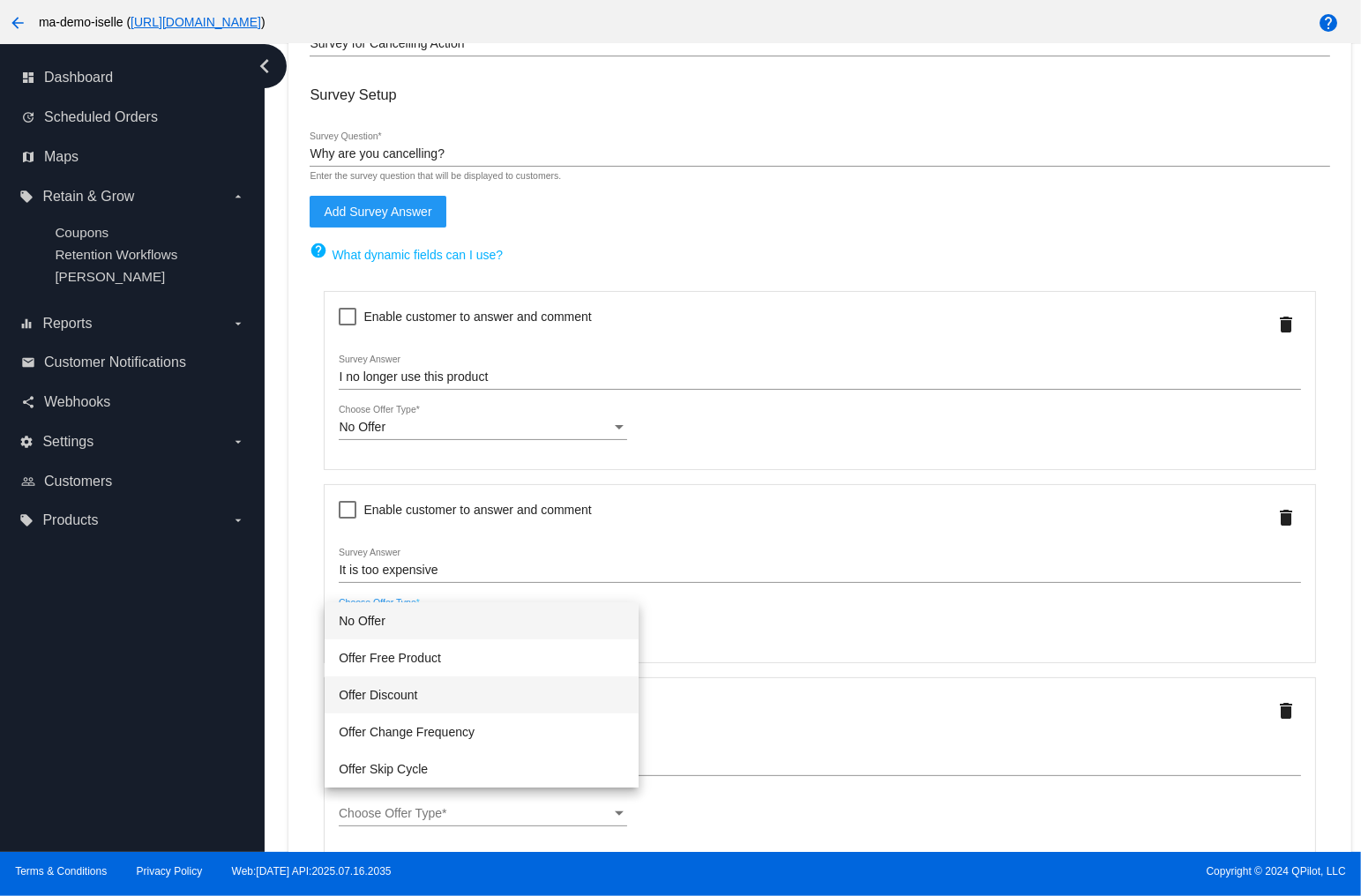 click on "Offer Discount" at bounding box center [482, 695] 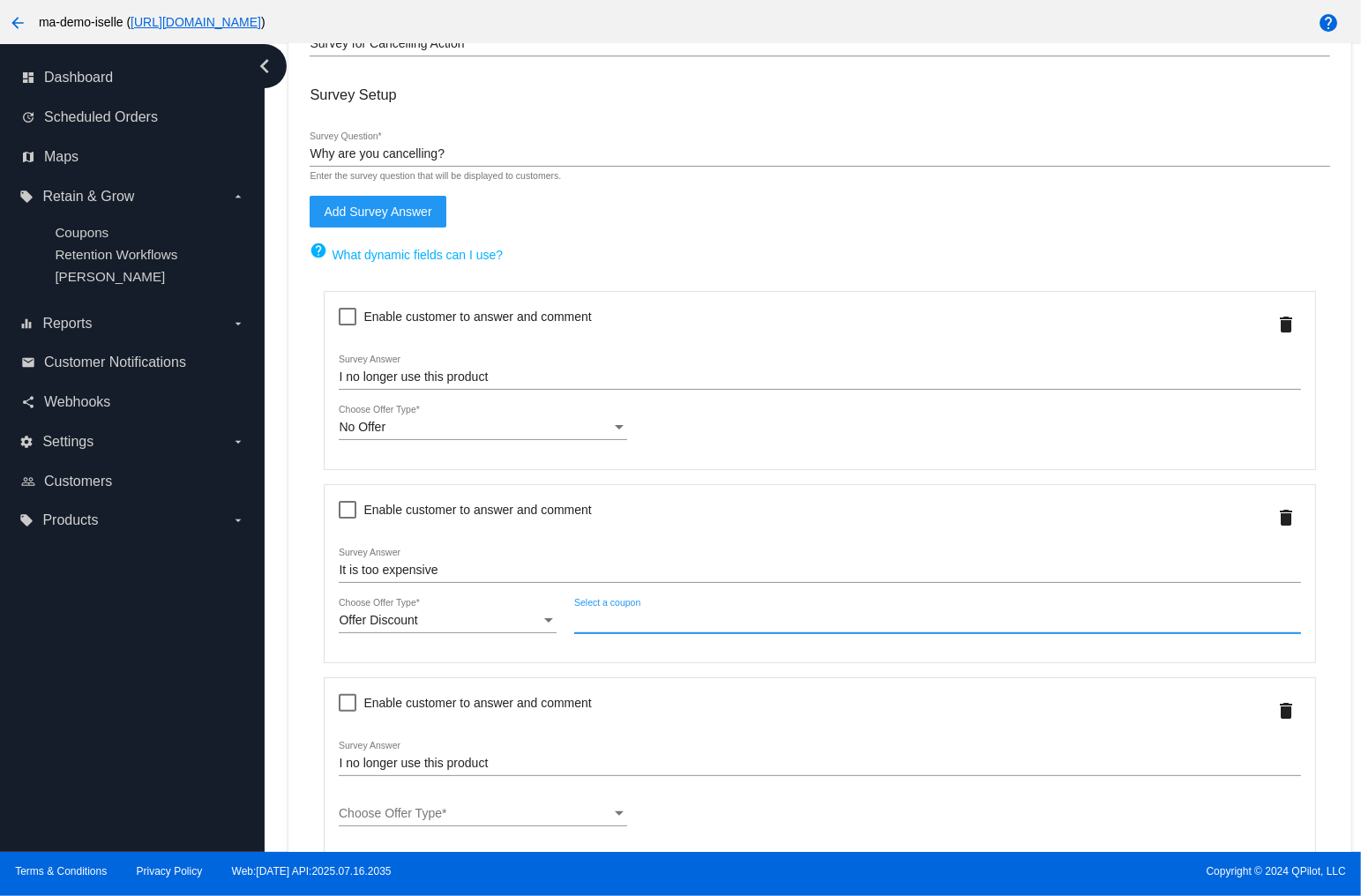 click on "Select a coupon" at bounding box center [937, 621] 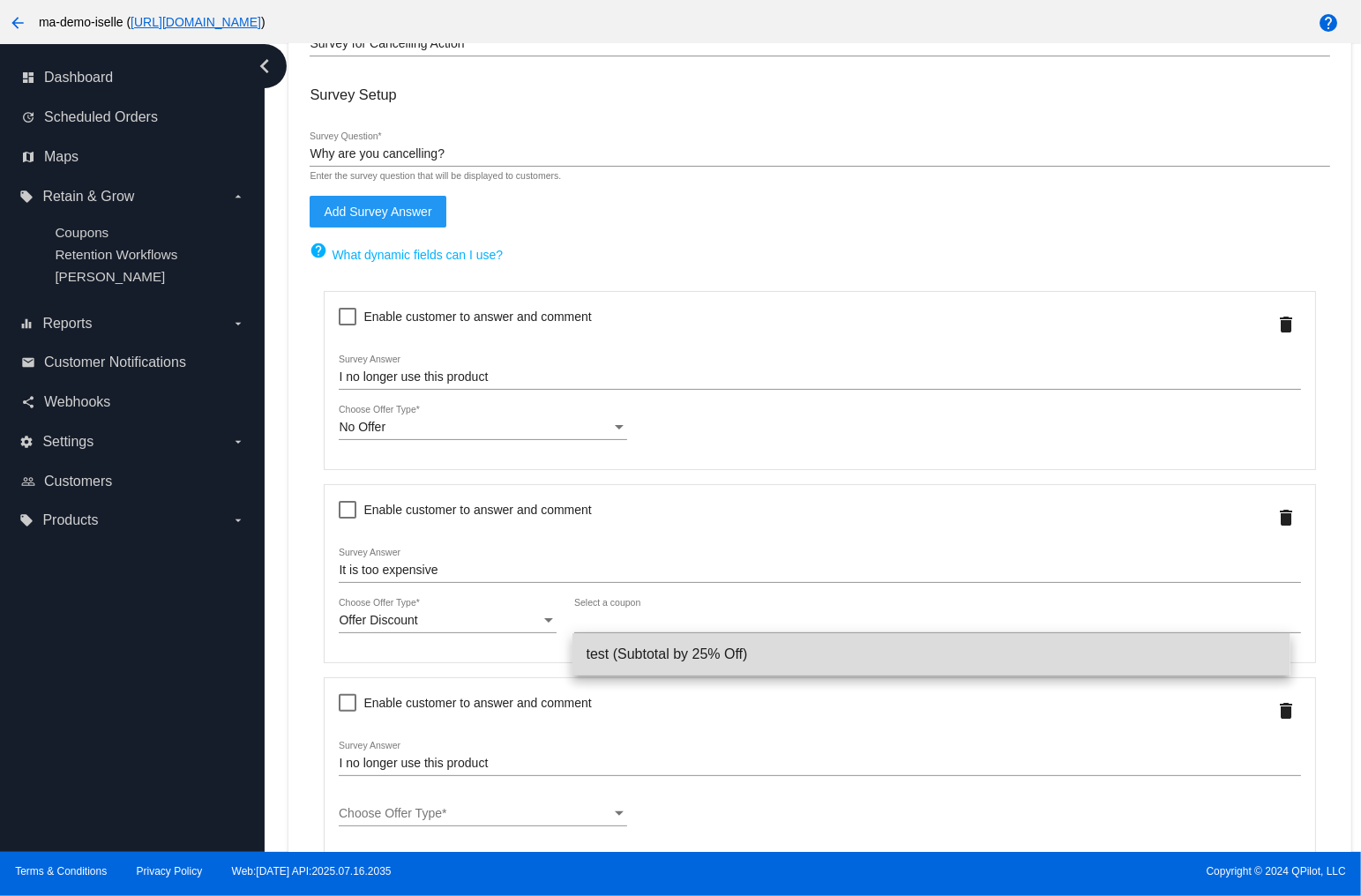 click on "test (Subtotal by 25% Off)" at bounding box center [931, 654] 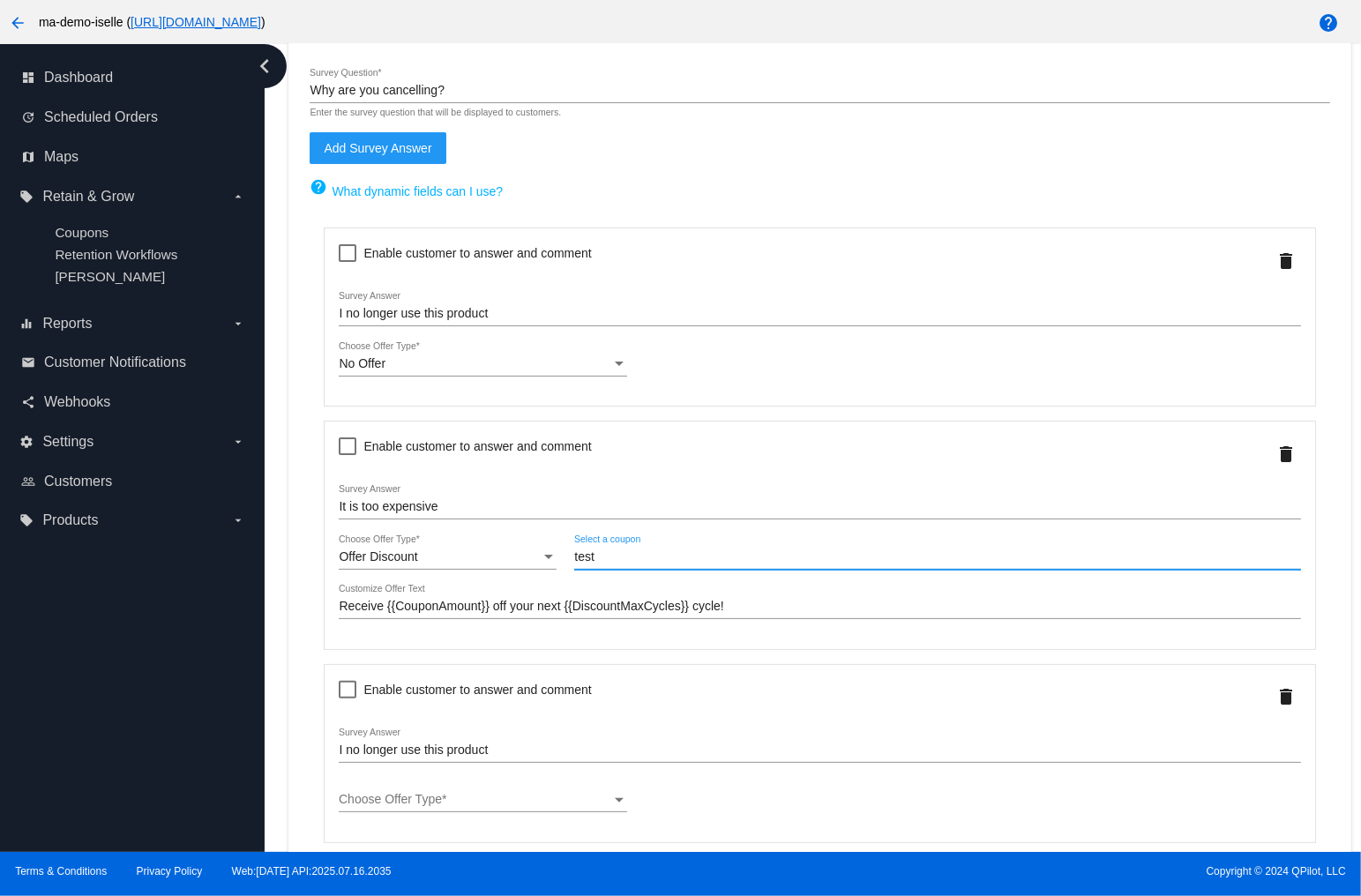 scroll, scrollTop: 282, scrollLeft: 0, axis: vertical 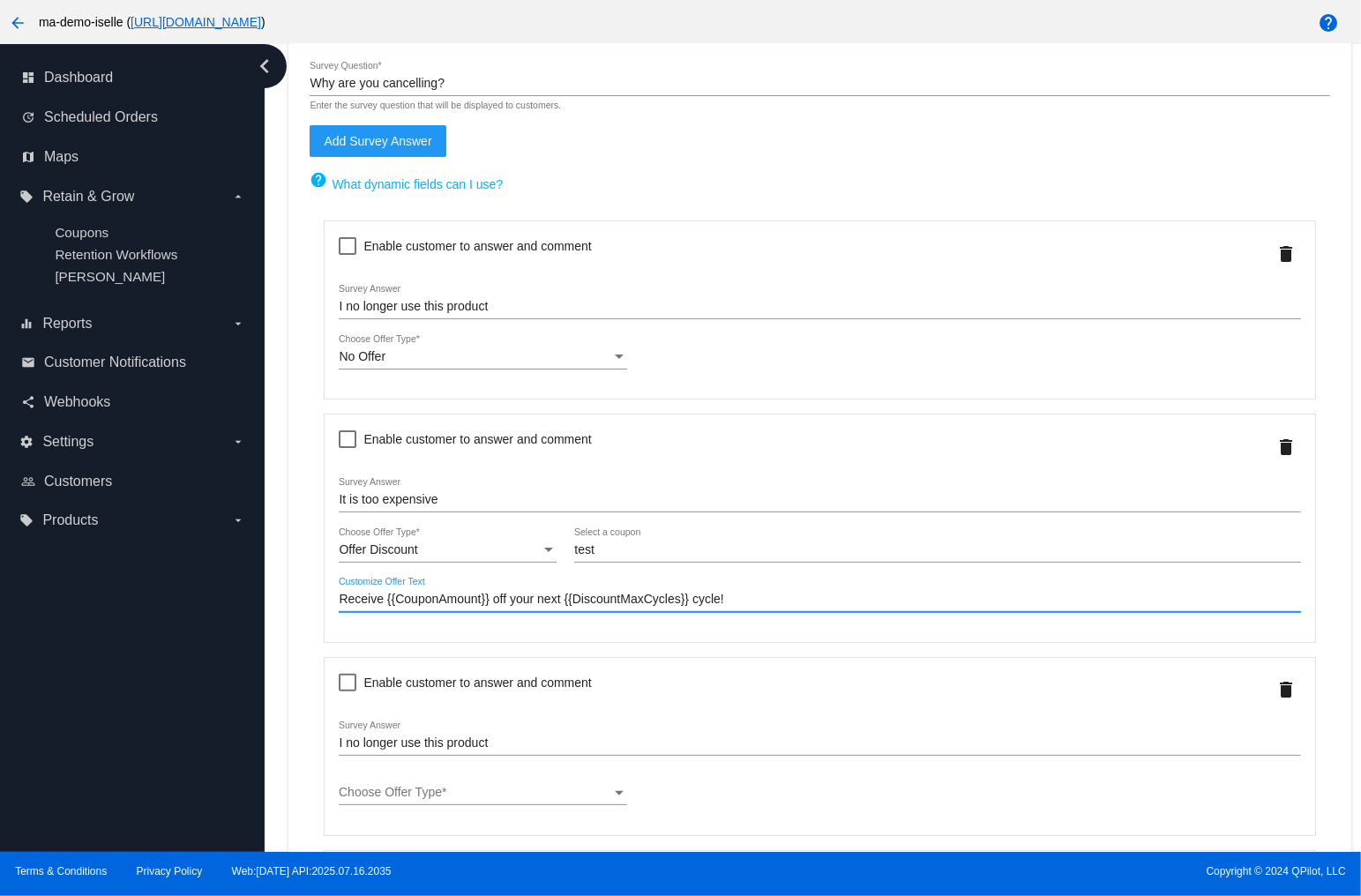 drag, startPoint x: 734, startPoint y: 605, endPoint x: 327, endPoint y: 594, distance: 407.14862 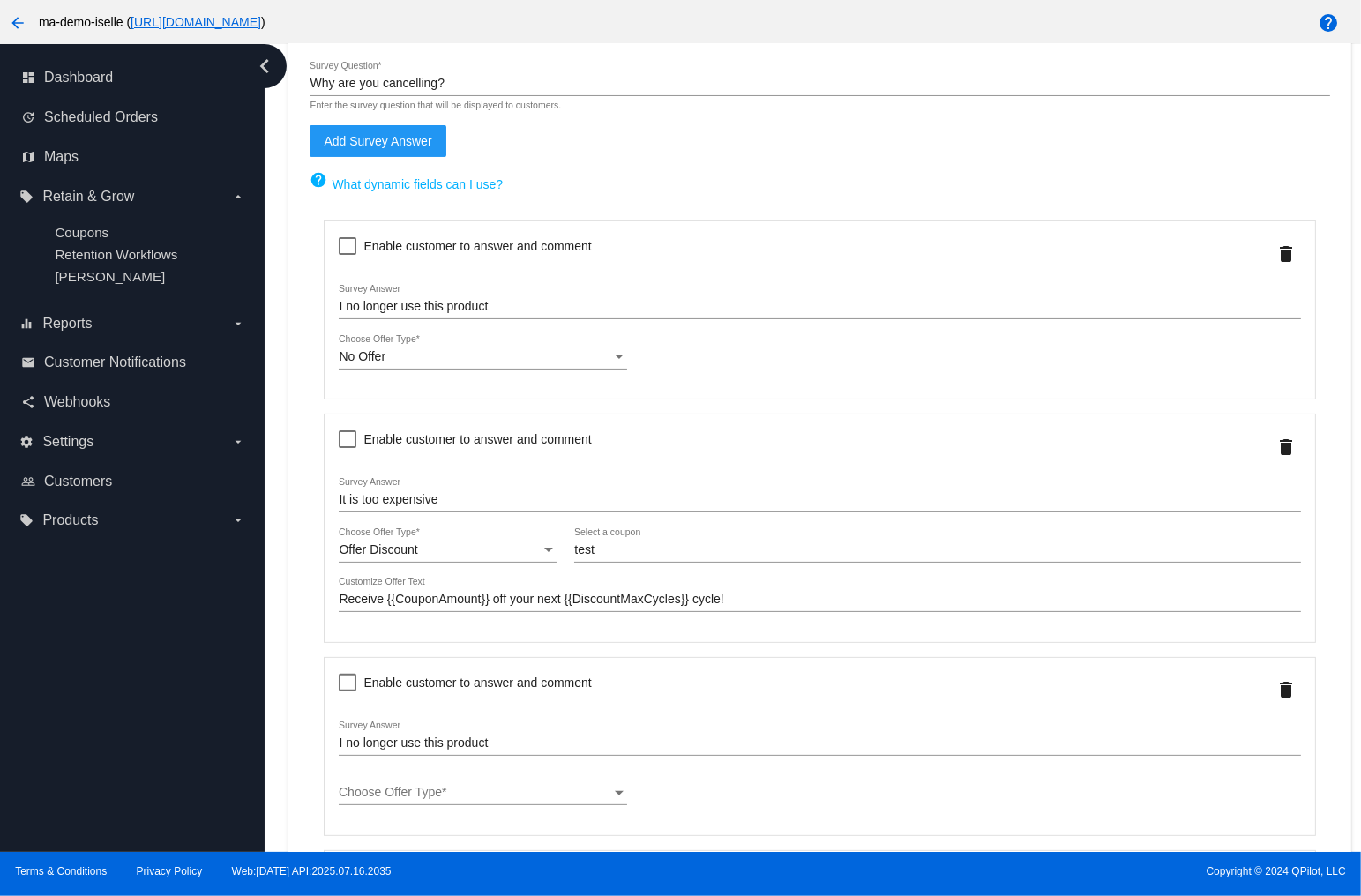 drag, startPoint x: 494, startPoint y: 591, endPoint x: 377, endPoint y: 590, distance: 117.00427 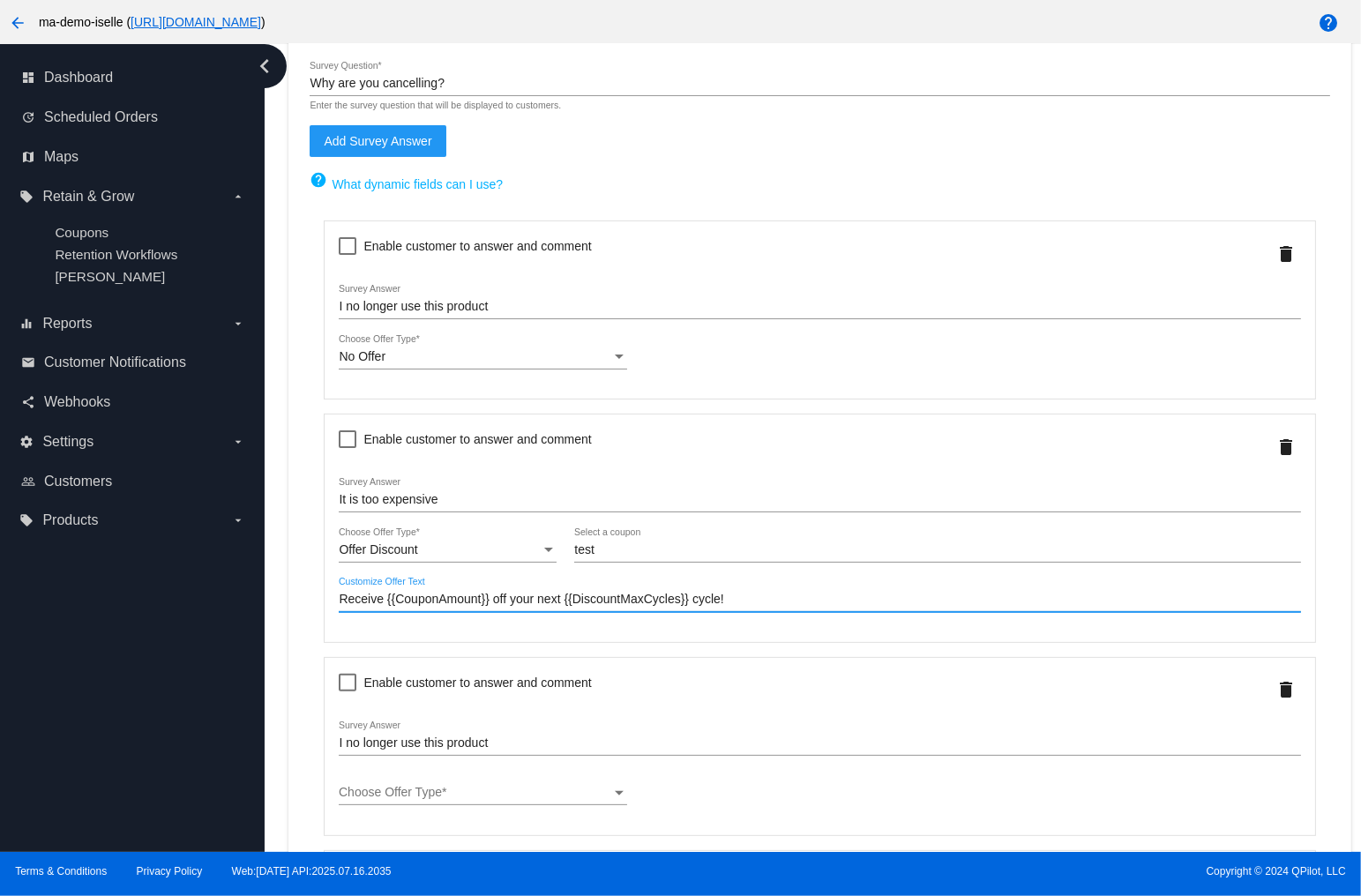 drag, startPoint x: 567, startPoint y: 600, endPoint x: 688, endPoint y: 605, distance: 121.10326 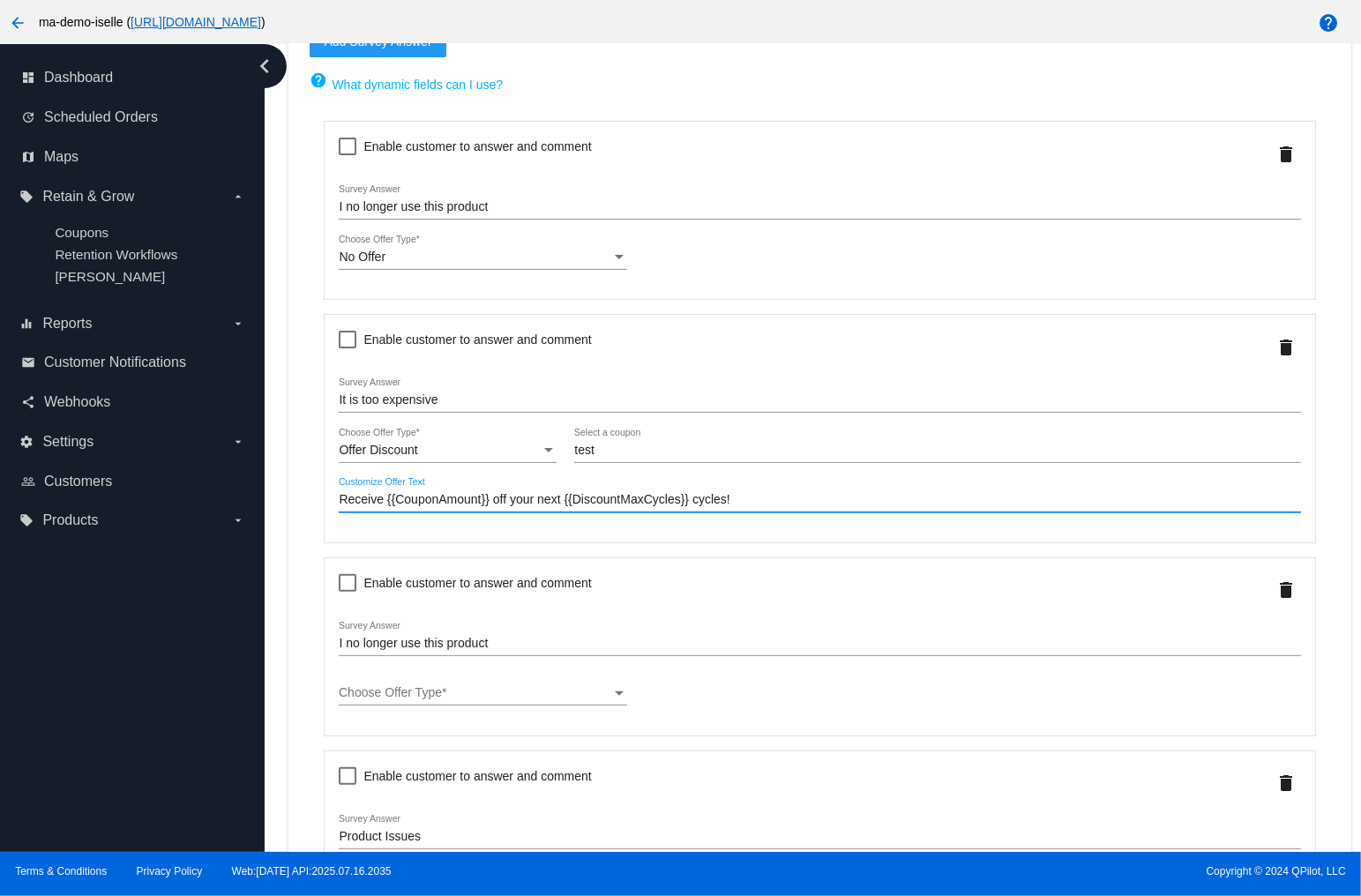 scroll, scrollTop: 423, scrollLeft: 0, axis: vertical 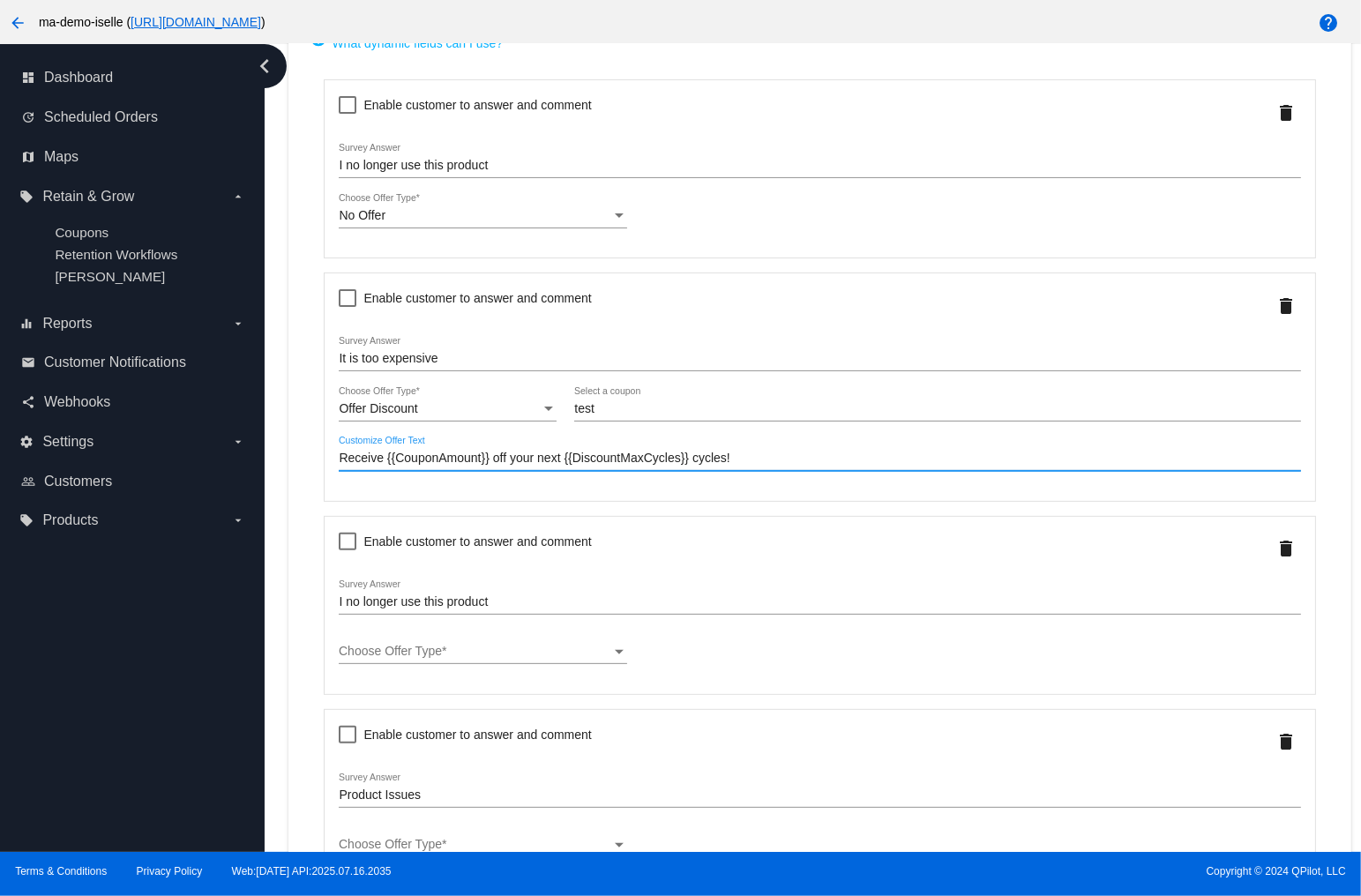 type on "Receive {{CouponAmount}} off your next {{DiscountMaxCycles}} cycles!" 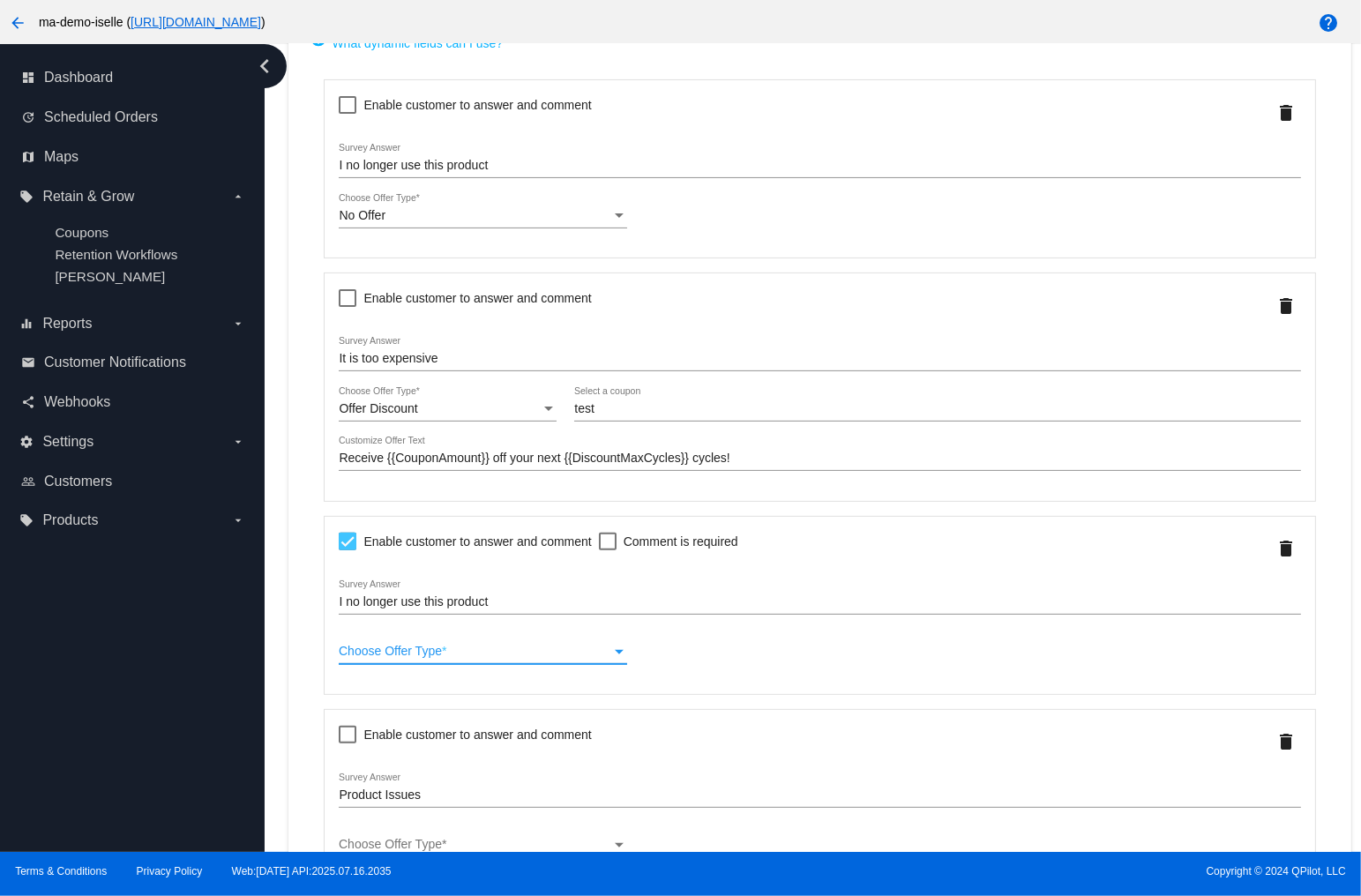 click on "Choose Offer Type" at bounding box center (390, 651) 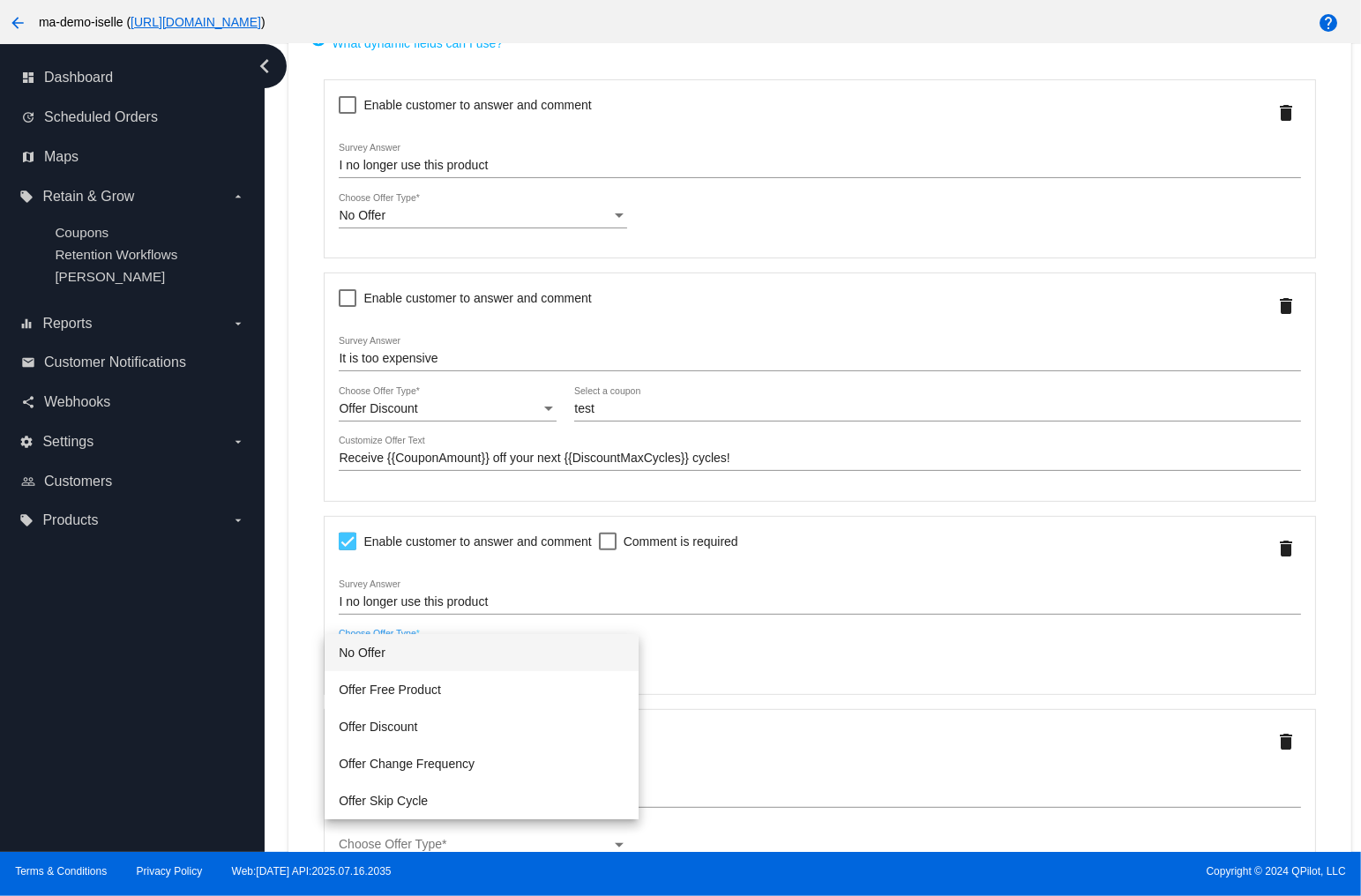 click on "No Offer" at bounding box center [482, 653] 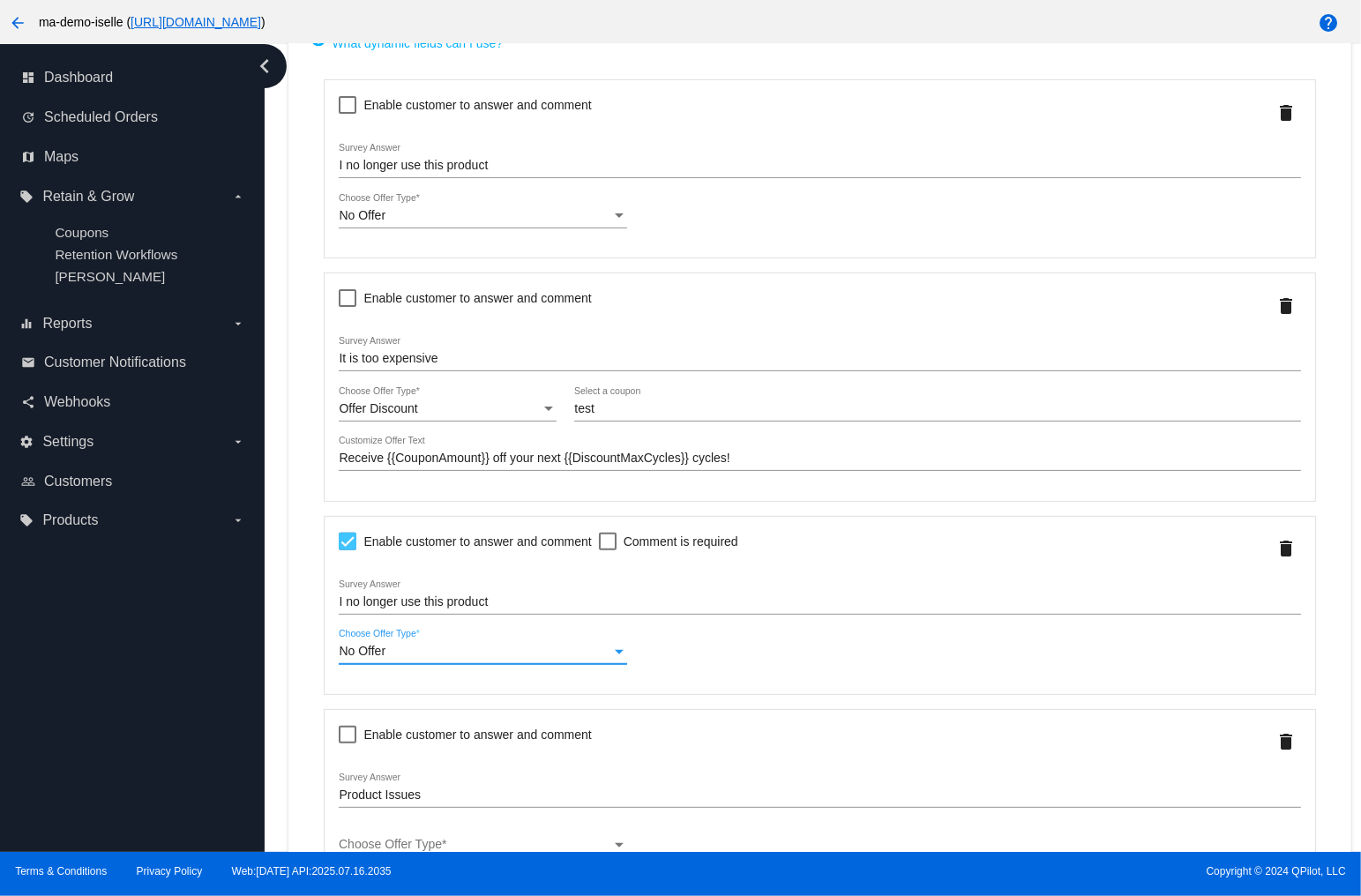 click at bounding box center [608, 541] 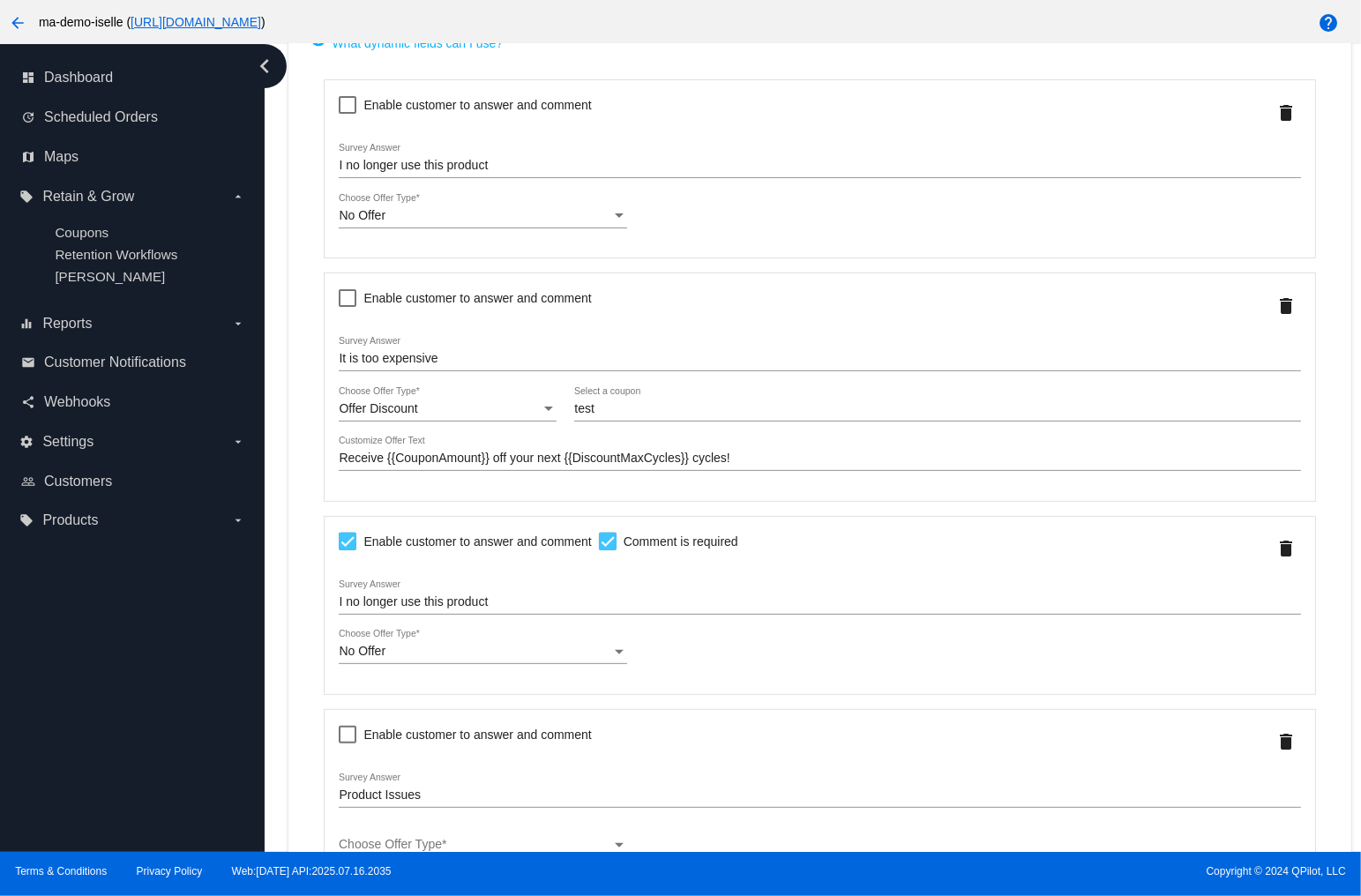 click on "I no longer use this product" at bounding box center [819, 602] 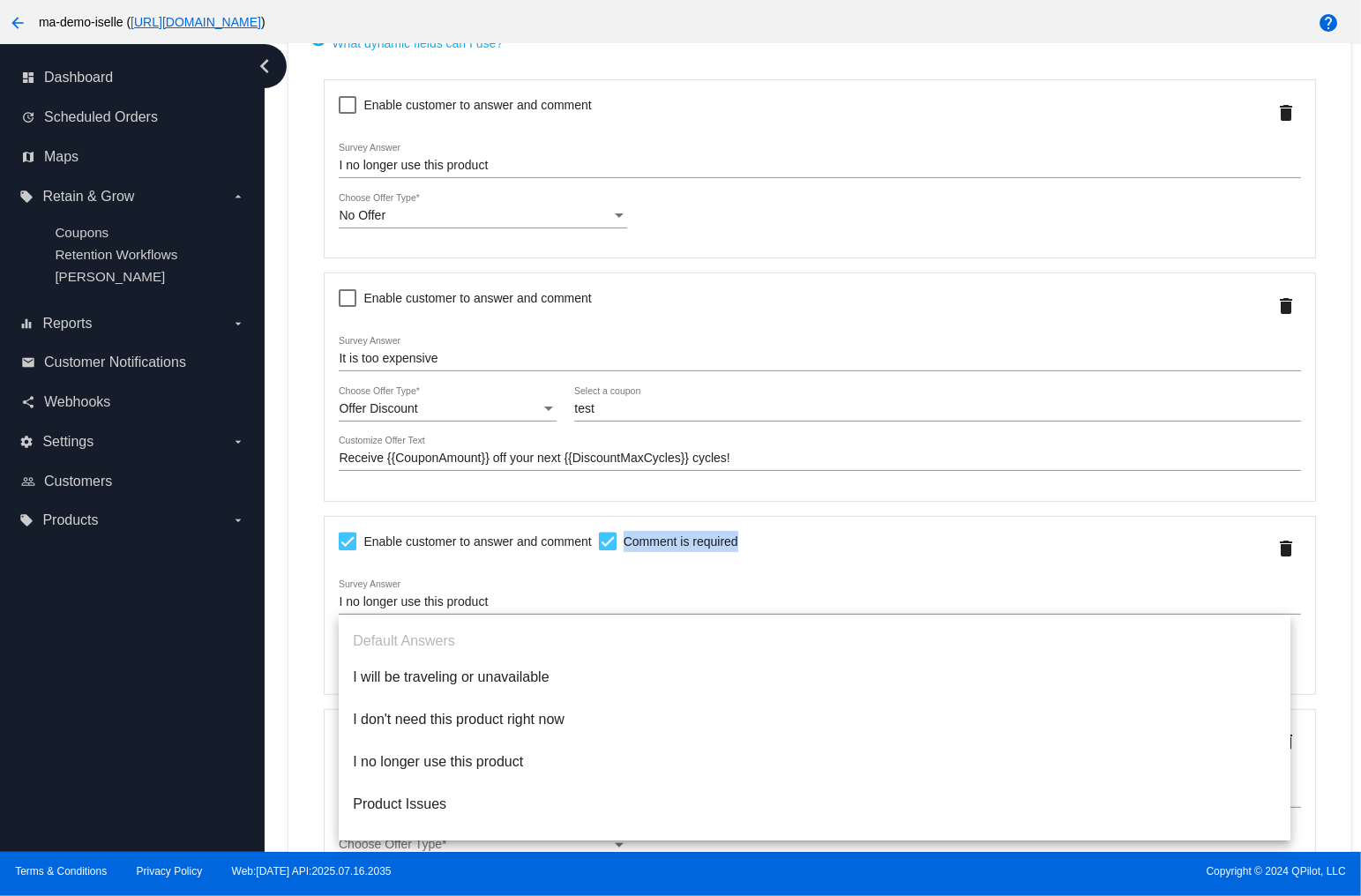 drag, startPoint x: 737, startPoint y: 537, endPoint x: 393, endPoint y: 611, distance: 351.86929 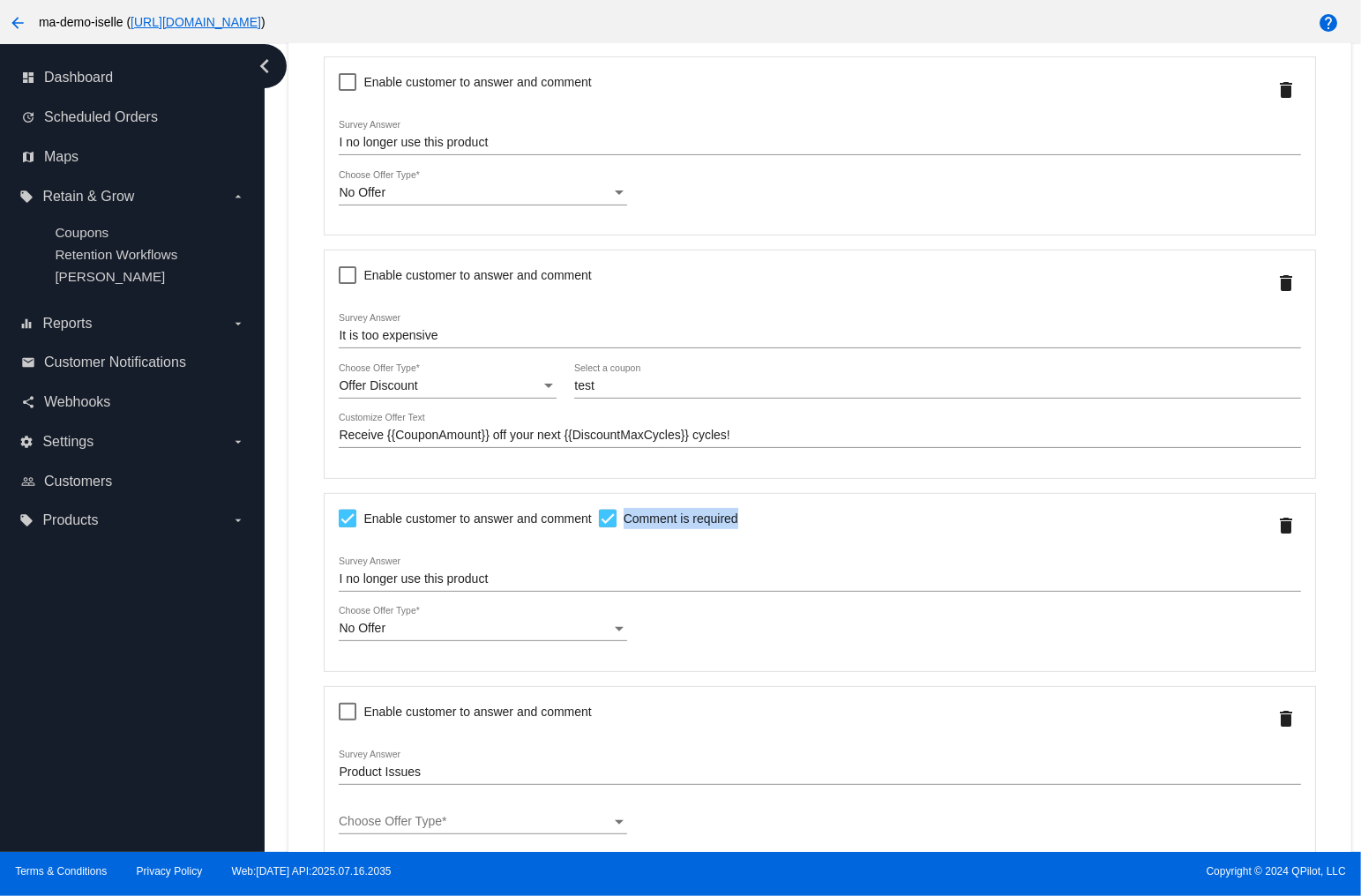 scroll, scrollTop: 494, scrollLeft: 0, axis: vertical 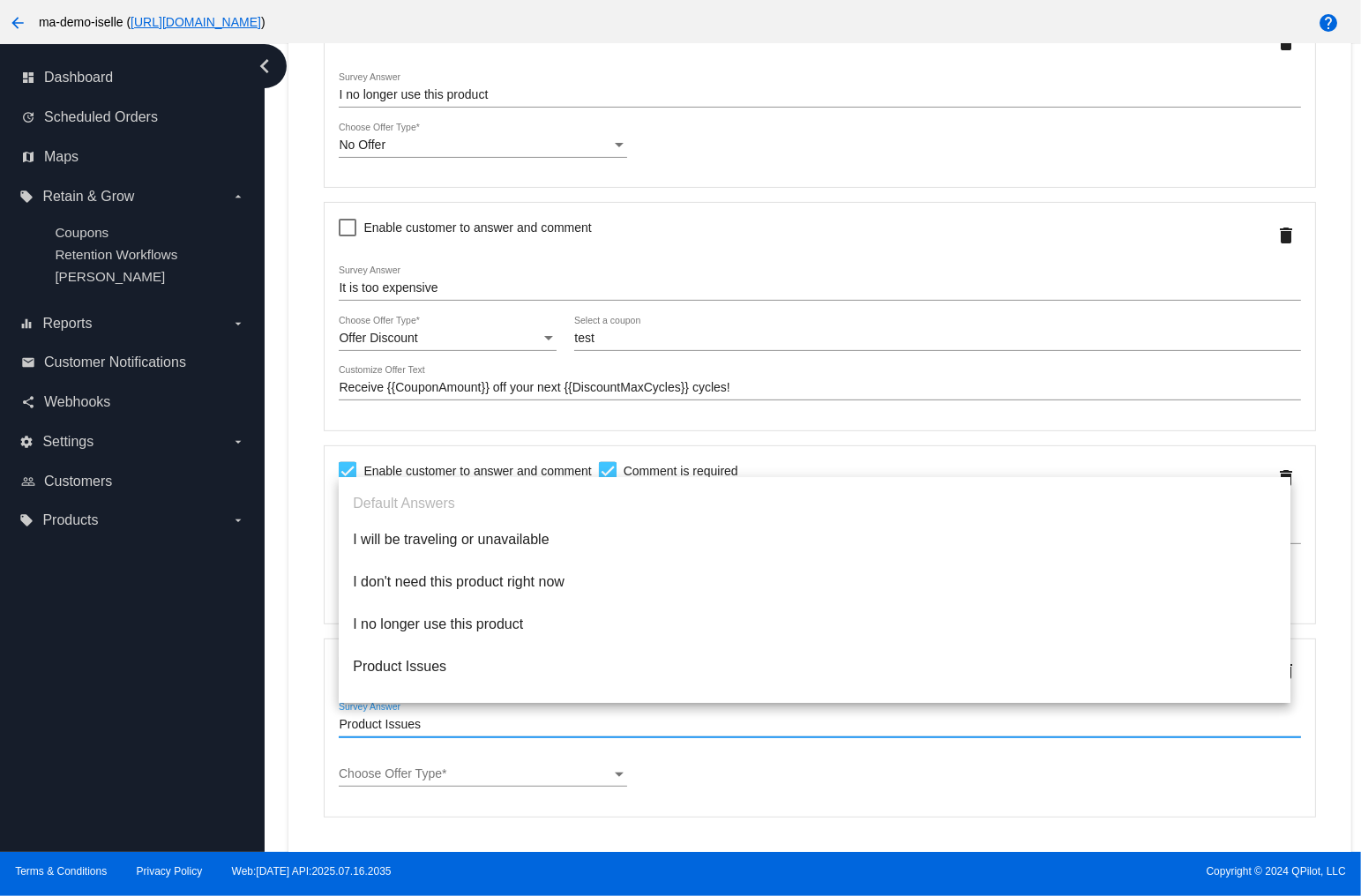 drag, startPoint x: 431, startPoint y: 720, endPoint x: 285, endPoint y: 715, distance: 146.08559 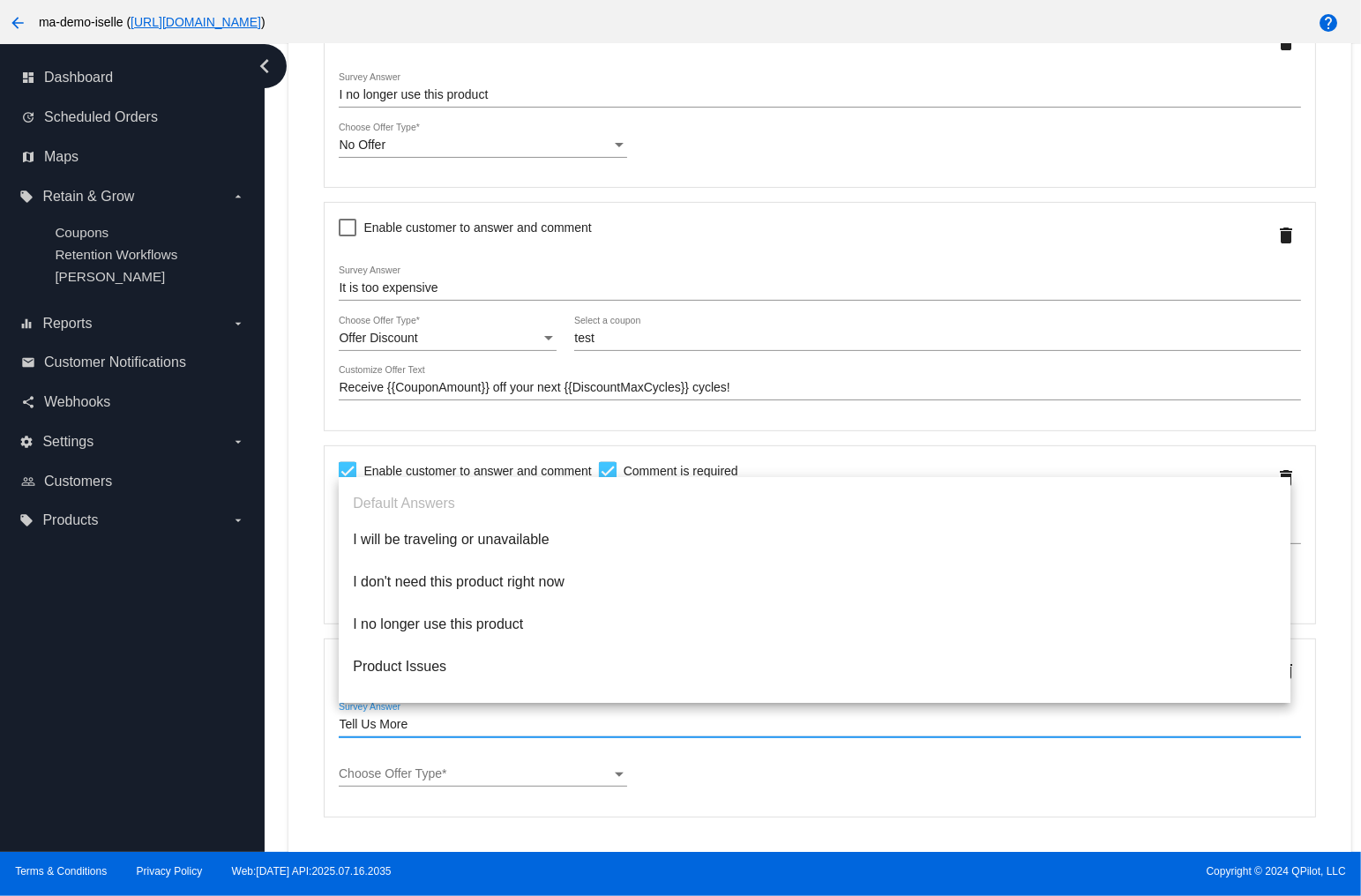 type on "Tell Us More" 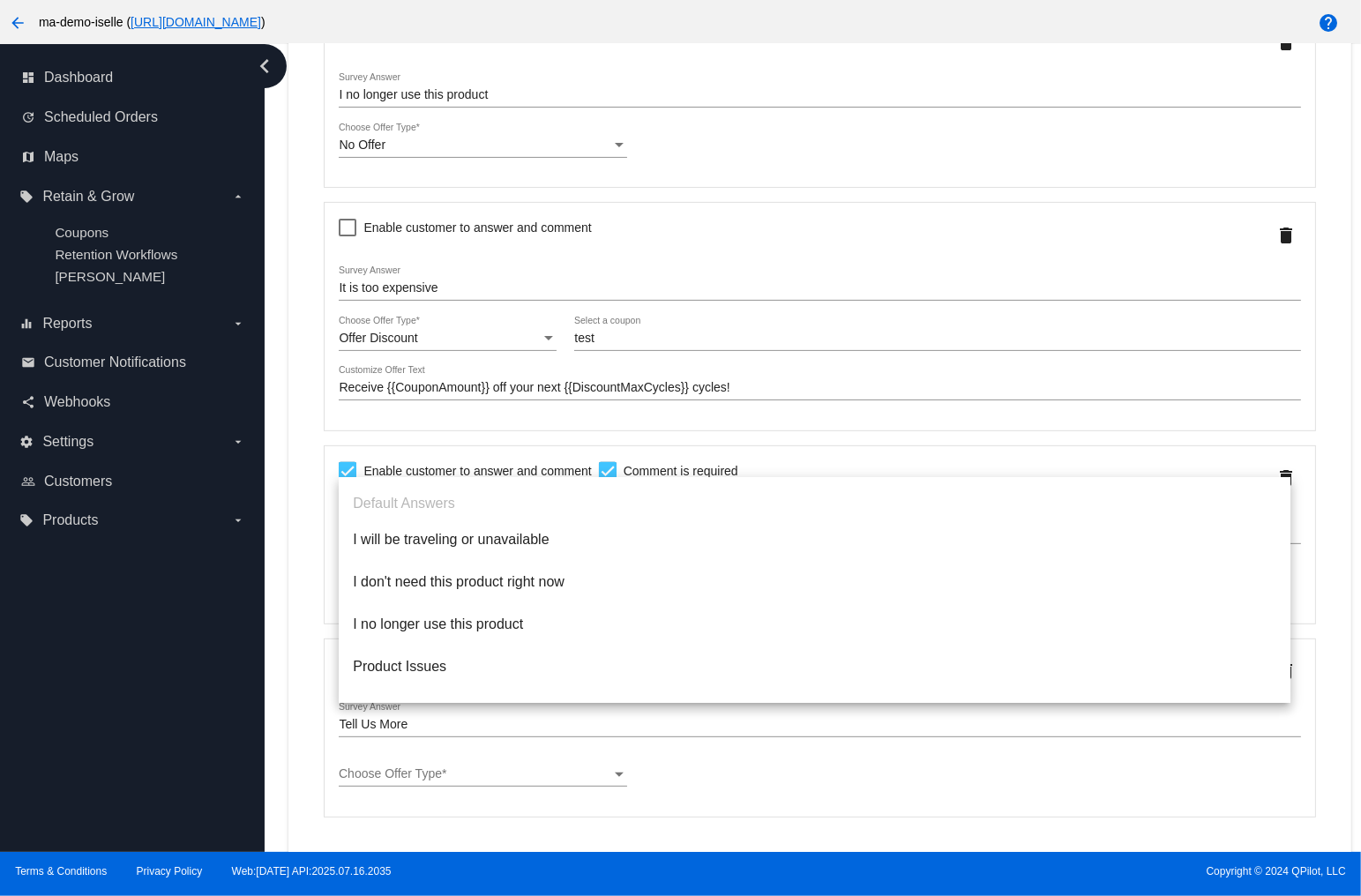 click on "Dashboard
arrow_back
Create Survey
Cancel
Select Customer Actions  * The Survey will only be triggered by the specified action.
Survey for Cancelling Action
Name your survey for internal reference
Survey Setup
Why are you cancelling?
Survey Question  * Enter the survey question that will be displayed to customers.
Add Survey Answer
help
What dynamic fields can I use?
Enable customer to answer and comment
*" at bounding box center [819, 250] 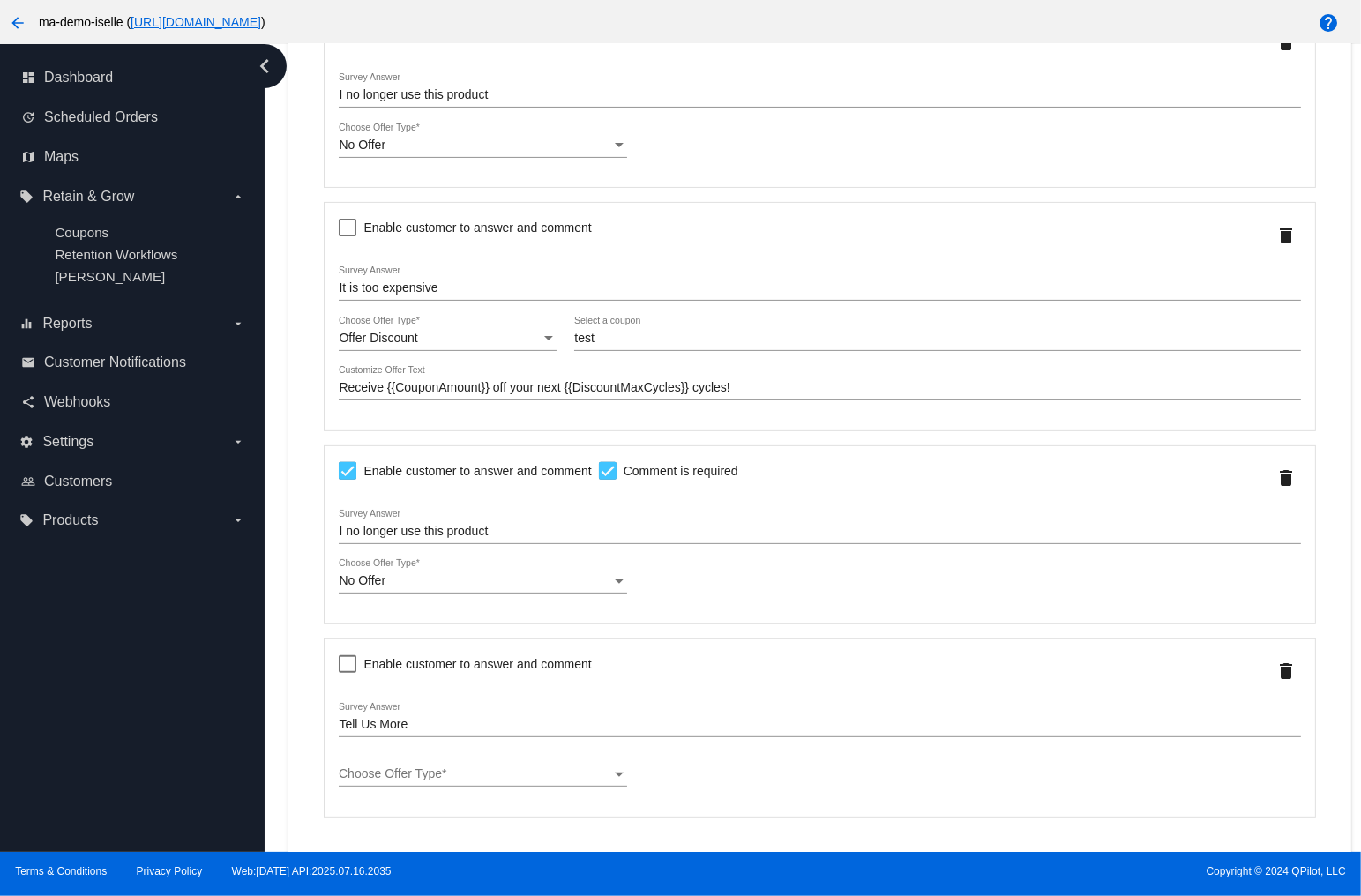 click on "Choose Offer Type" at bounding box center (390, 773) 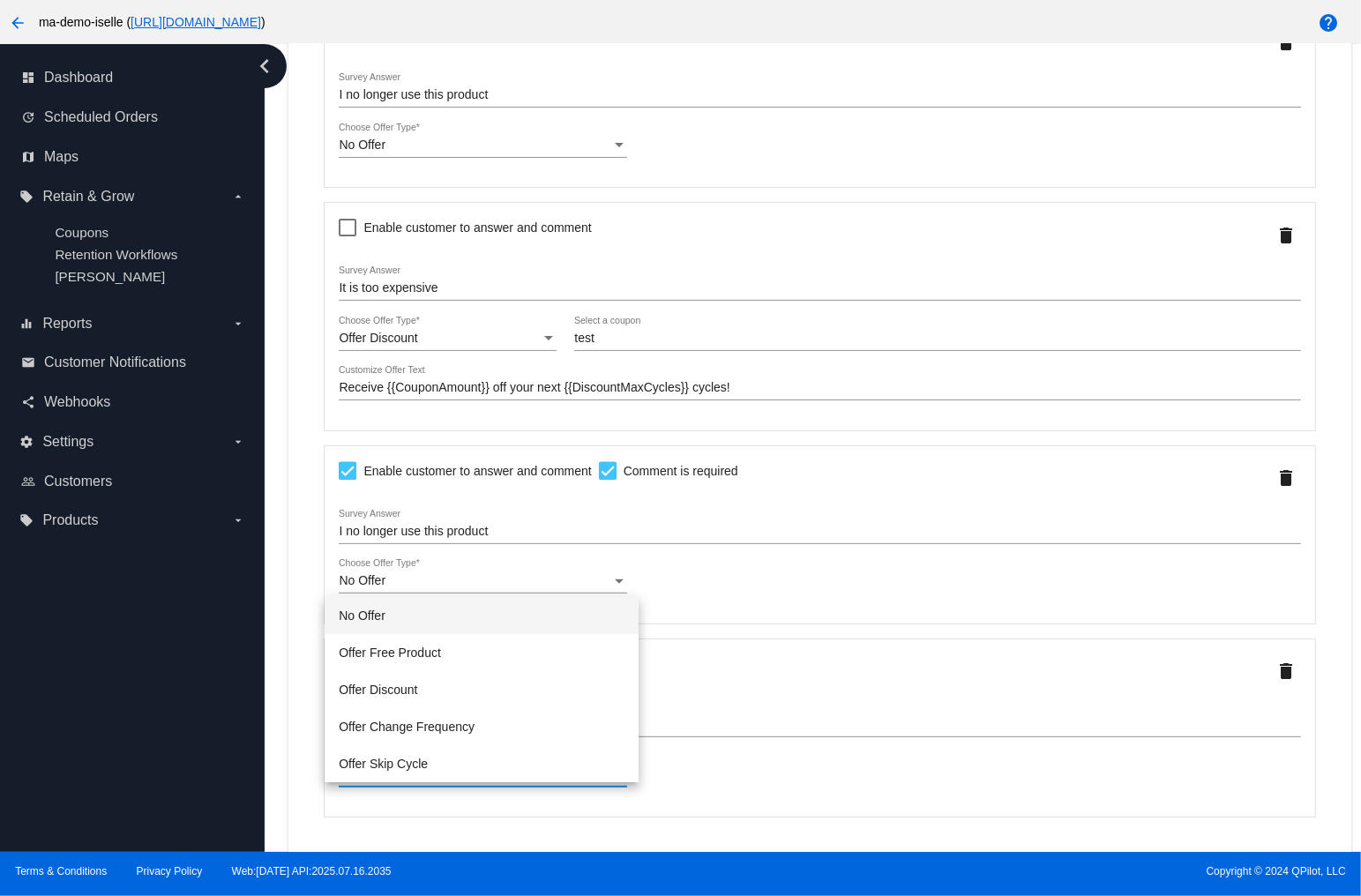 click on "No Offer" at bounding box center (482, 616) 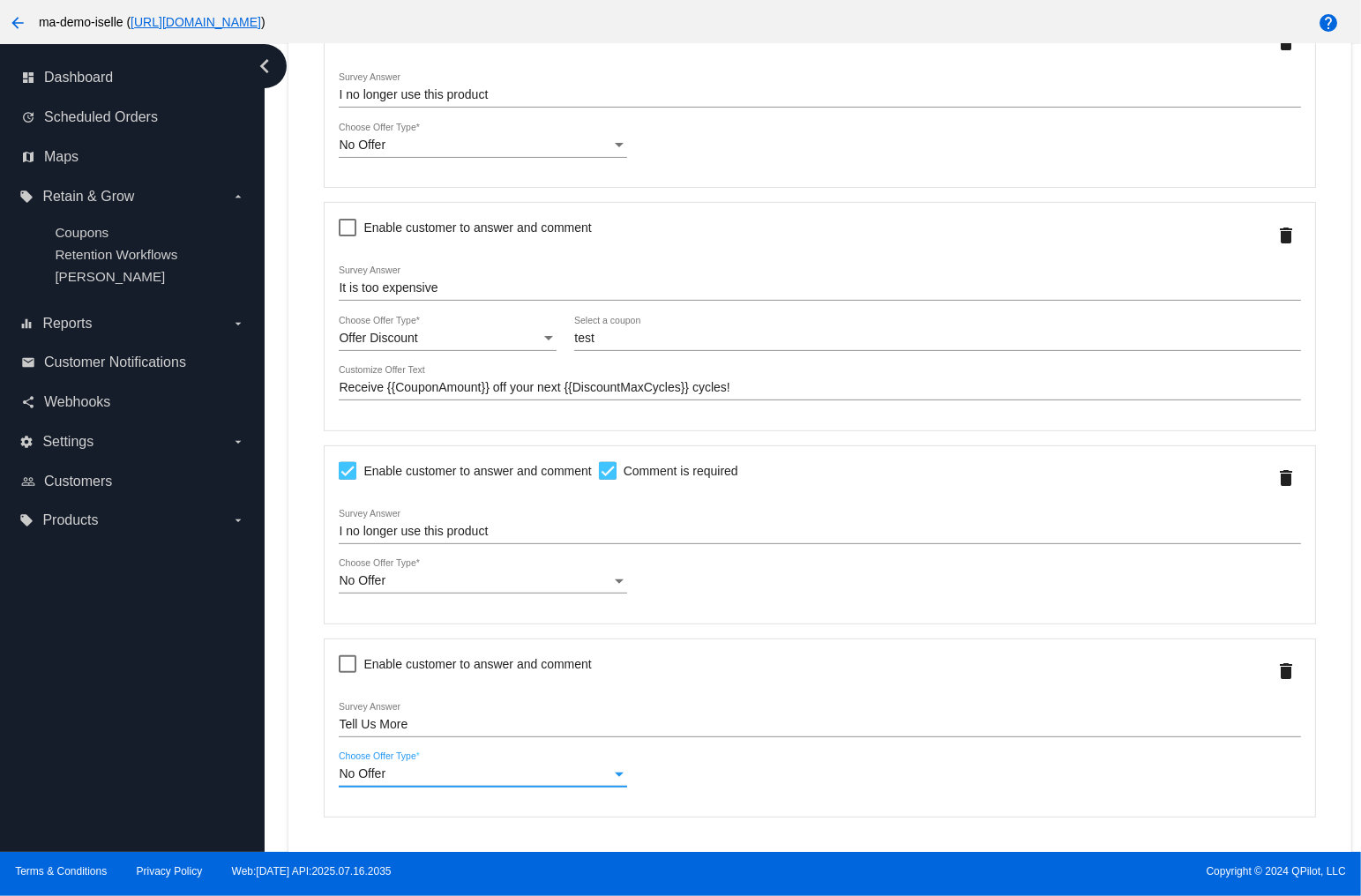 click on "Enable customer to answer and comment" at bounding box center [477, 664] 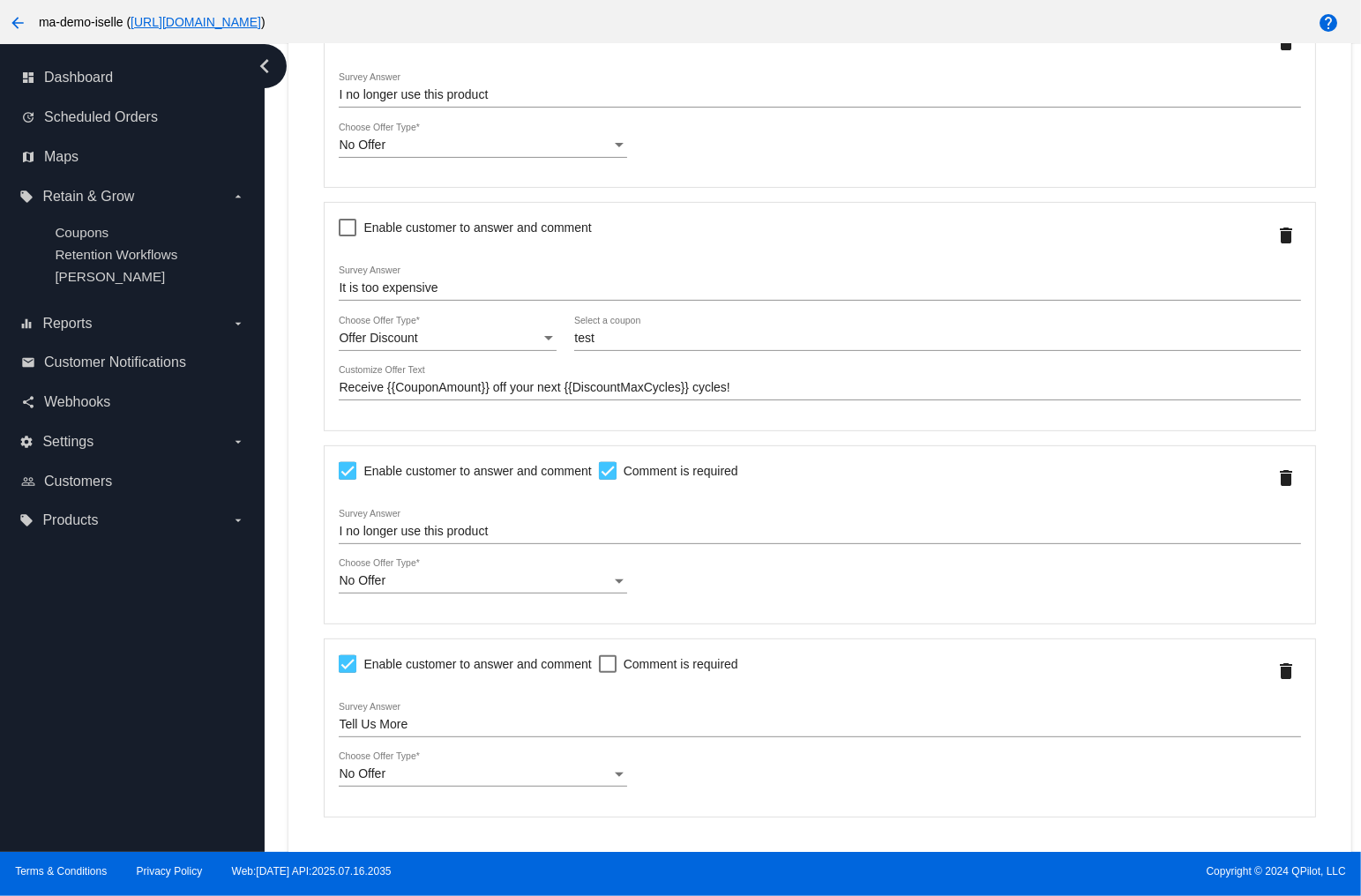 click on "Comment is required" at bounding box center [681, 664] 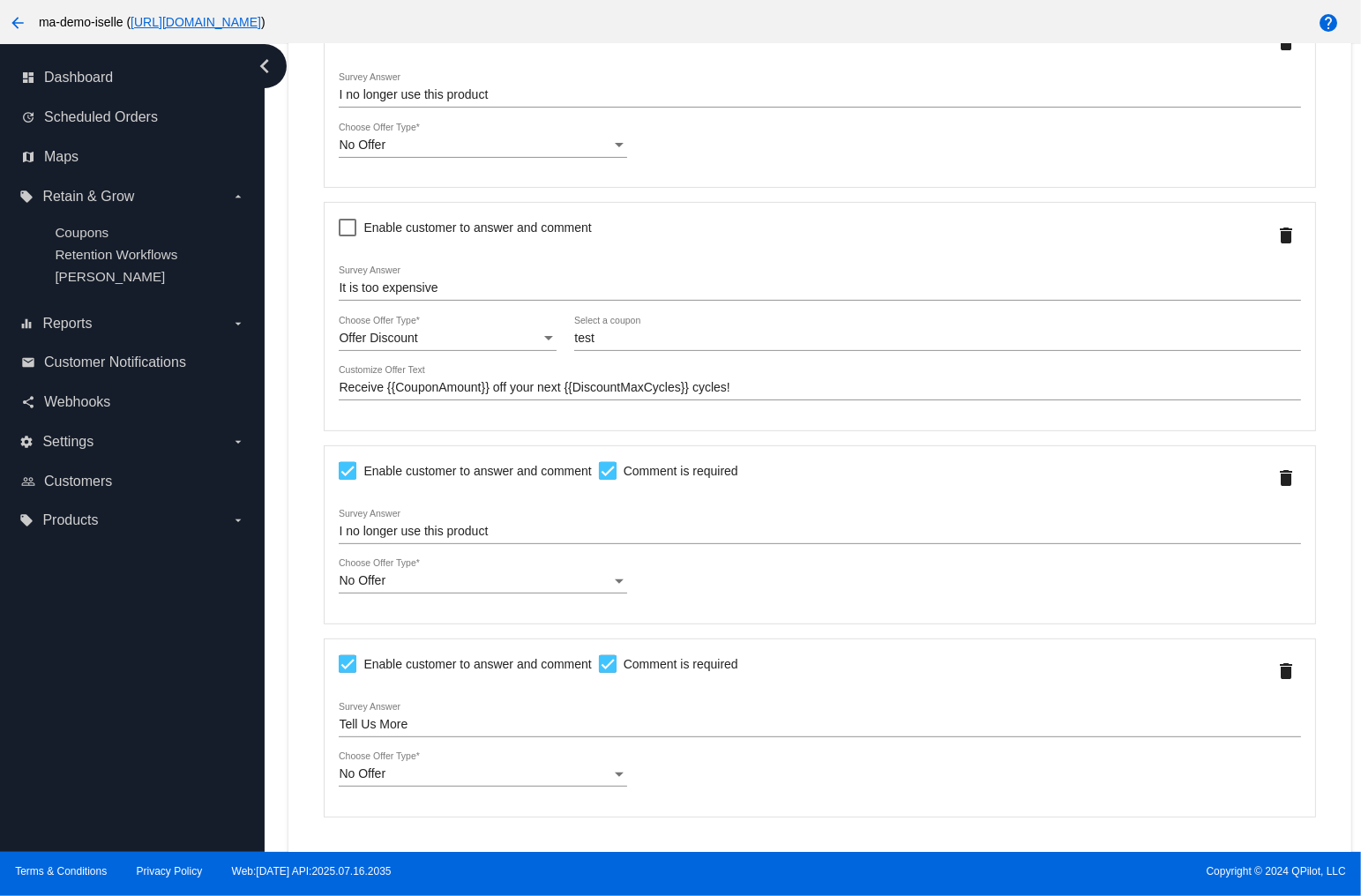 click on "Enable customer to answer and comment
Comment is required" 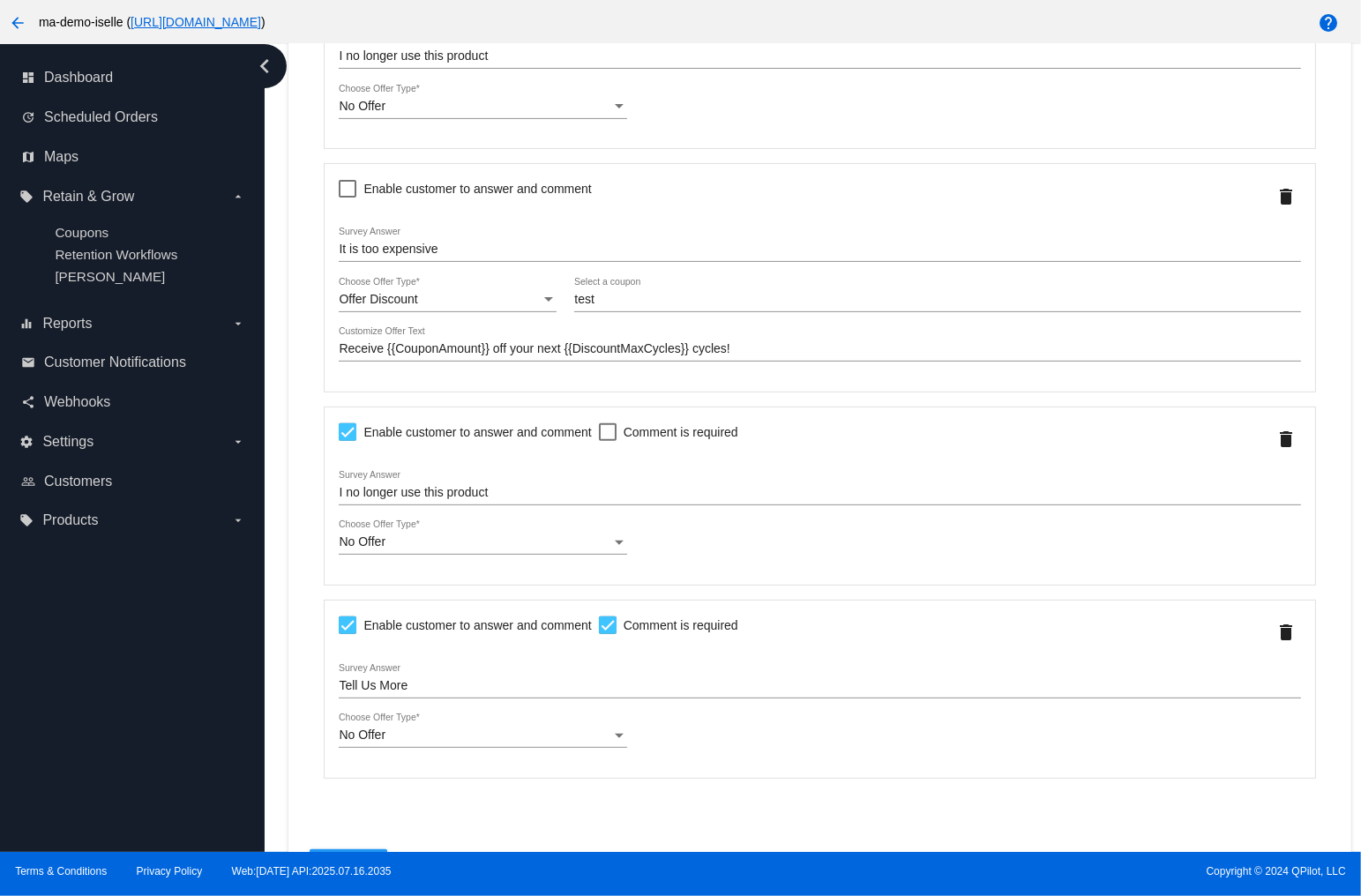 scroll, scrollTop: 593, scrollLeft: 0, axis: vertical 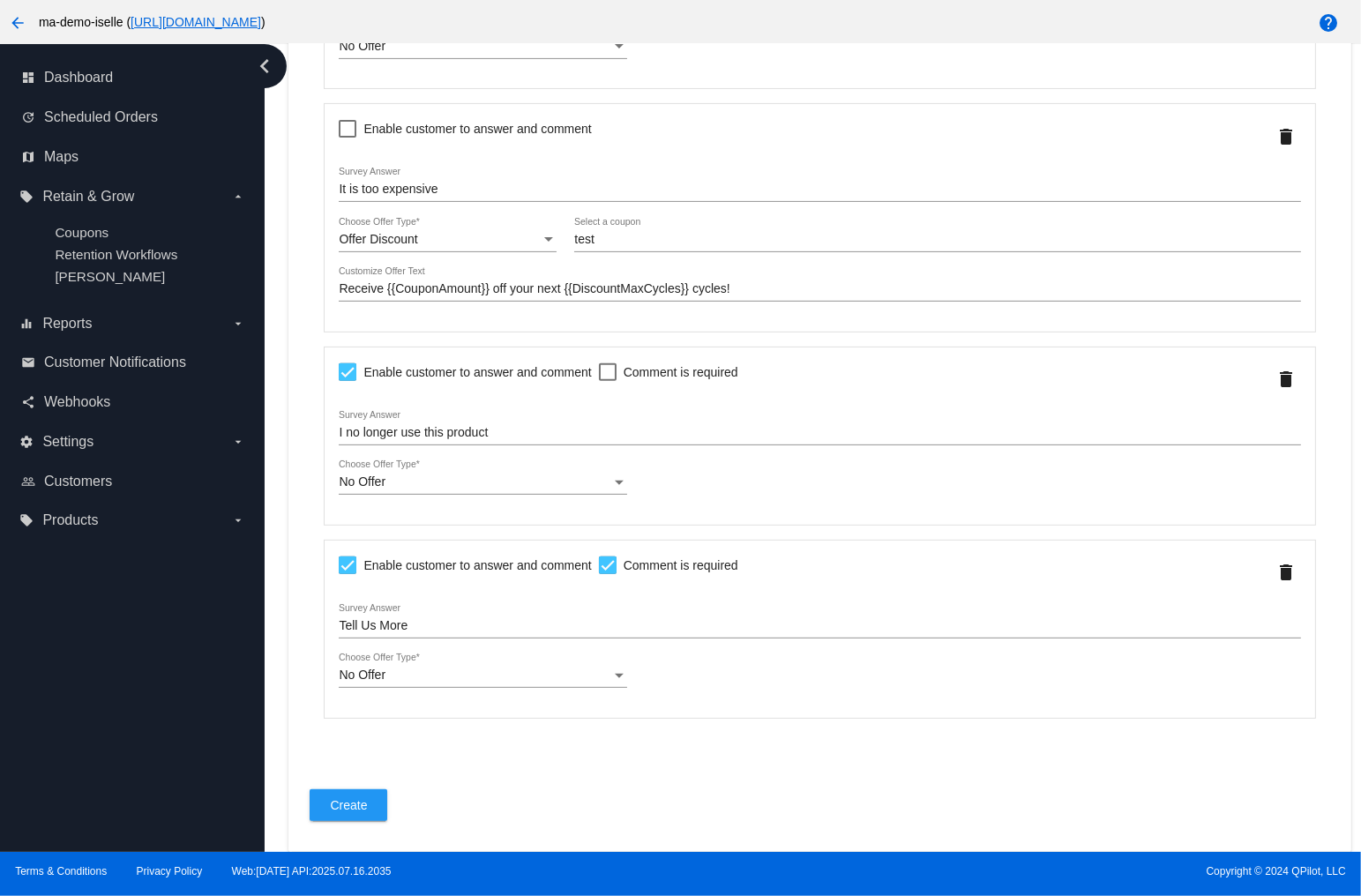 click on "Create" 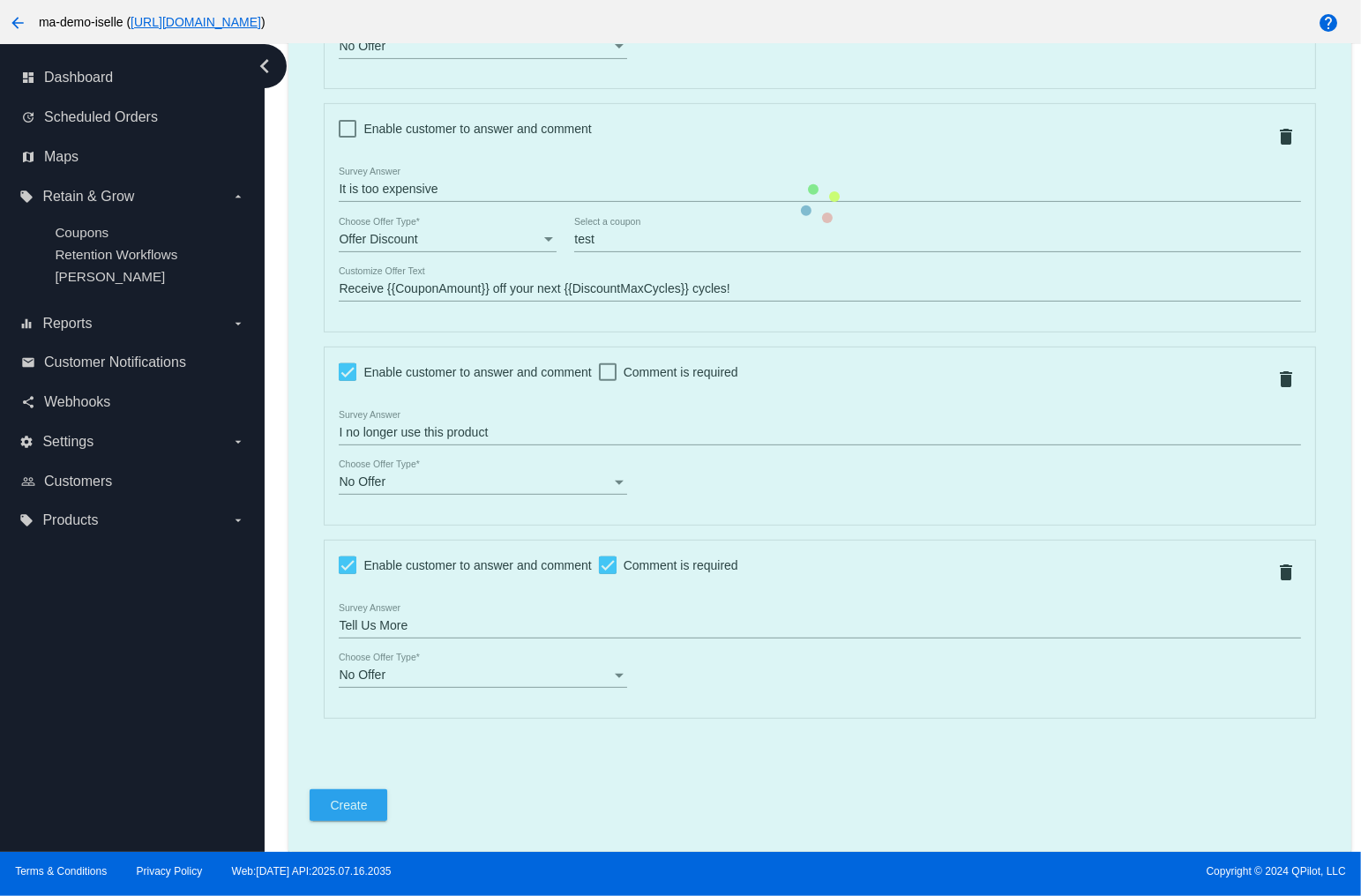 scroll, scrollTop: 0, scrollLeft: 0, axis: both 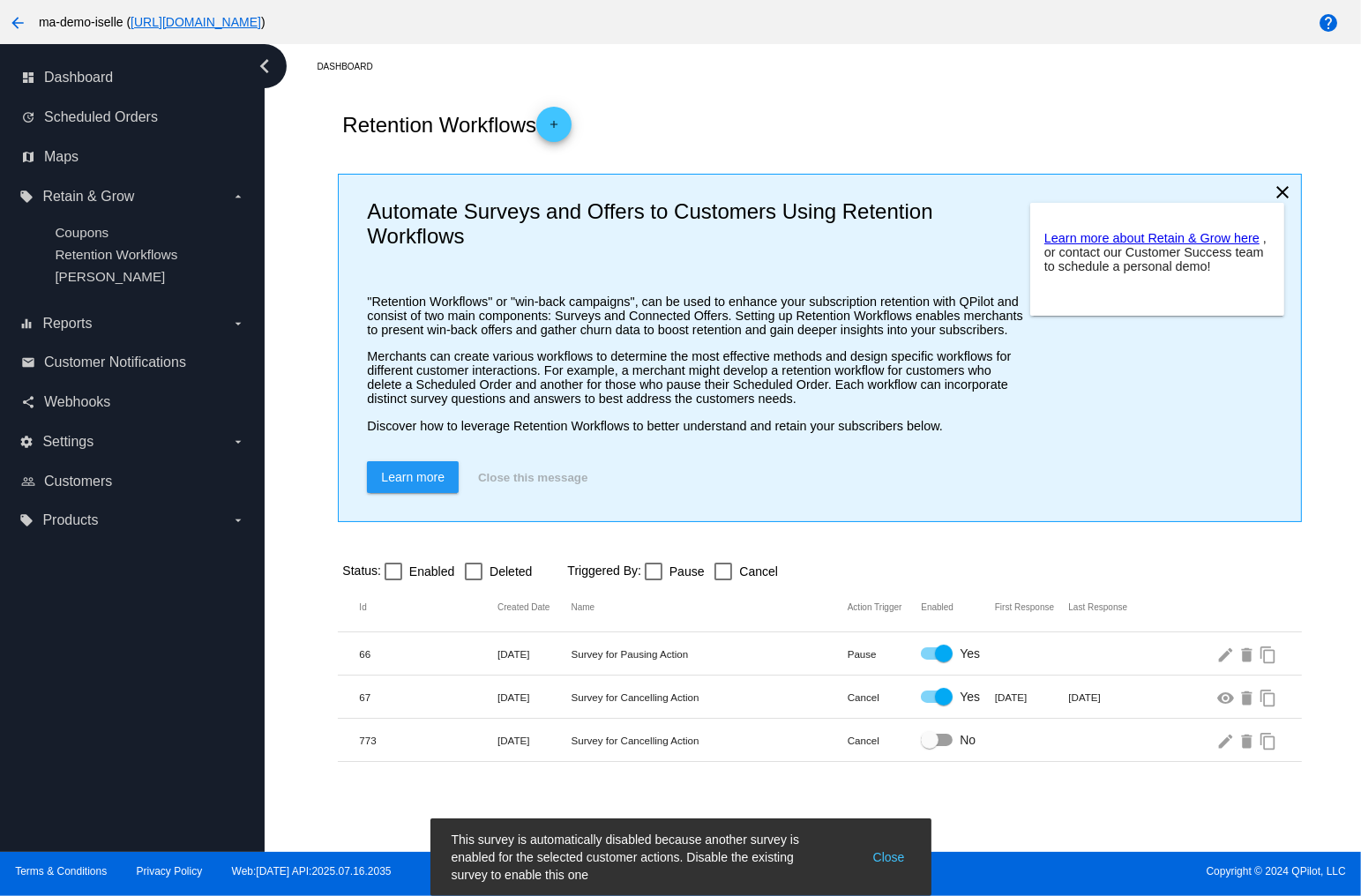drag, startPoint x: 673, startPoint y: 701, endPoint x: 571, endPoint y: 698, distance: 102.04411 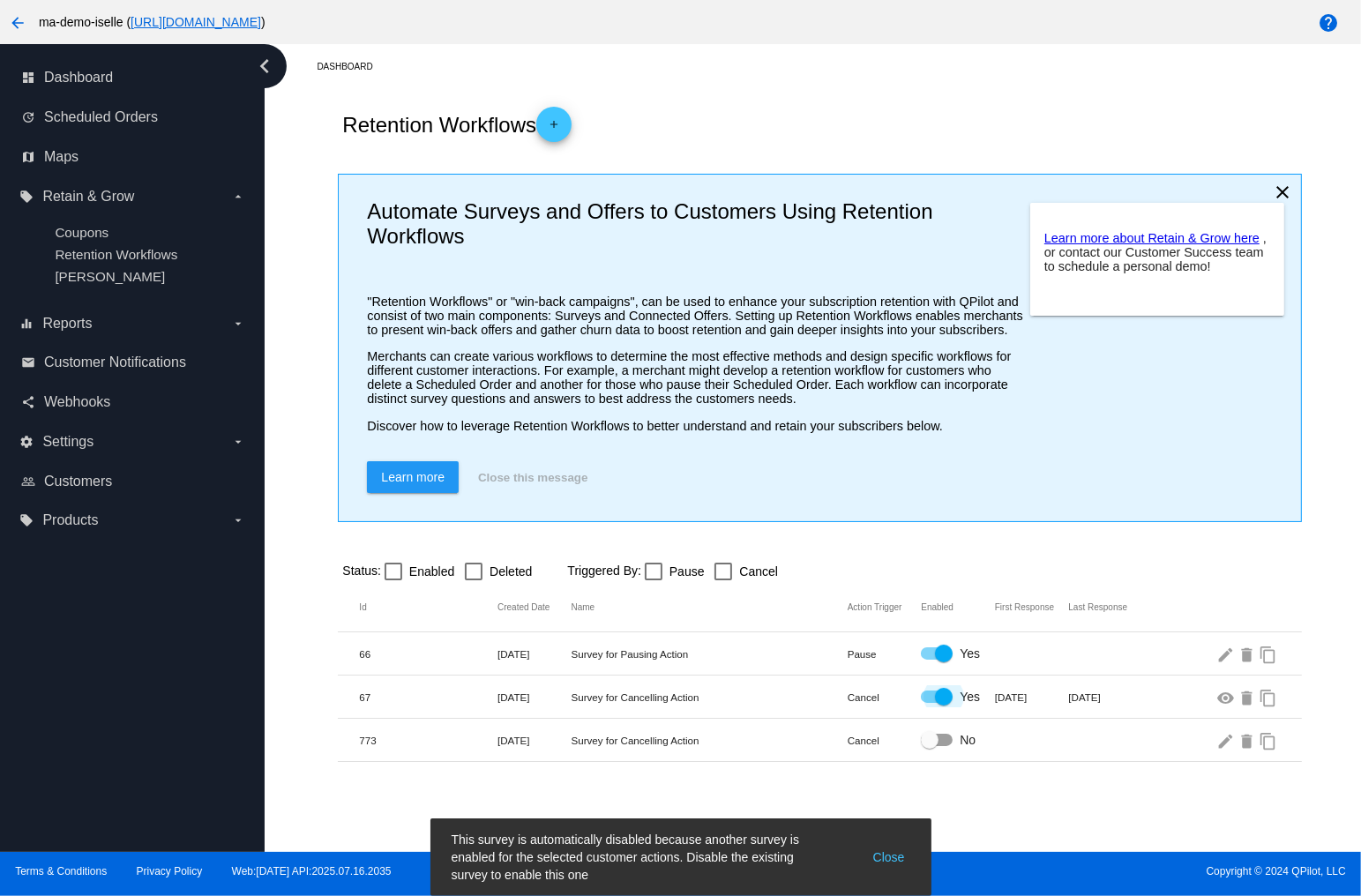 click at bounding box center (937, 697) 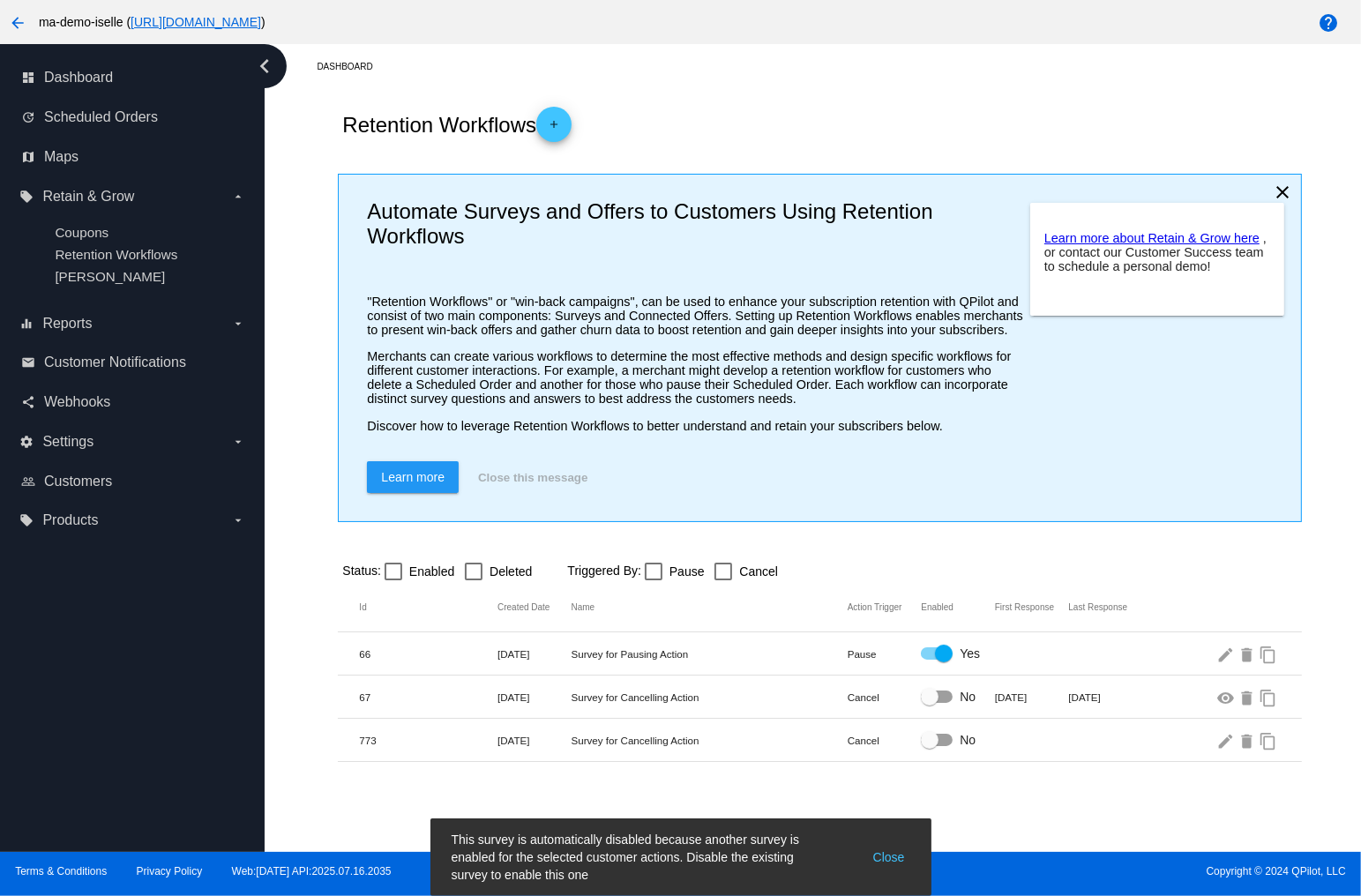 click at bounding box center [930, 740] 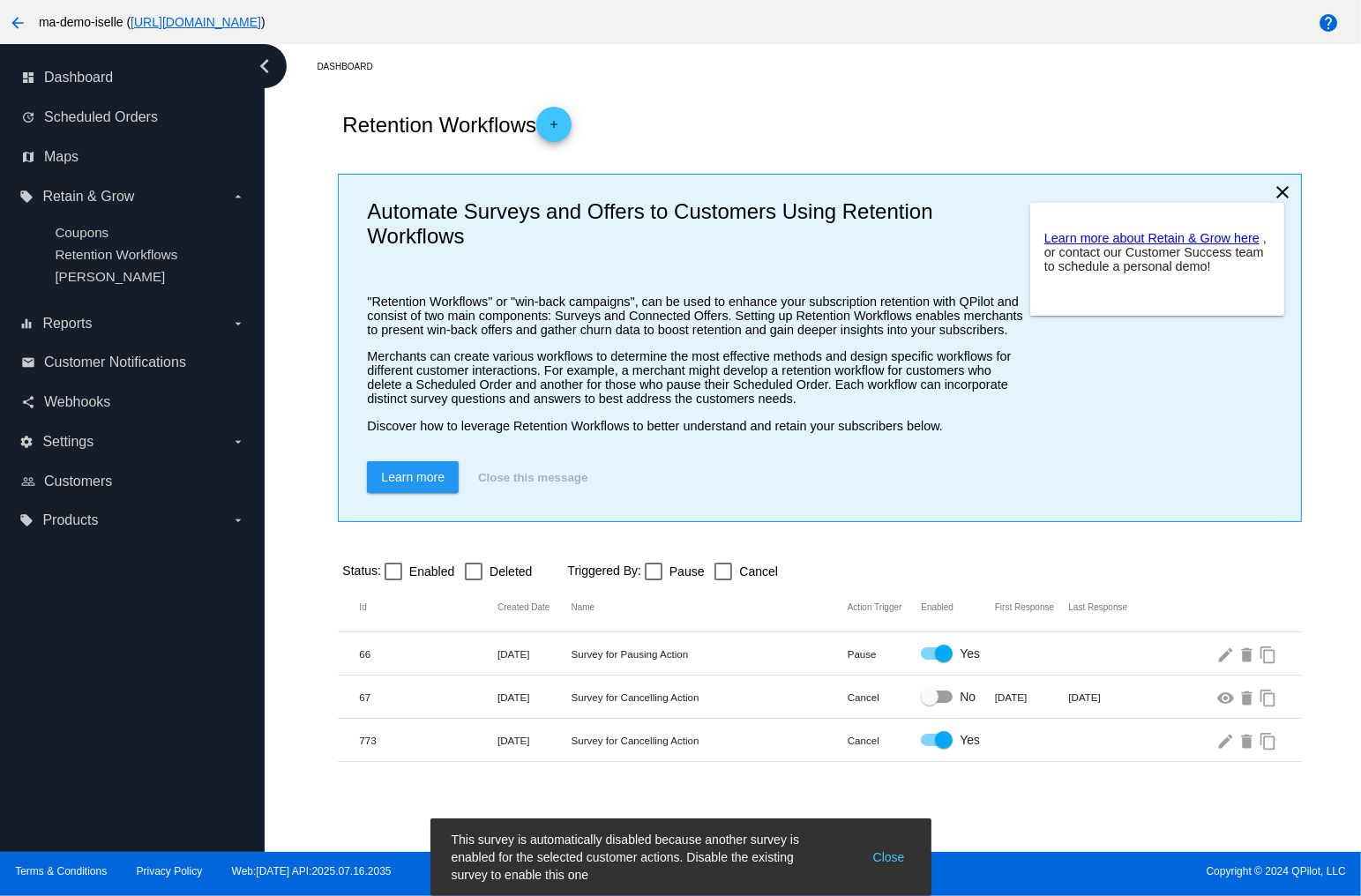 drag, startPoint x: 752, startPoint y: 750, endPoint x: 561, endPoint y: 735, distance: 191.5881 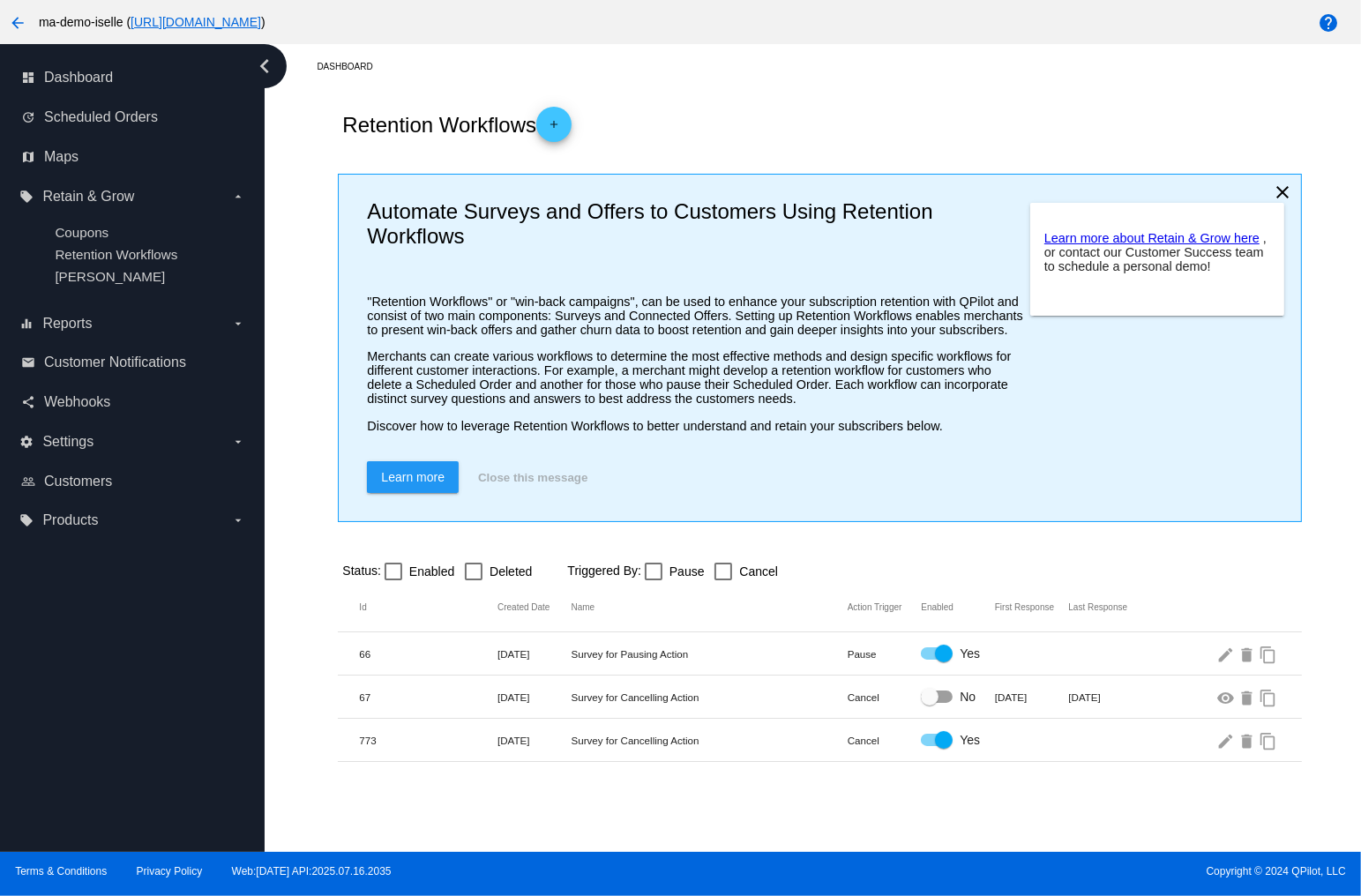 drag, startPoint x: 1033, startPoint y: 744, endPoint x: 1019, endPoint y: 748, distance: 14.56022 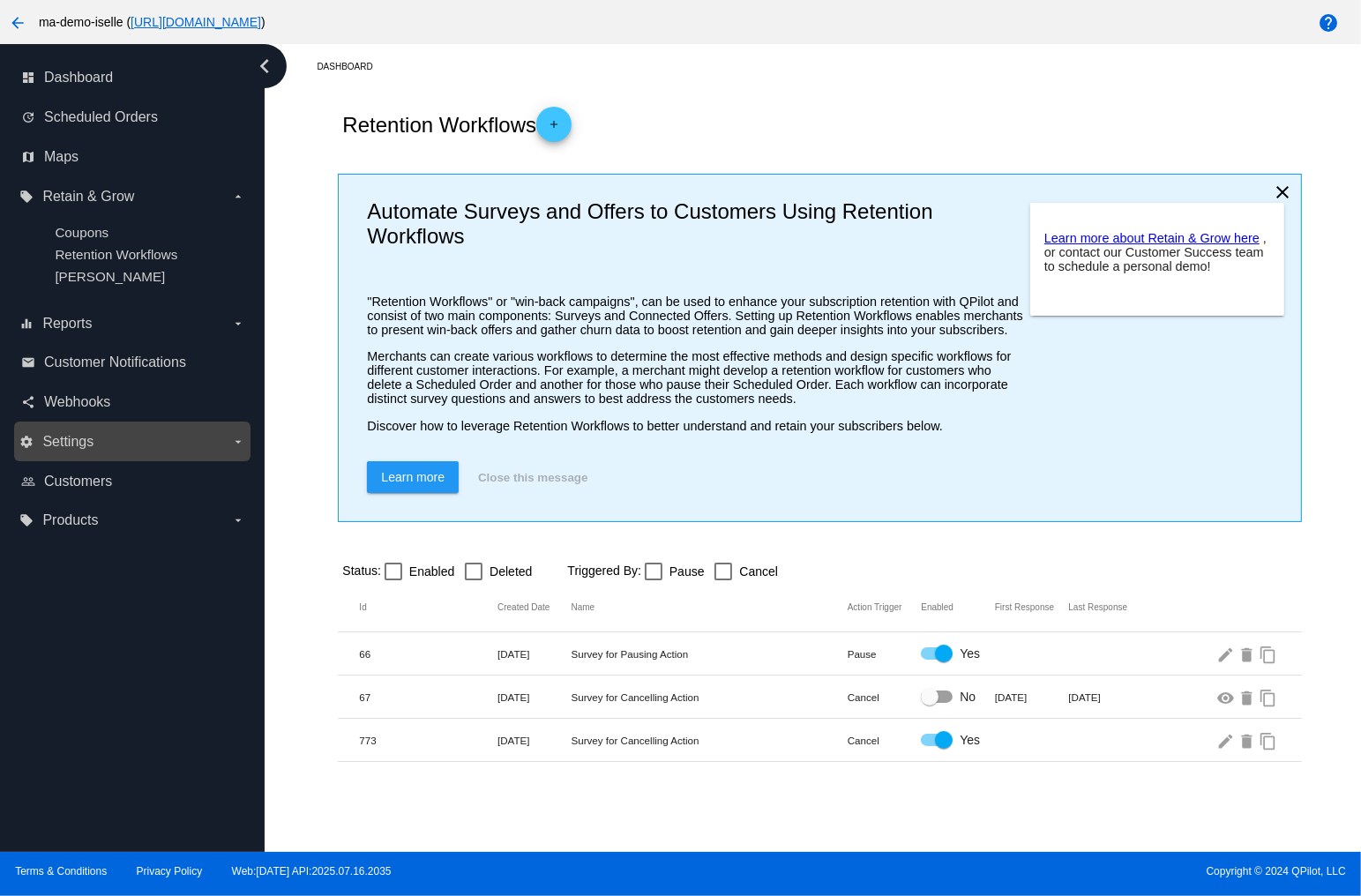 click on "Settings" at bounding box center (68, 442) 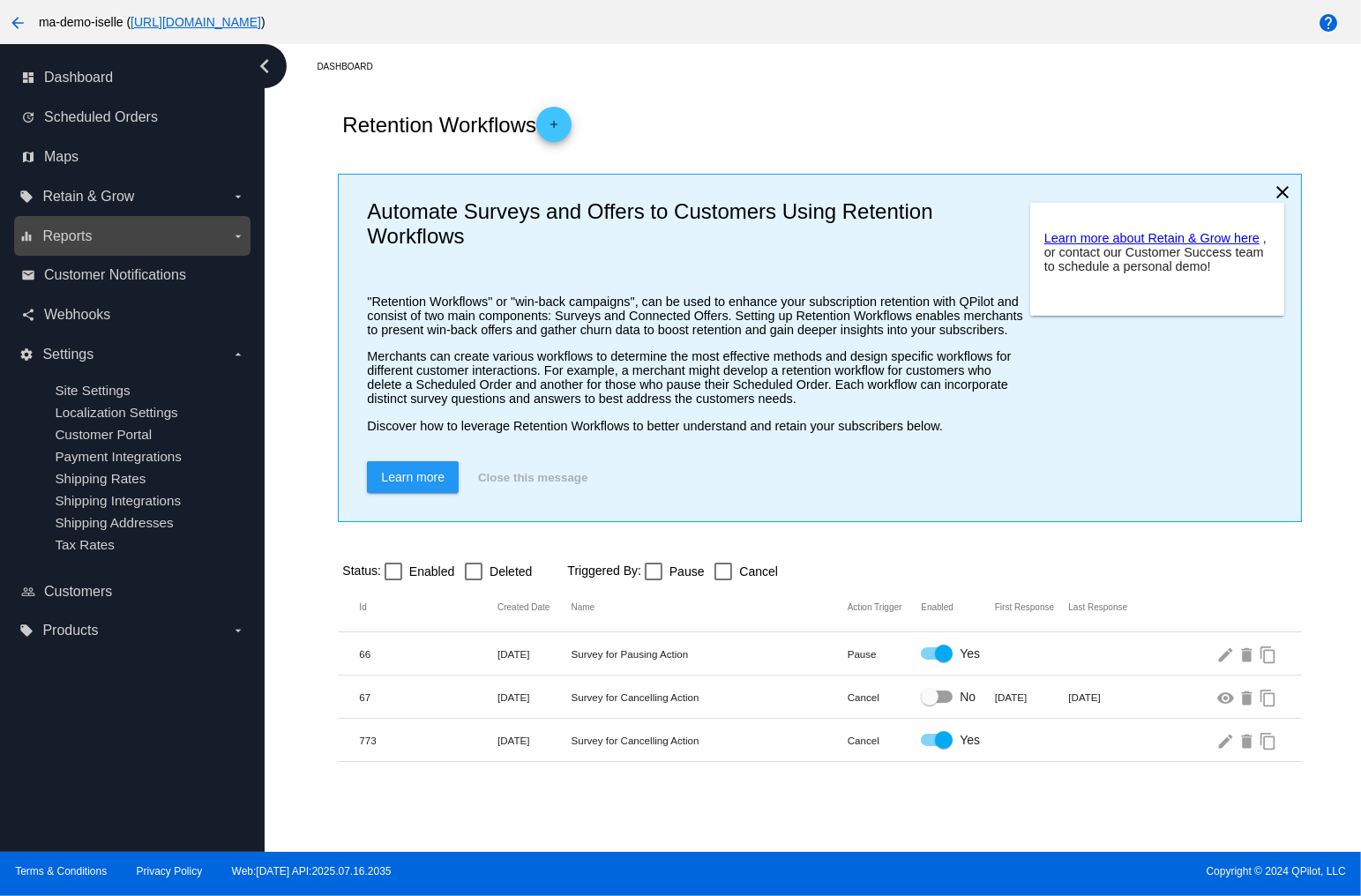 click on "equalizer
Reports
arrow_drop_down" at bounding box center [131, 236] 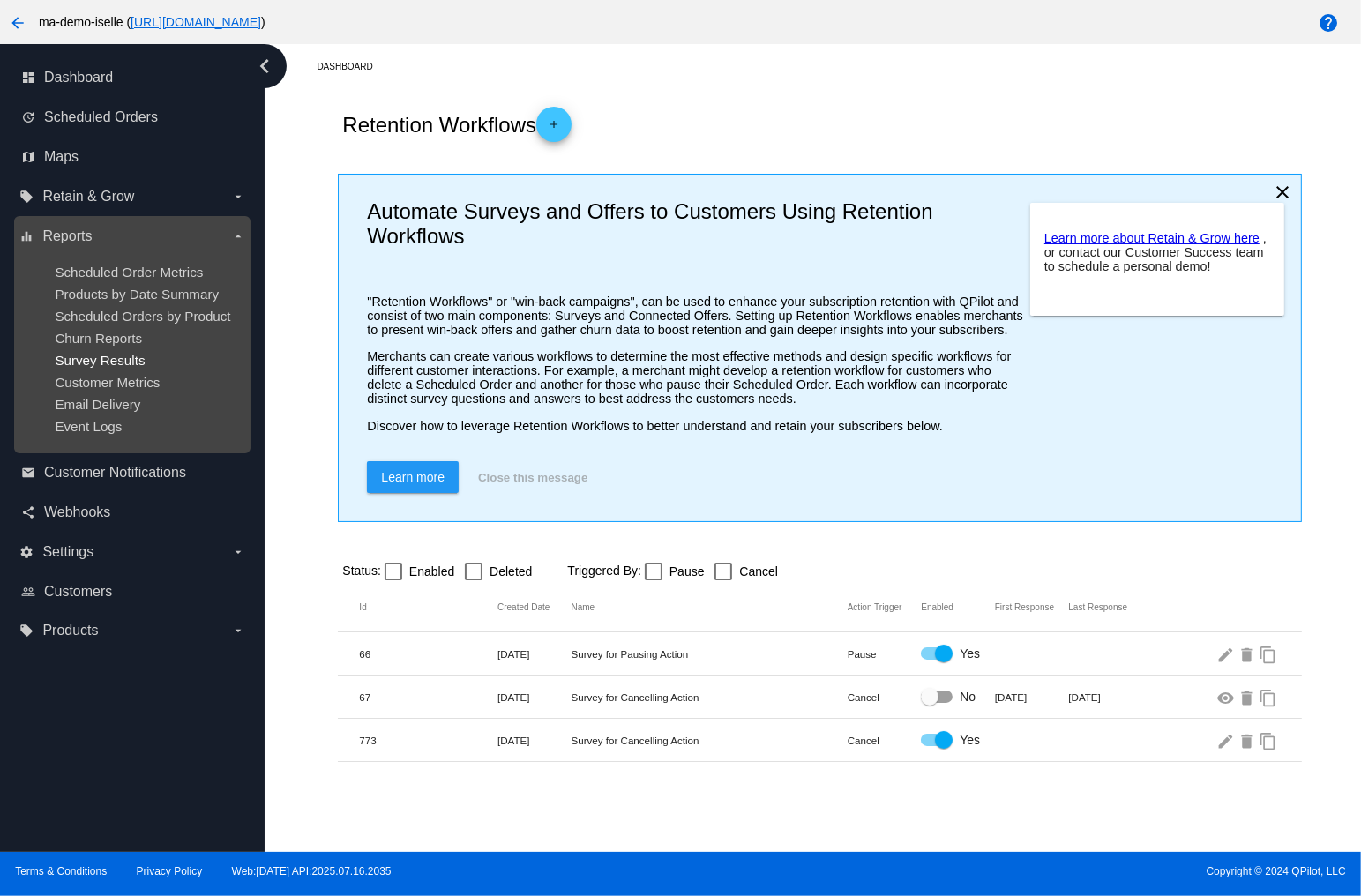 click on "Survey Results" at bounding box center (100, 360) 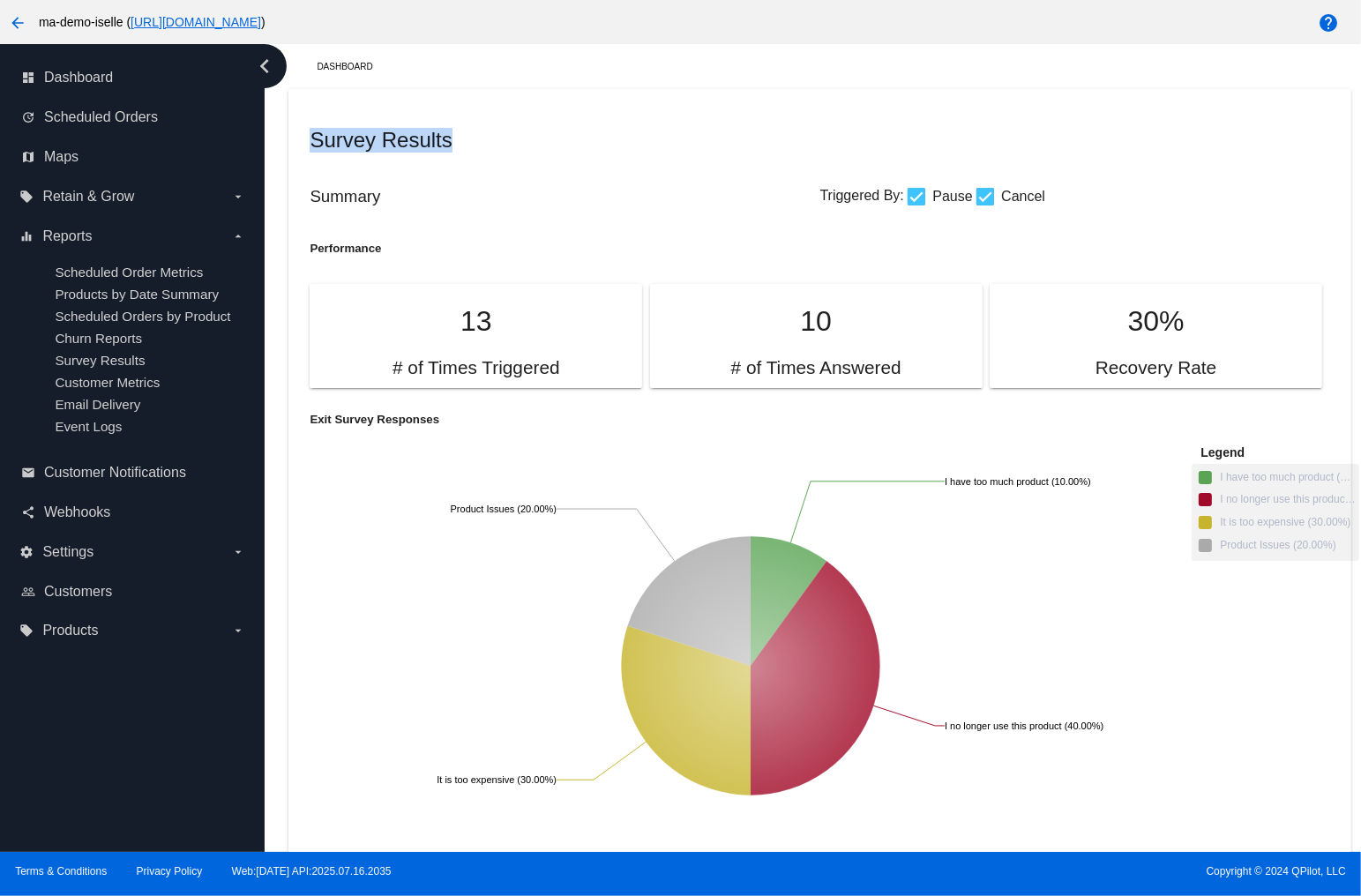 drag, startPoint x: 482, startPoint y: 147, endPoint x: 288, endPoint y: 136, distance: 194.31161 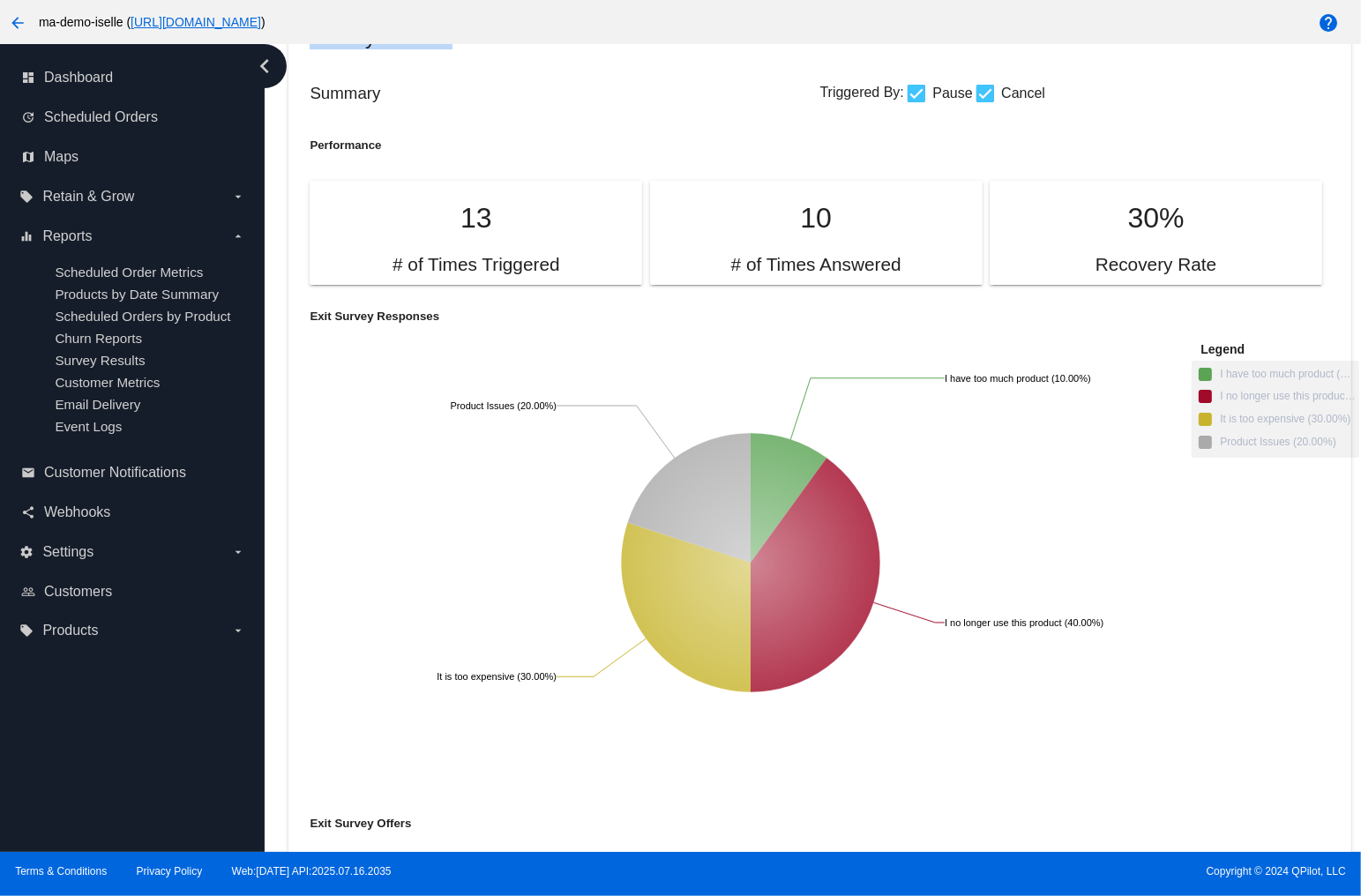 scroll, scrollTop: 0, scrollLeft: 0, axis: both 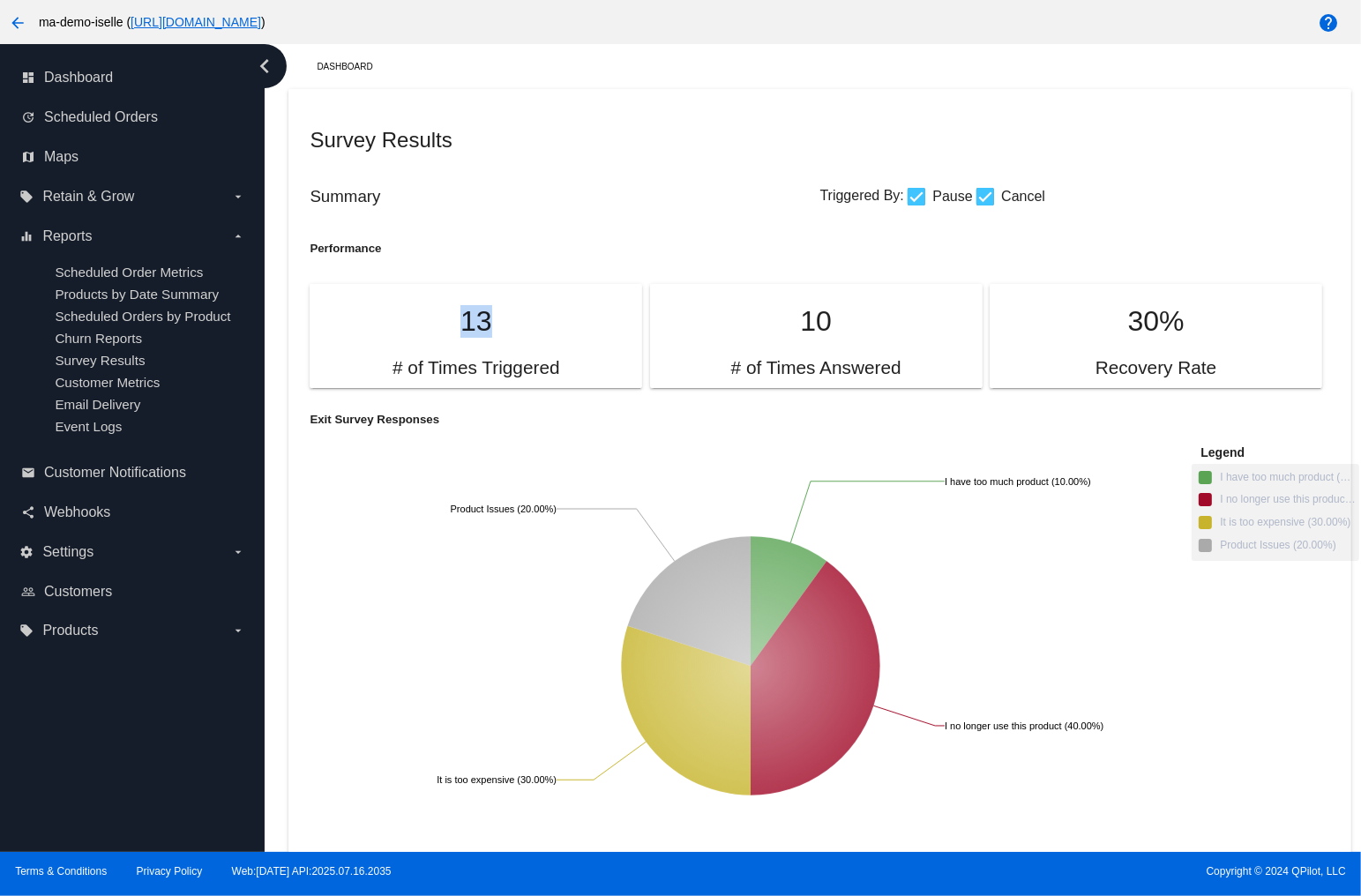 drag, startPoint x: 546, startPoint y: 316, endPoint x: 430, endPoint y: 314, distance: 116.01724 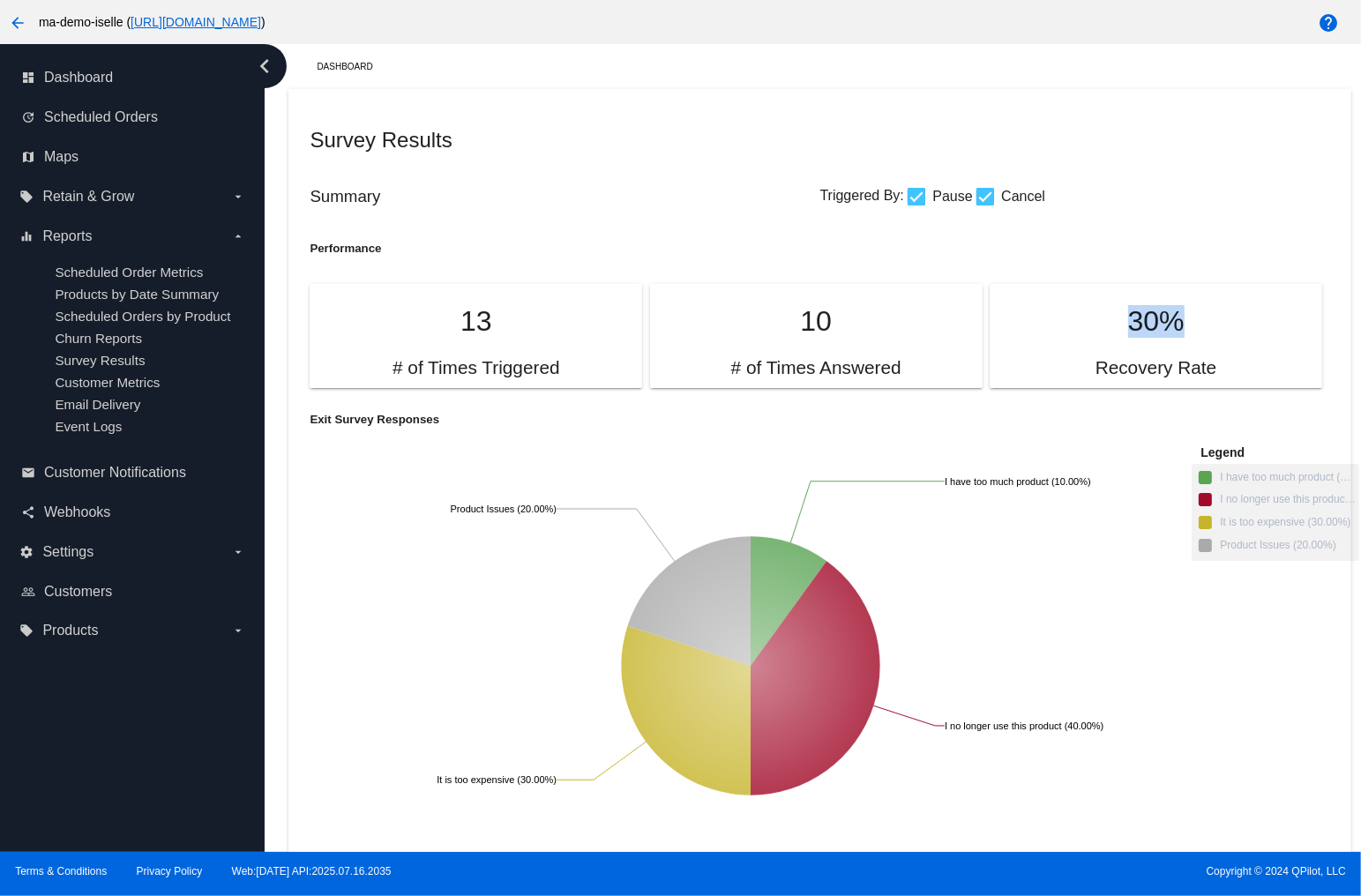 drag, startPoint x: 1188, startPoint y: 313, endPoint x: 1090, endPoint y: 317, distance: 98.0816 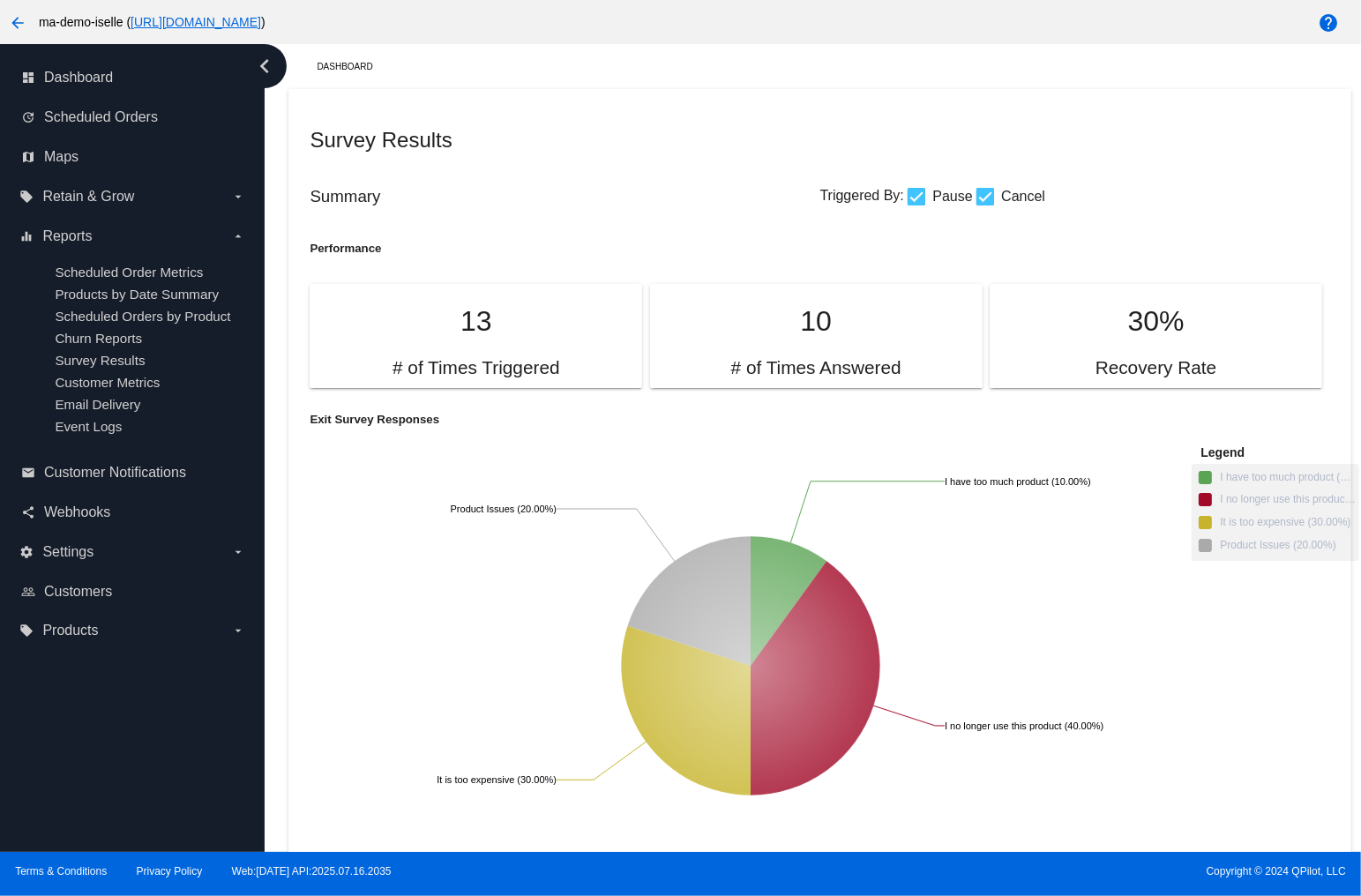 click on "Recovery Rate" 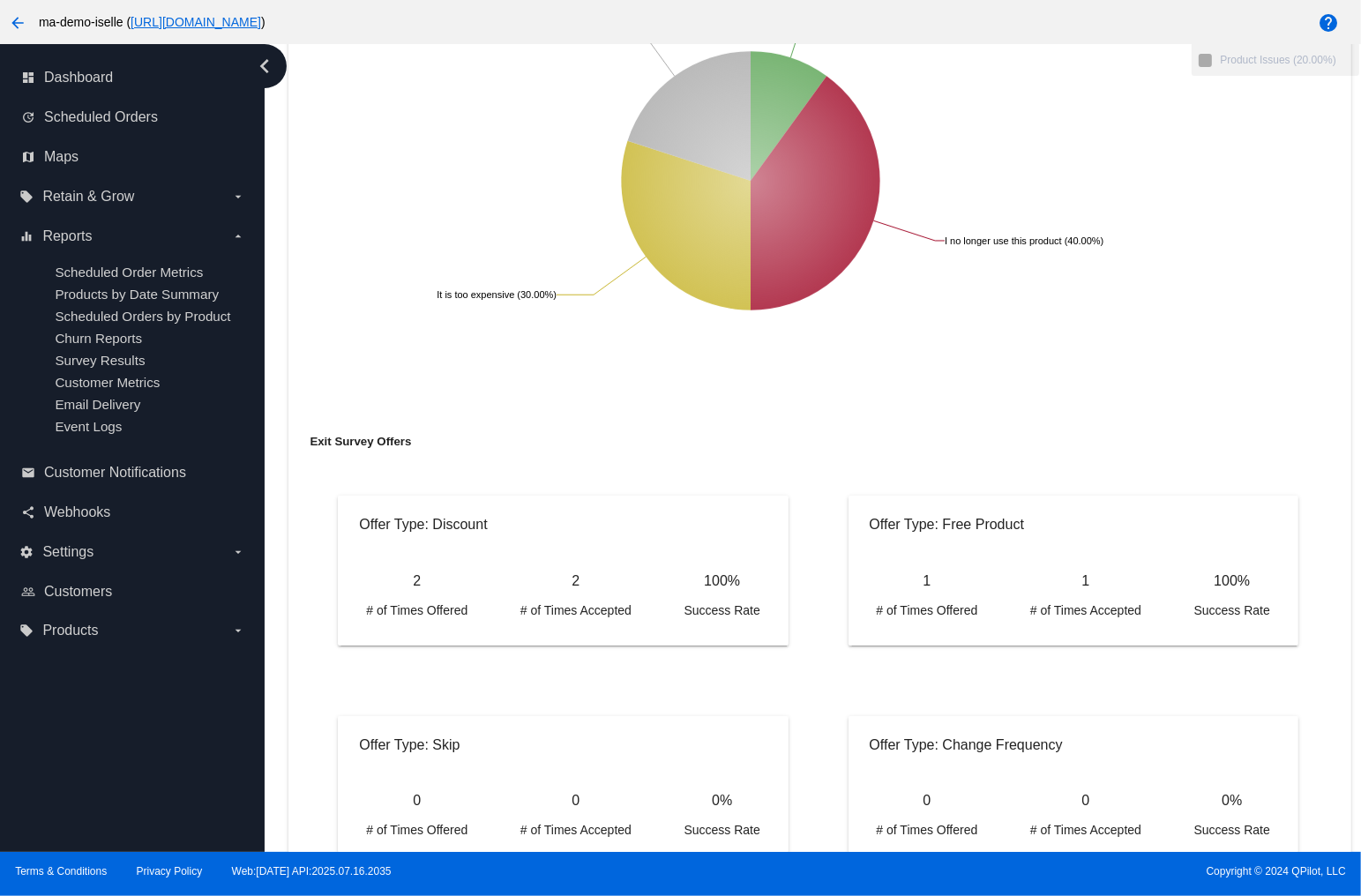 scroll, scrollTop: 494, scrollLeft: 0, axis: vertical 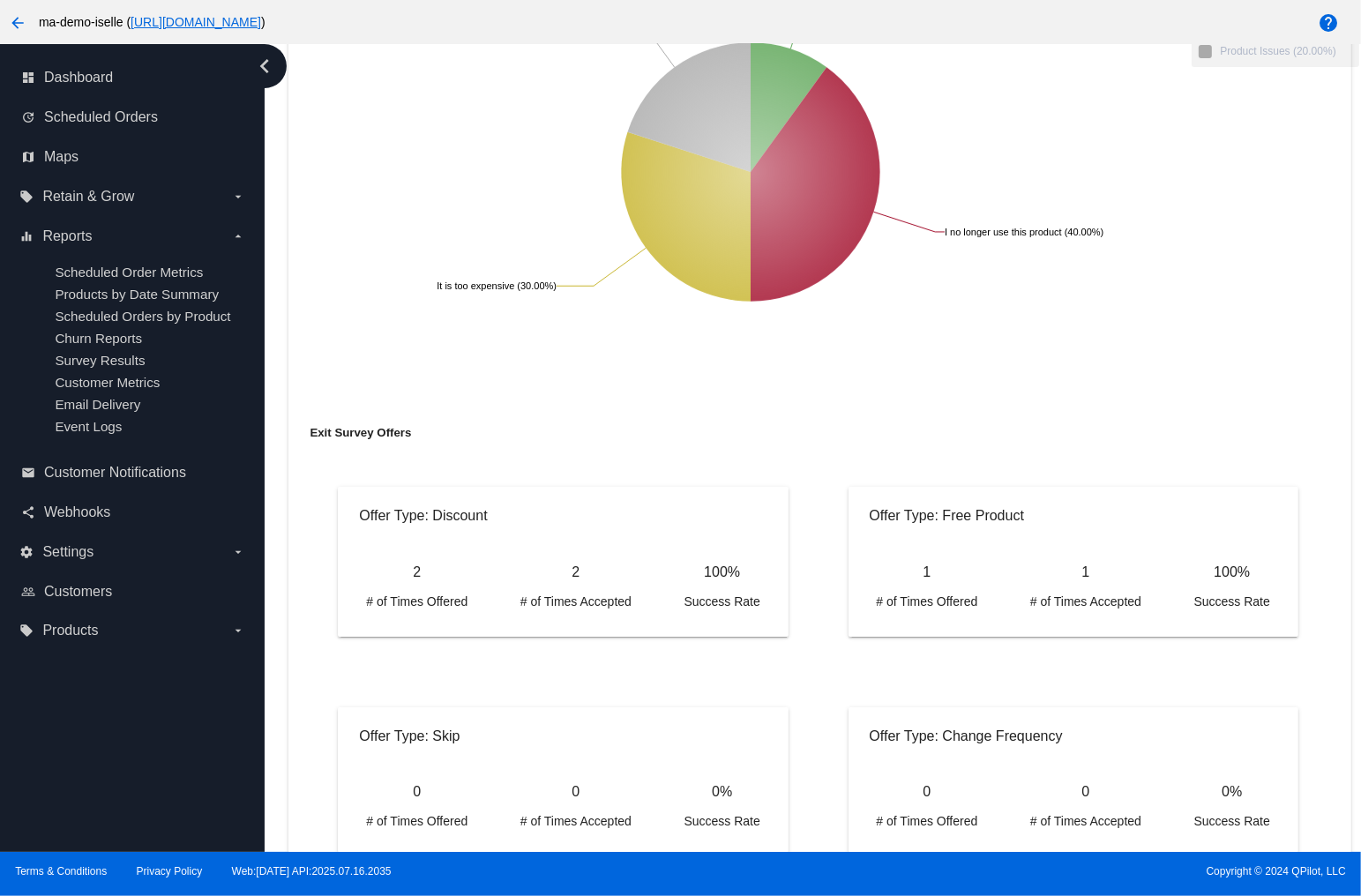 drag, startPoint x: 429, startPoint y: 515, endPoint x: 354, endPoint y: 512, distance: 75.059976 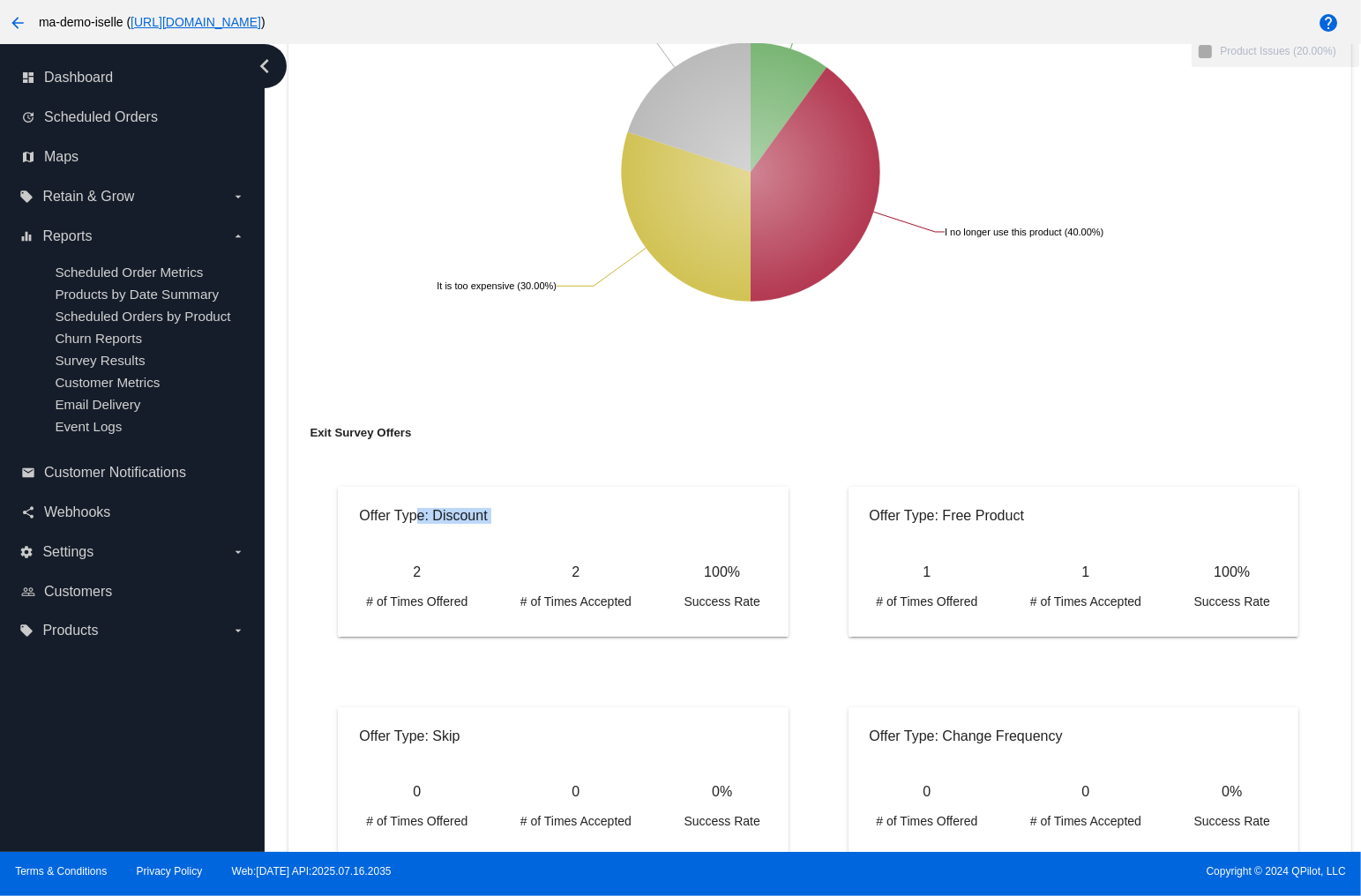 click on "Offer Type: Discount" 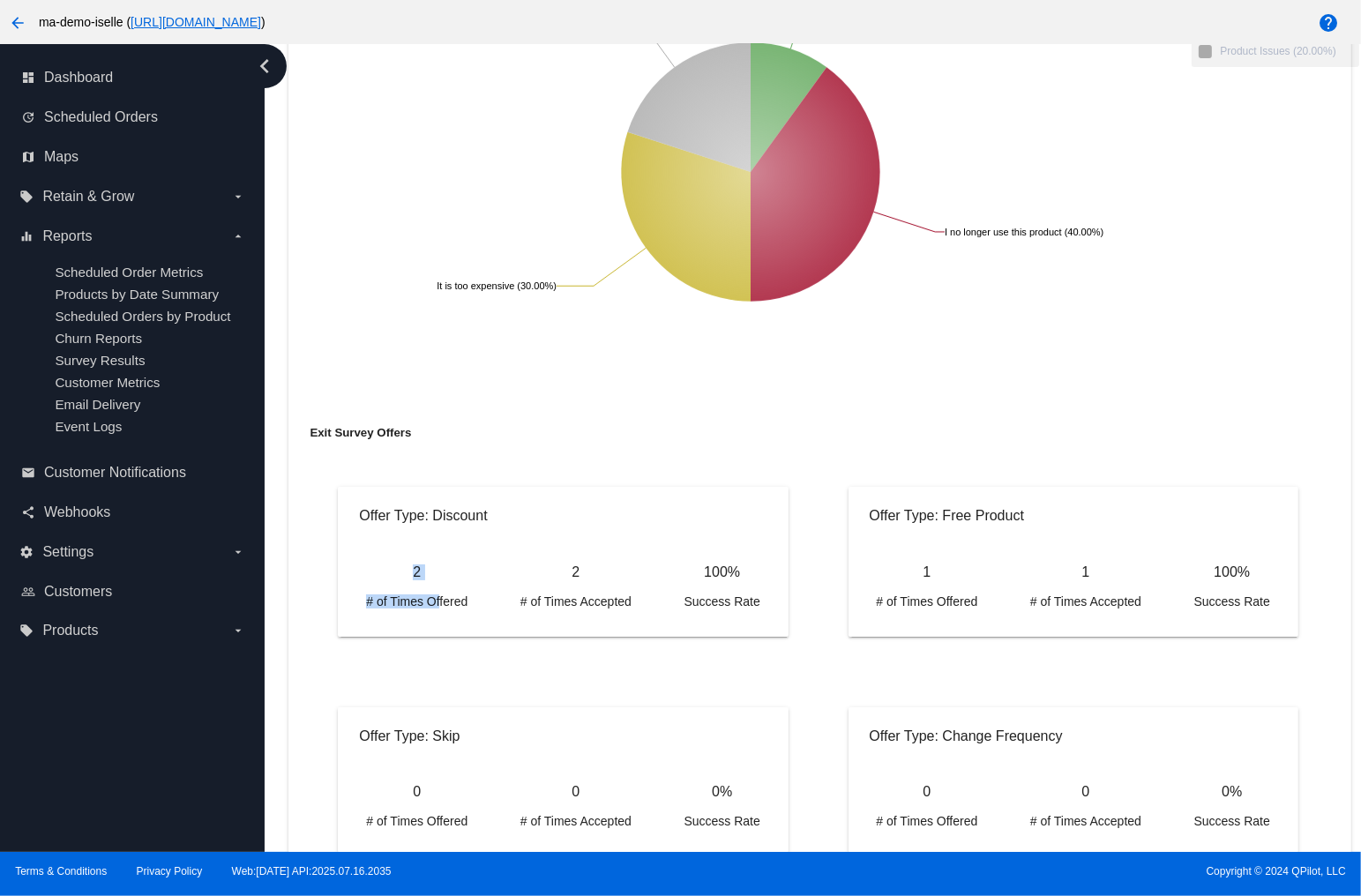 drag, startPoint x: 441, startPoint y: 581, endPoint x: 400, endPoint y: 574, distance: 41.59327 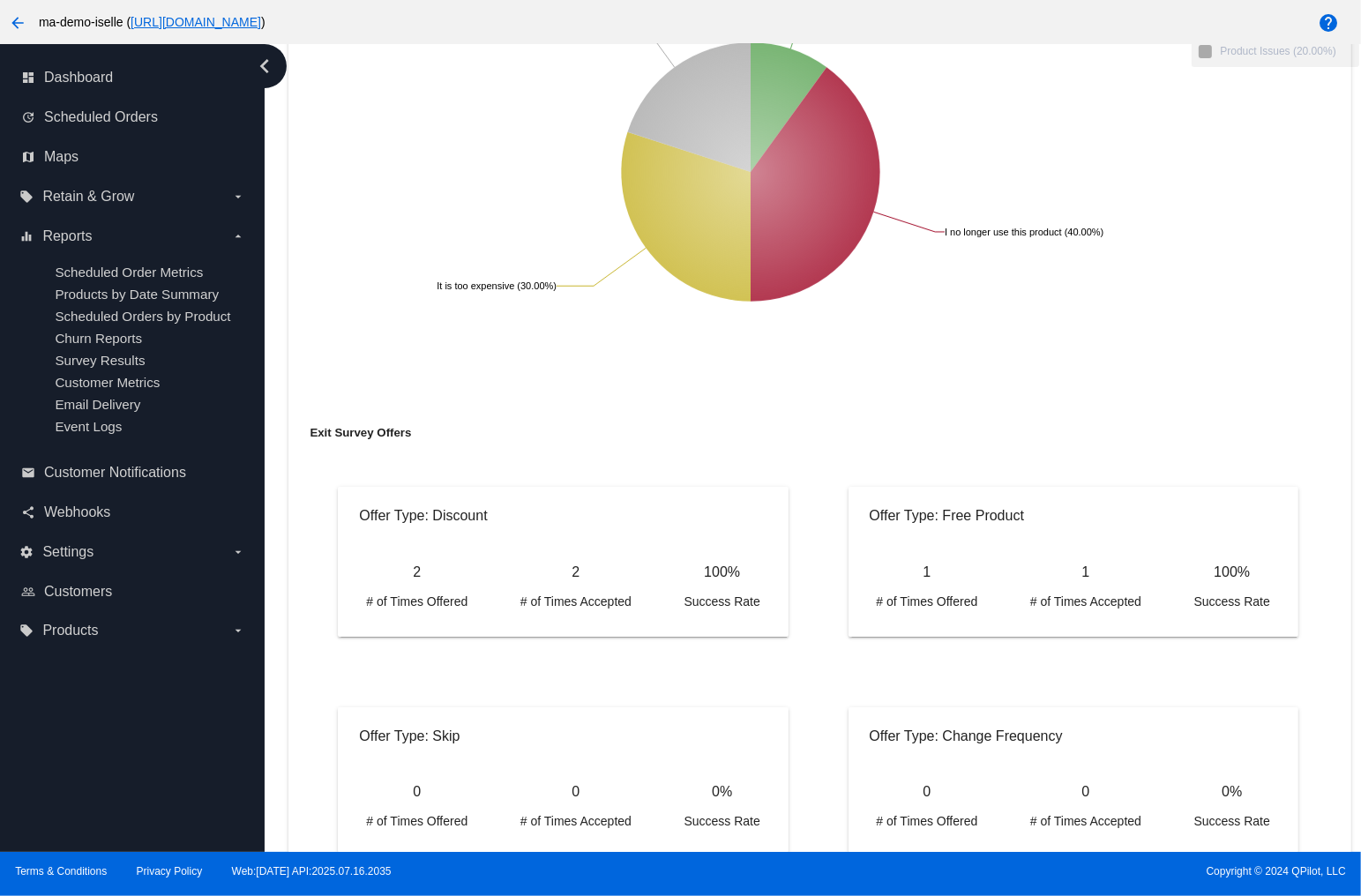click on "# of Times Accepted" 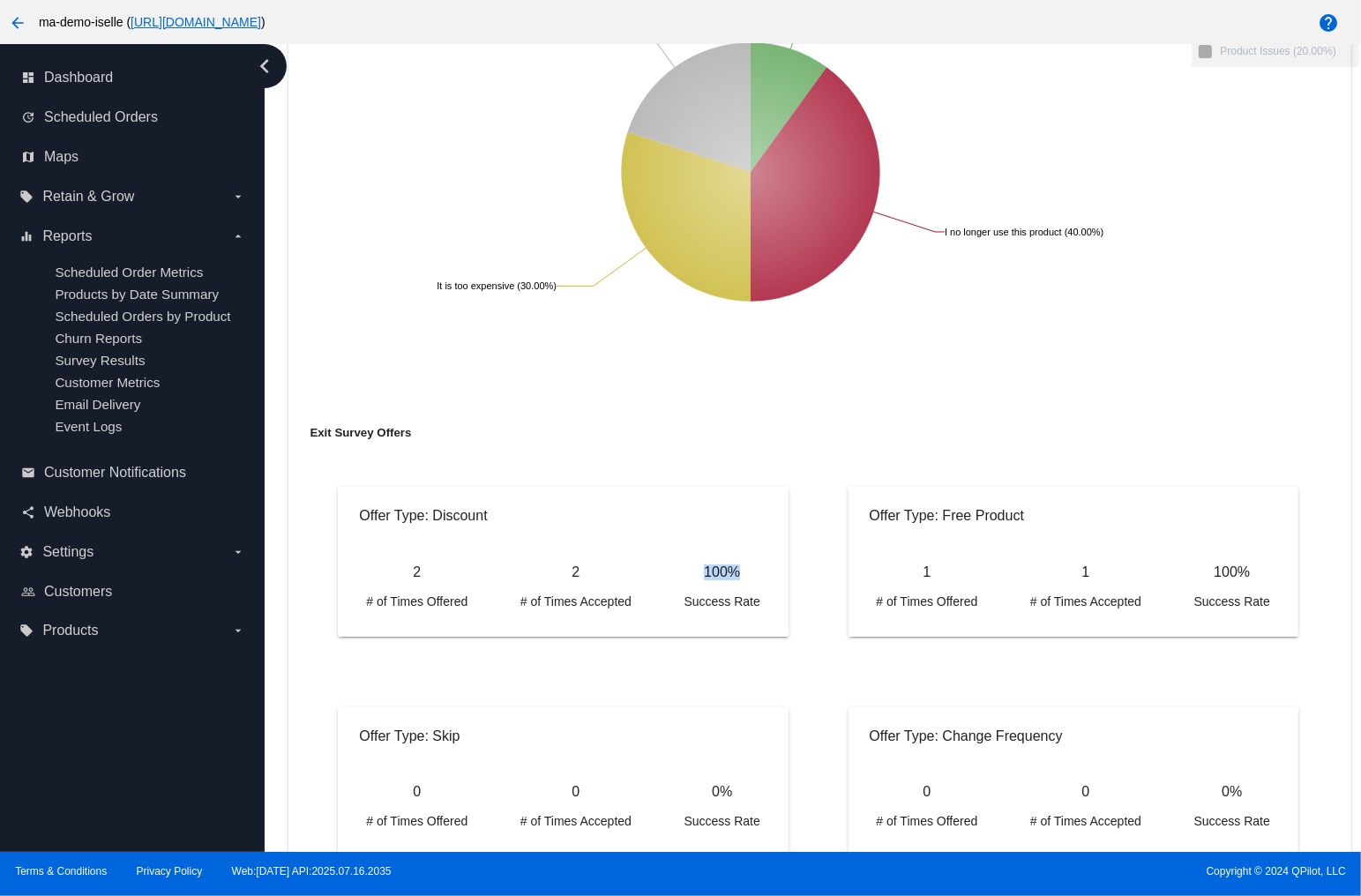 drag, startPoint x: 733, startPoint y: 583, endPoint x: 668, endPoint y: 561, distance: 68.6222 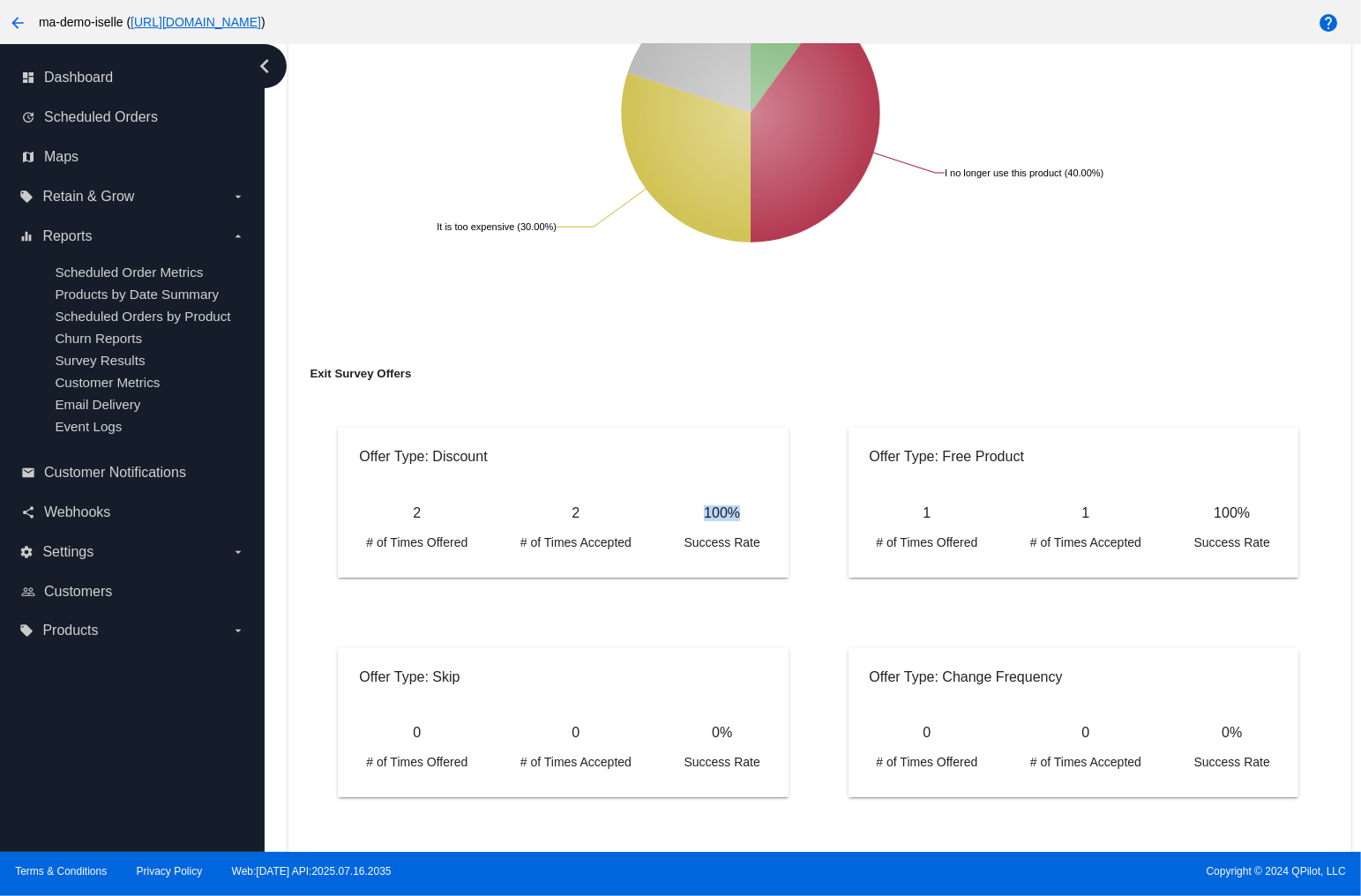 scroll, scrollTop: 564, scrollLeft: 0, axis: vertical 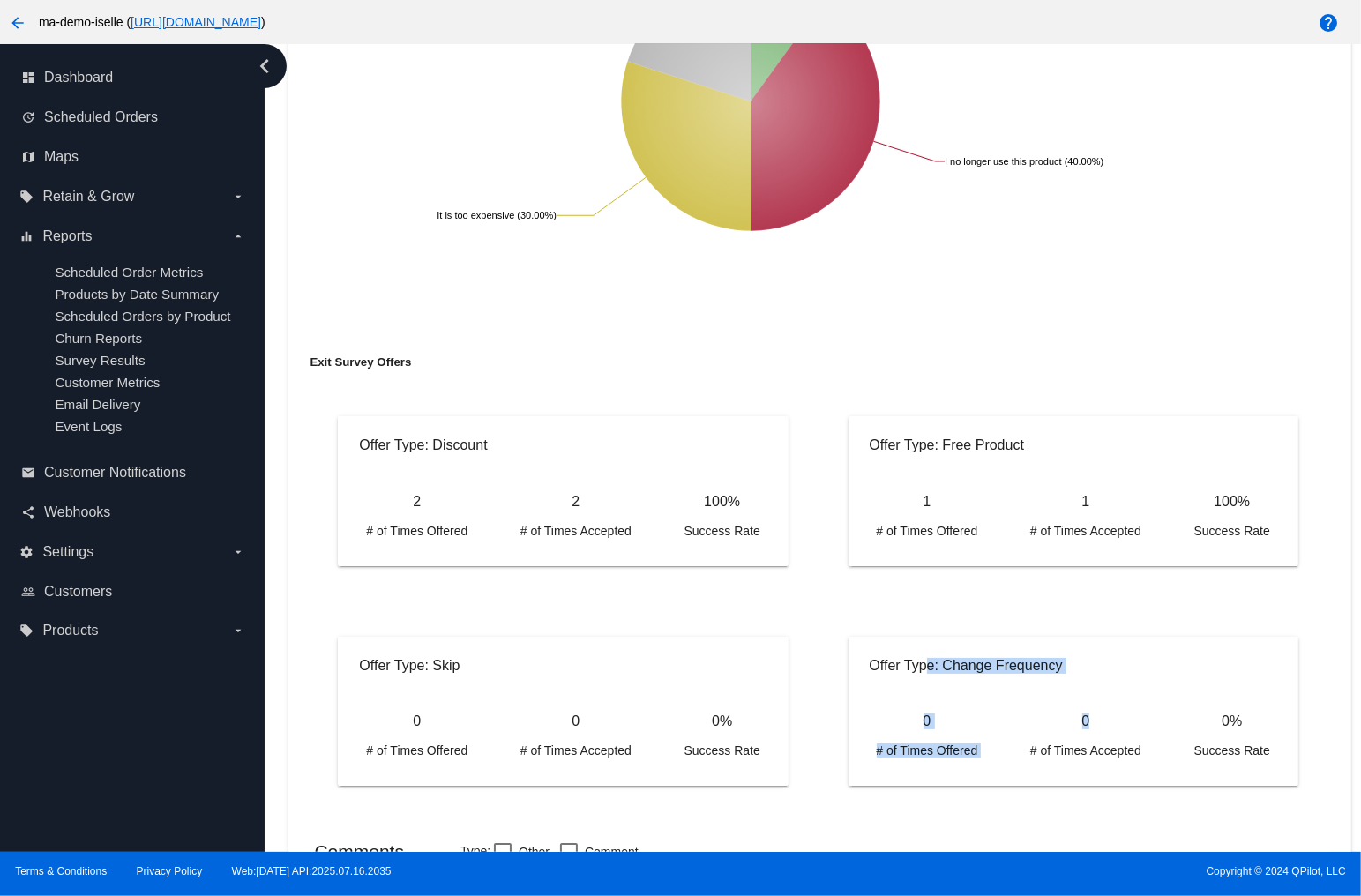 drag, startPoint x: 983, startPoint y: 674, endPoint x: 829, endPoint y: 663, distance: 154.3924 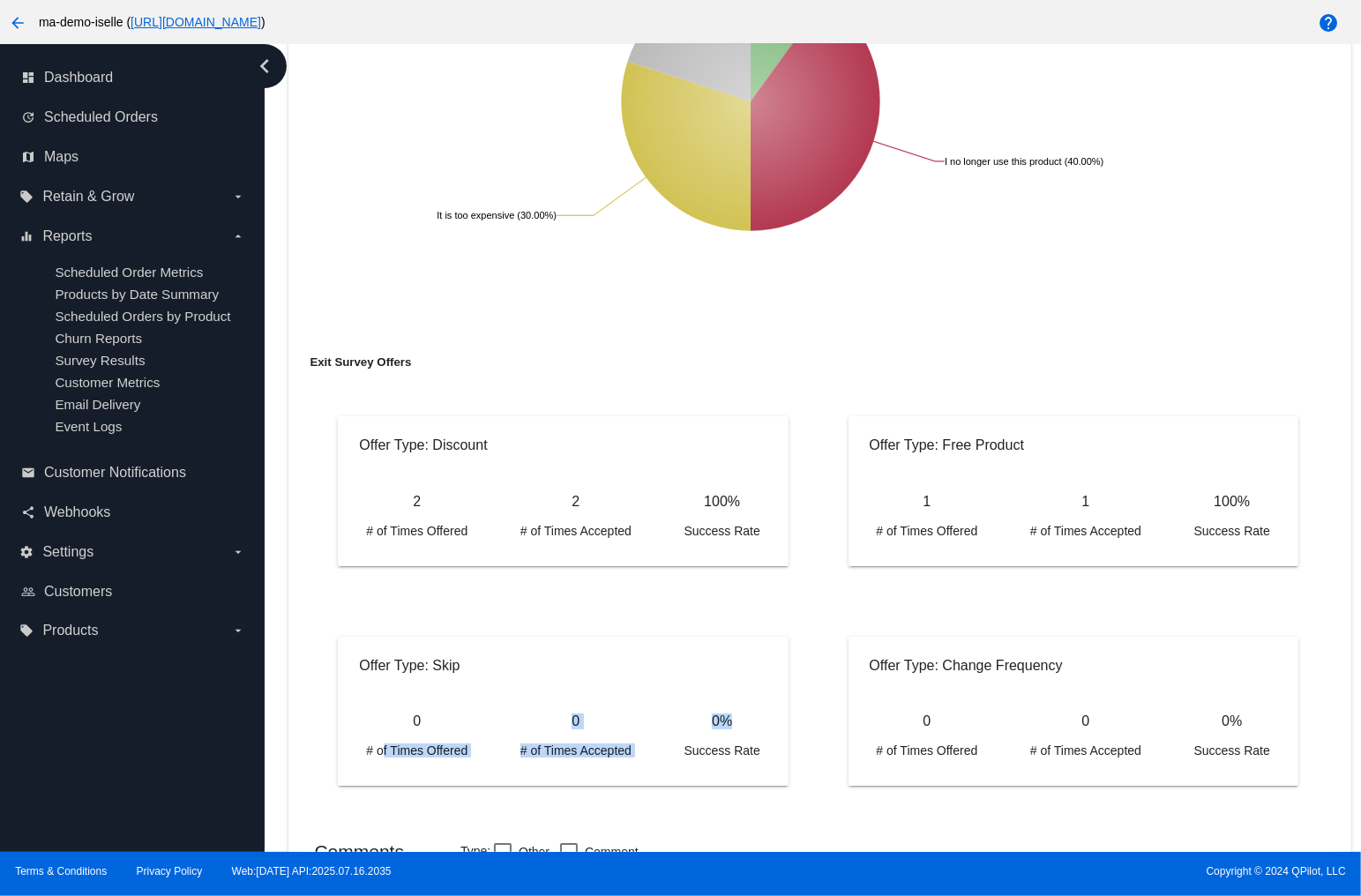 drag, startPoint x: 672, startPoint y: 734, endPoint x: 379, endPoint y: 716, distance: 293.55238 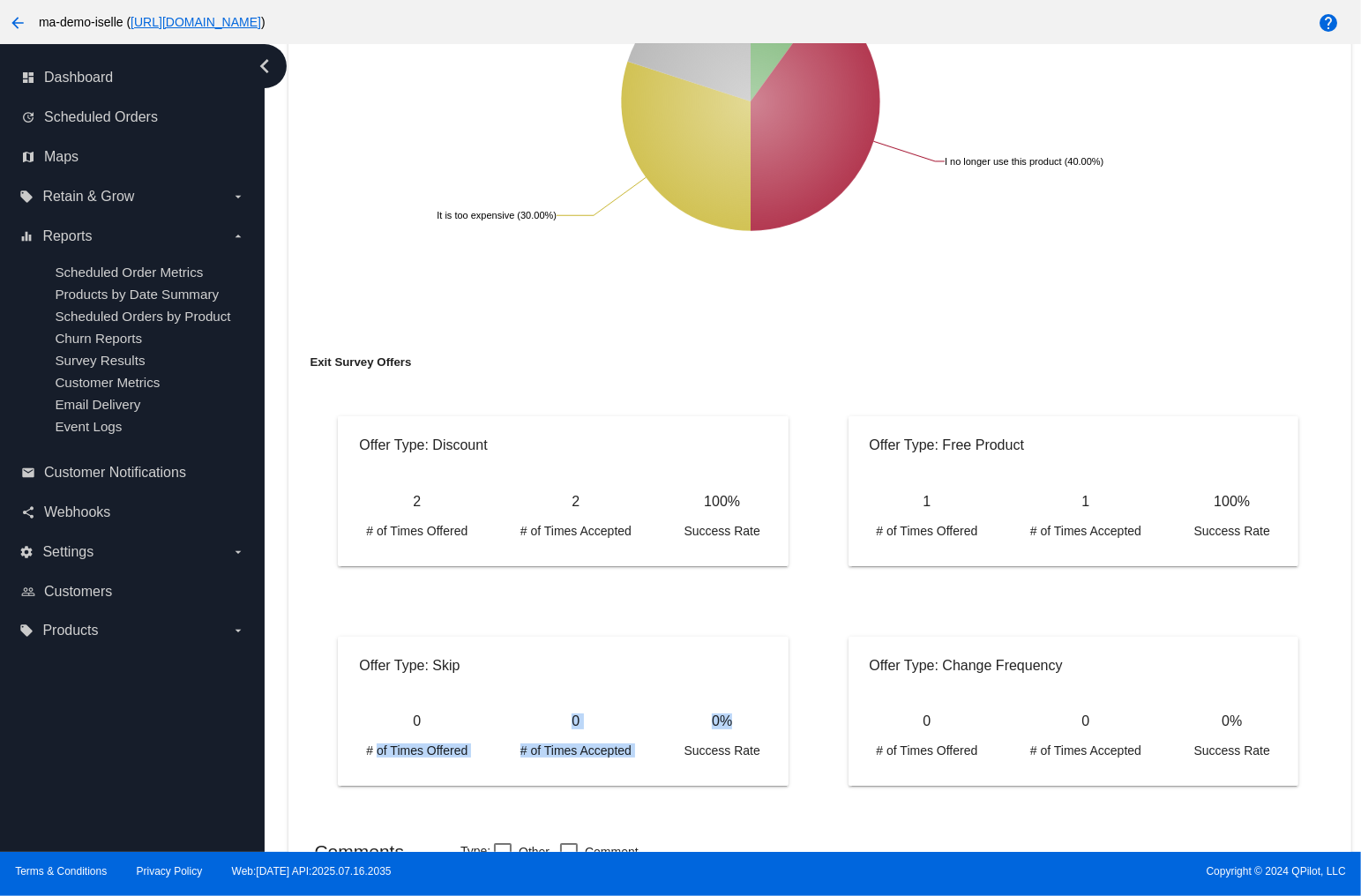 click on "Offer Type: Skip
0
# of Times Offered
0
# of Times Accepted
0%
Success Rate" 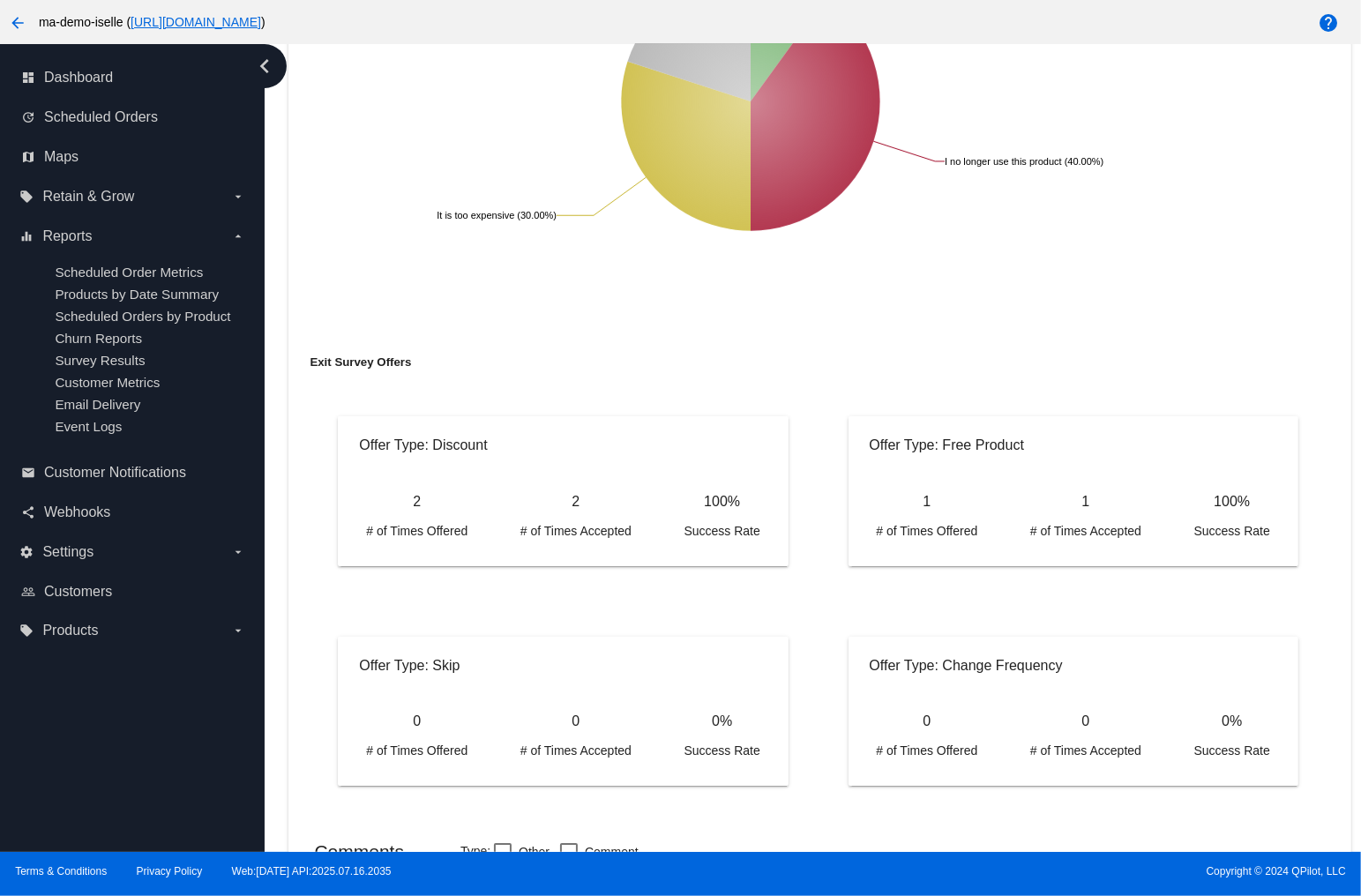 click on "Offer Type: Skip
0
# of Times Offered
0
# of Times Accepted
0%
Success Rate
Offer Type: Change Frequency
0
# of Times Offered
0
# of Times Accepted
0%
Success Rate
Comments
Type:
Other
Comment
Scheduled Order   Sorted by scheduledOrder ascending  Customer Id   Date Recorded   Type   Survey Id   Comment   0   7241561047318   [DATE]   Other   67" 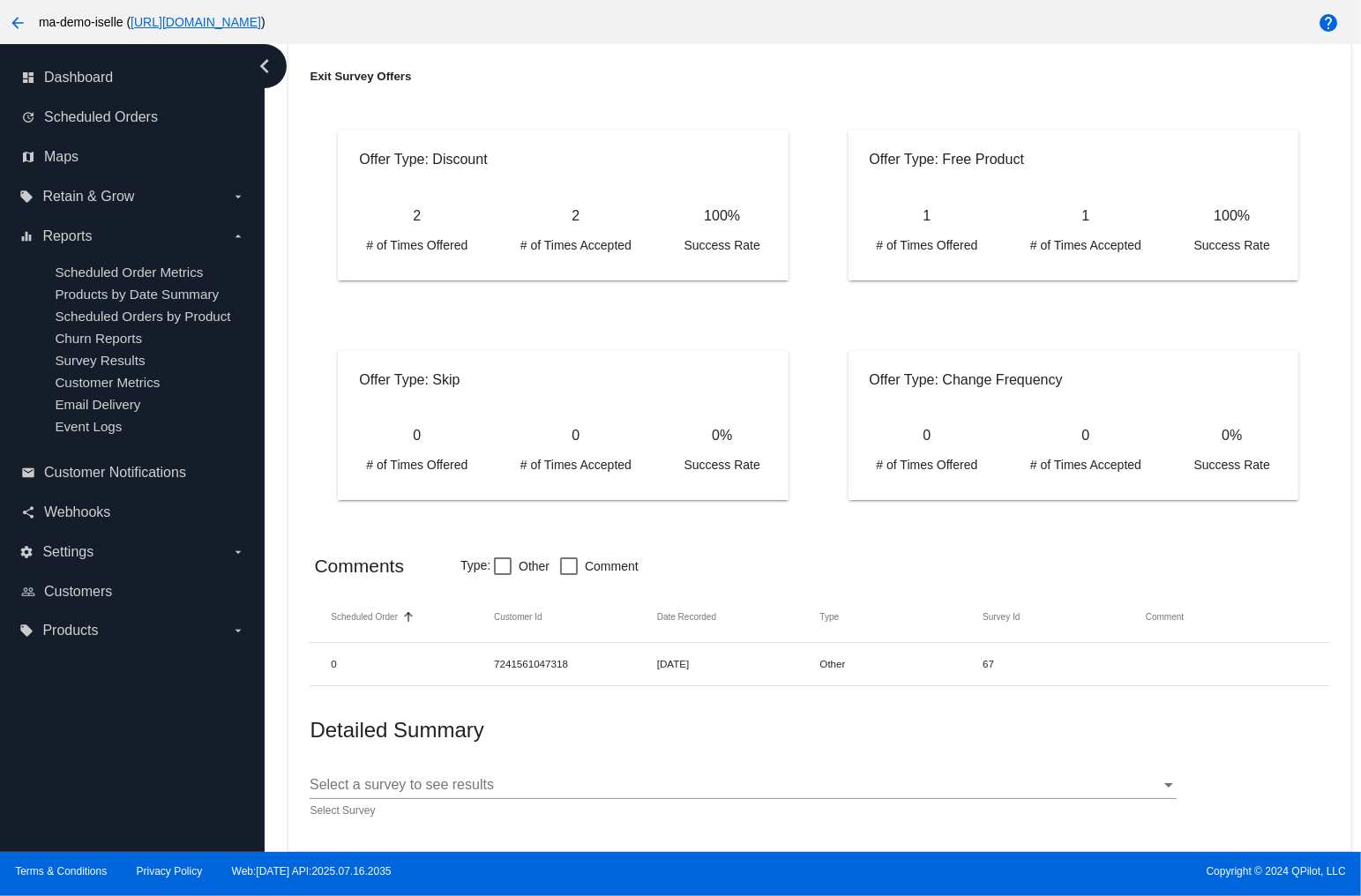scroll, scrollTop: 864, scrollLeft: 0, axis: vertical 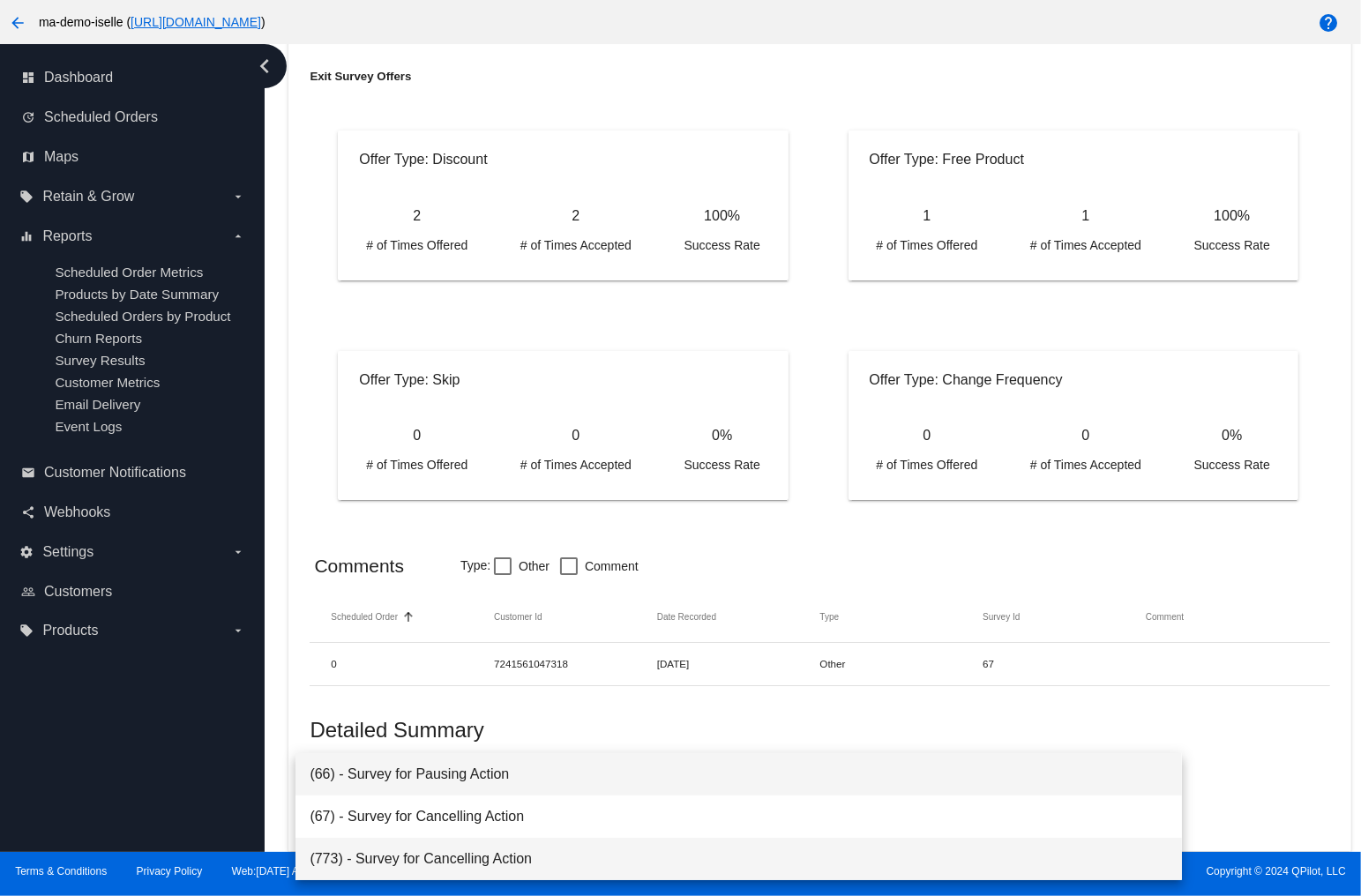 click on "(773) - Survey for Cancelling Action" at bounding box center [738, 859] 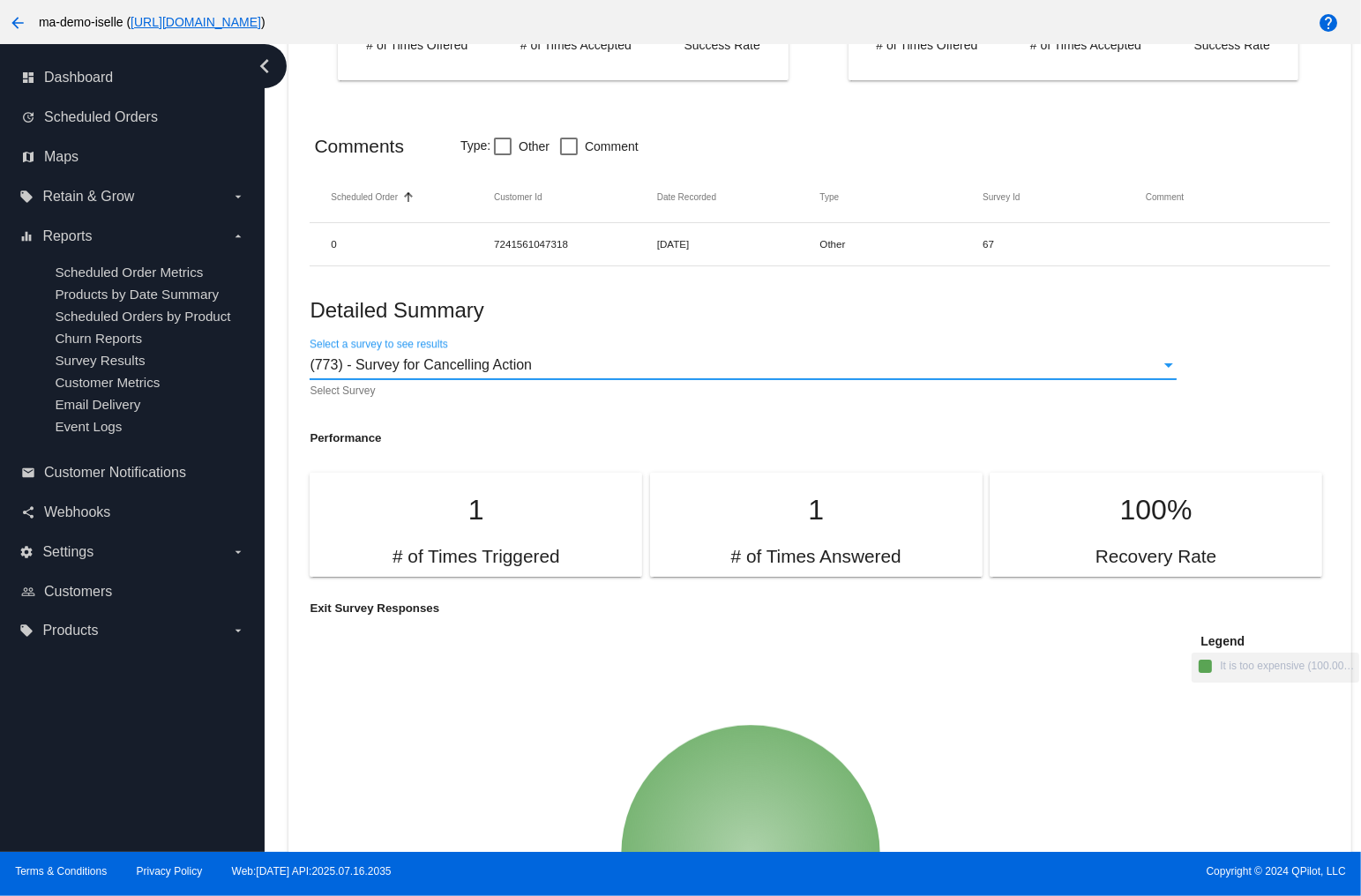 scroll, scrollTop: 1288, scrollLeft: 0, axis: vertical 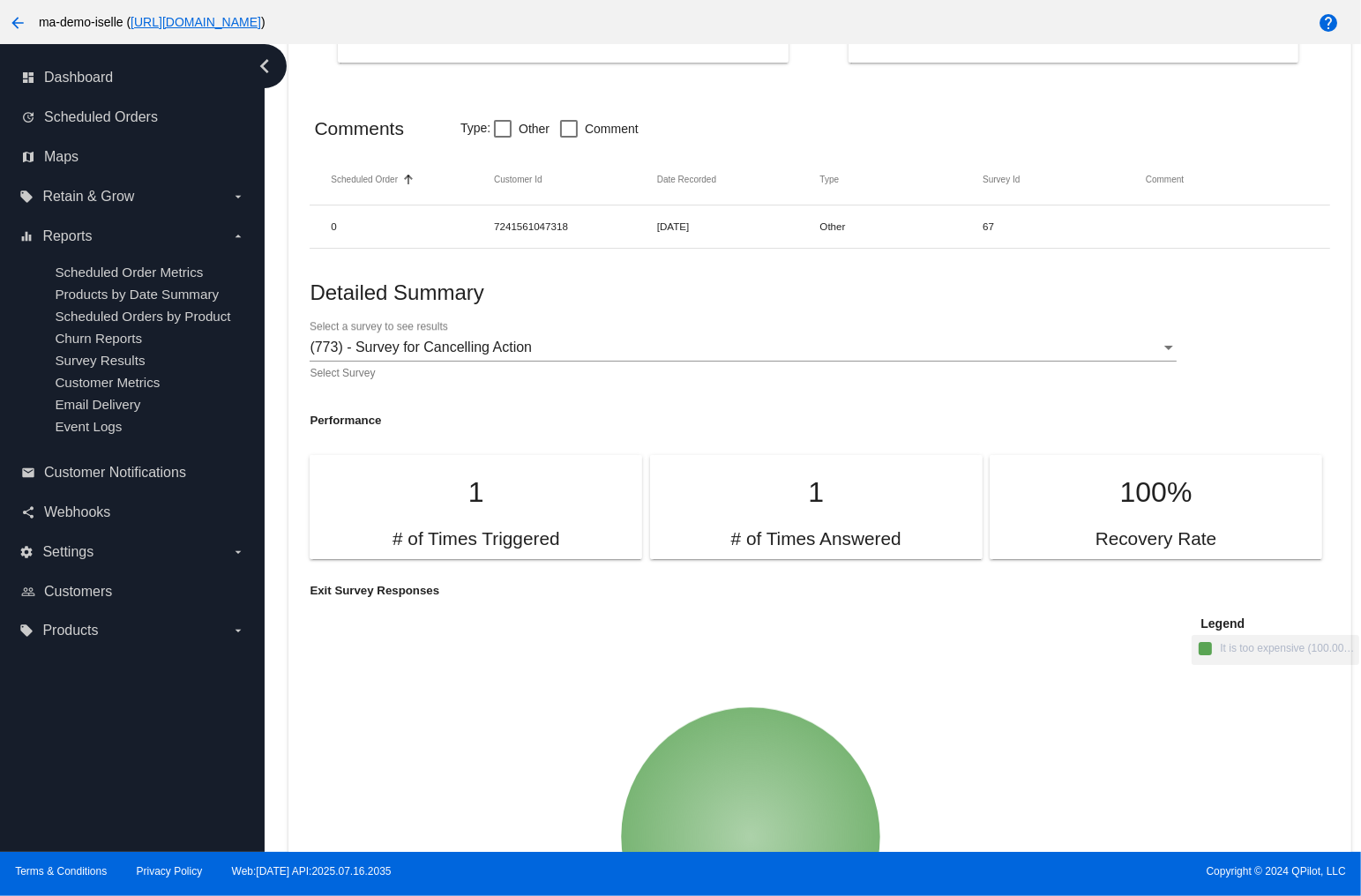 drag, startPoint x: 590, startPoint y: 490, endPoint x: 441, endPoint y: 486, distance: 149.05368 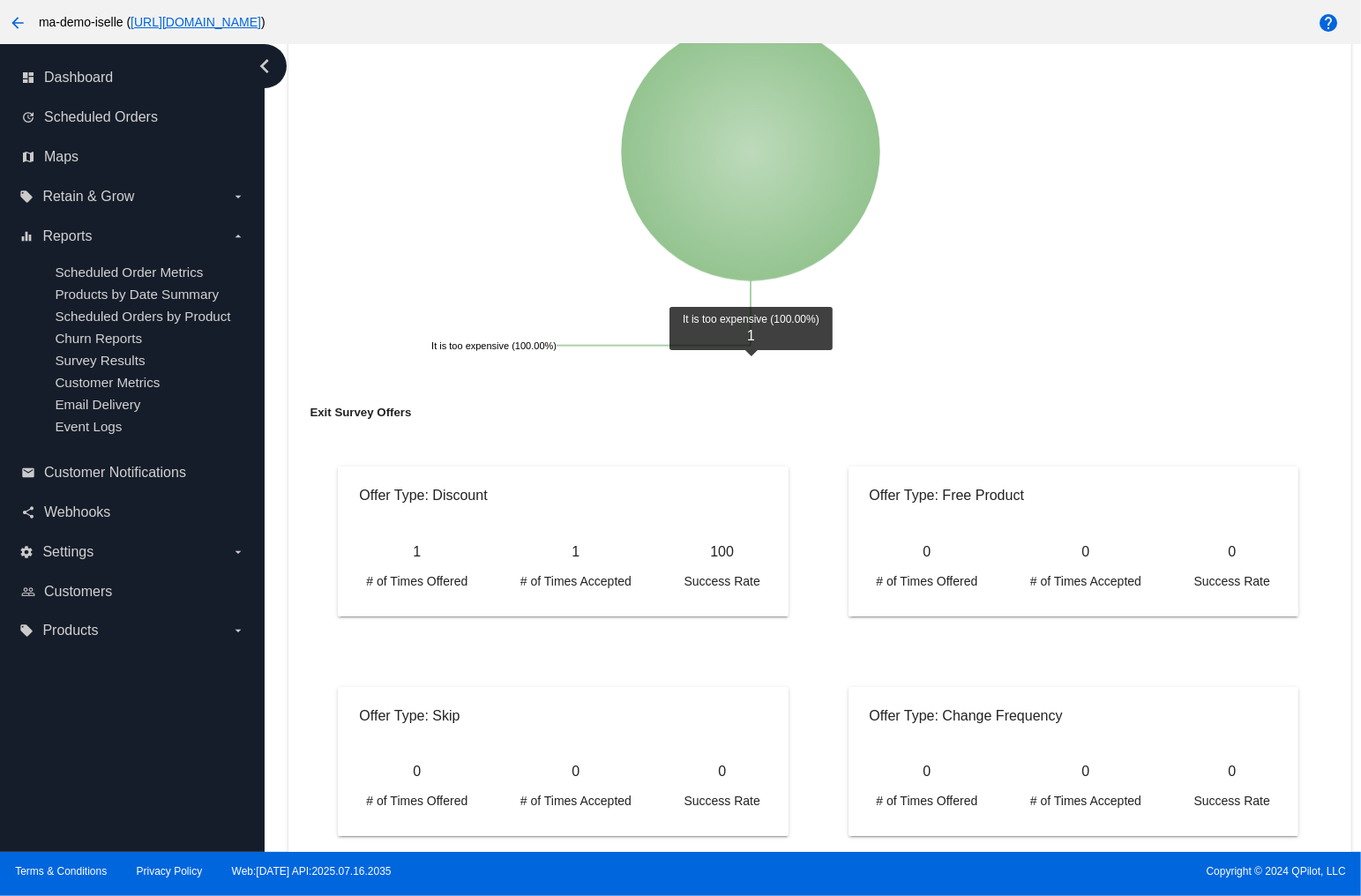 scroll, scrollTop: 1993, scrollLeft: 0, axis: vertical 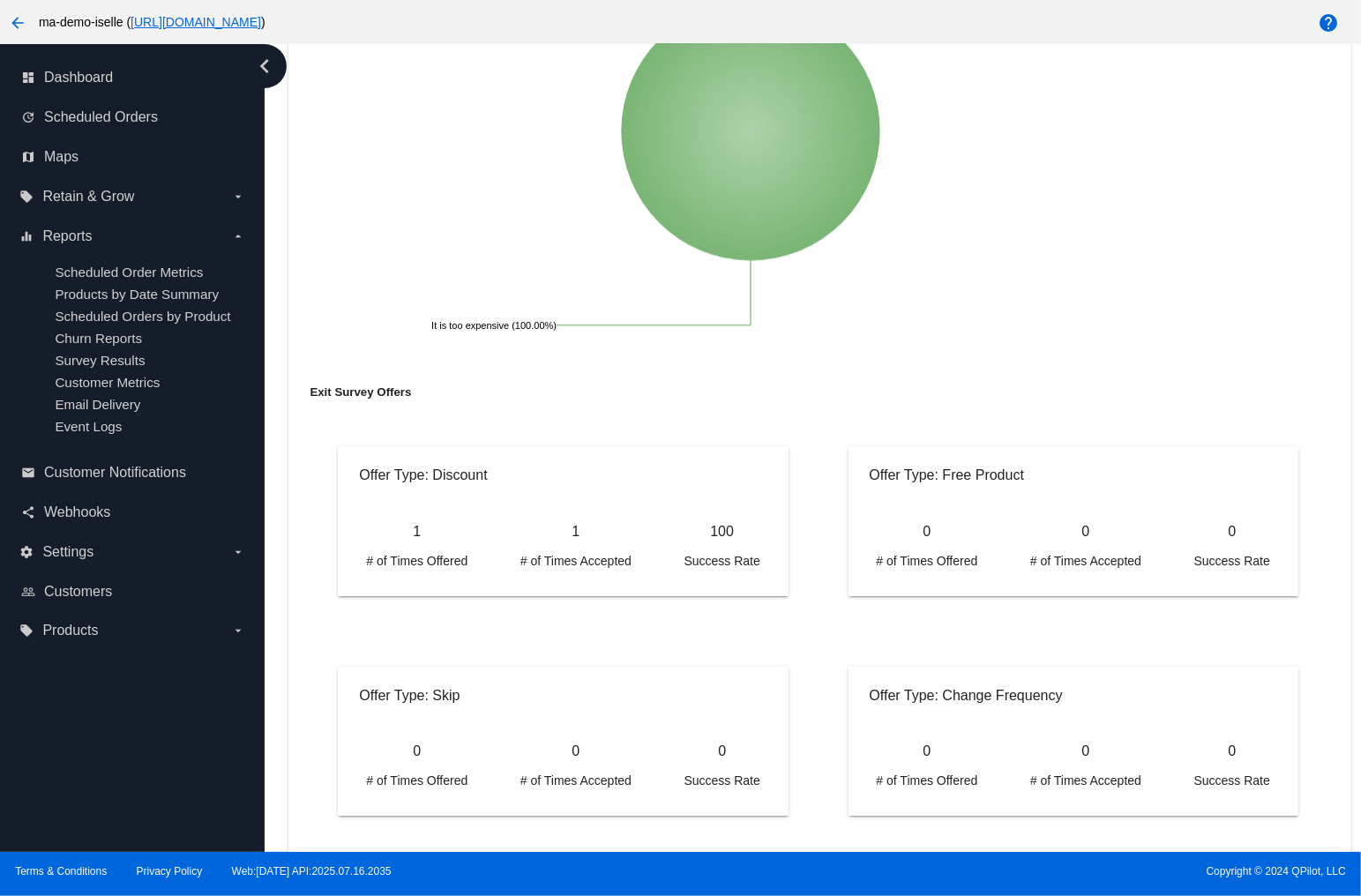 drag, startPoint x: 730, startPoint y: 535, endPoint x: 677, endPoint y: 533, distance: 53.037722 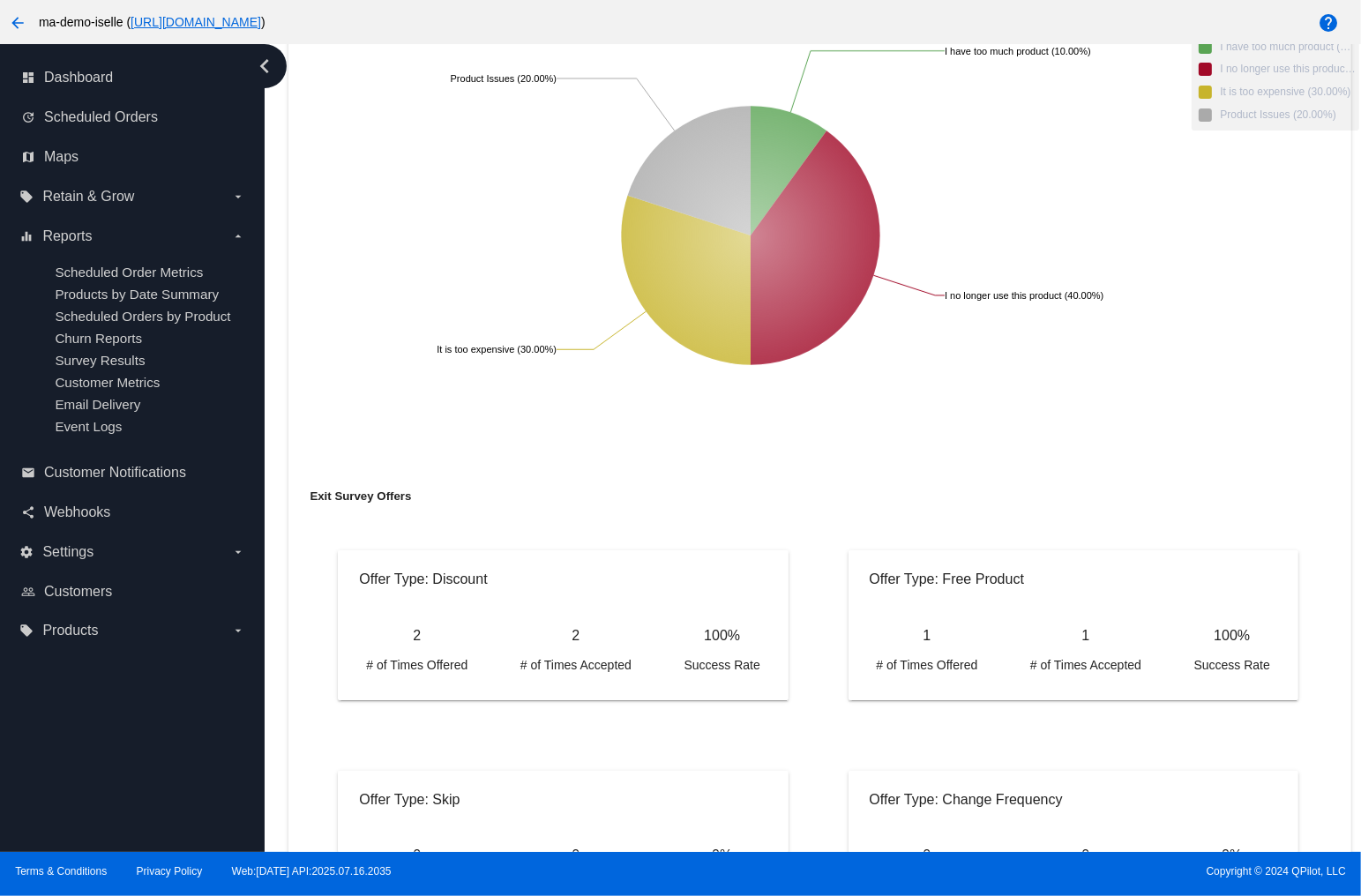 scroll, scrollTop: 177, scrollLeft: 0, axis: vertical 